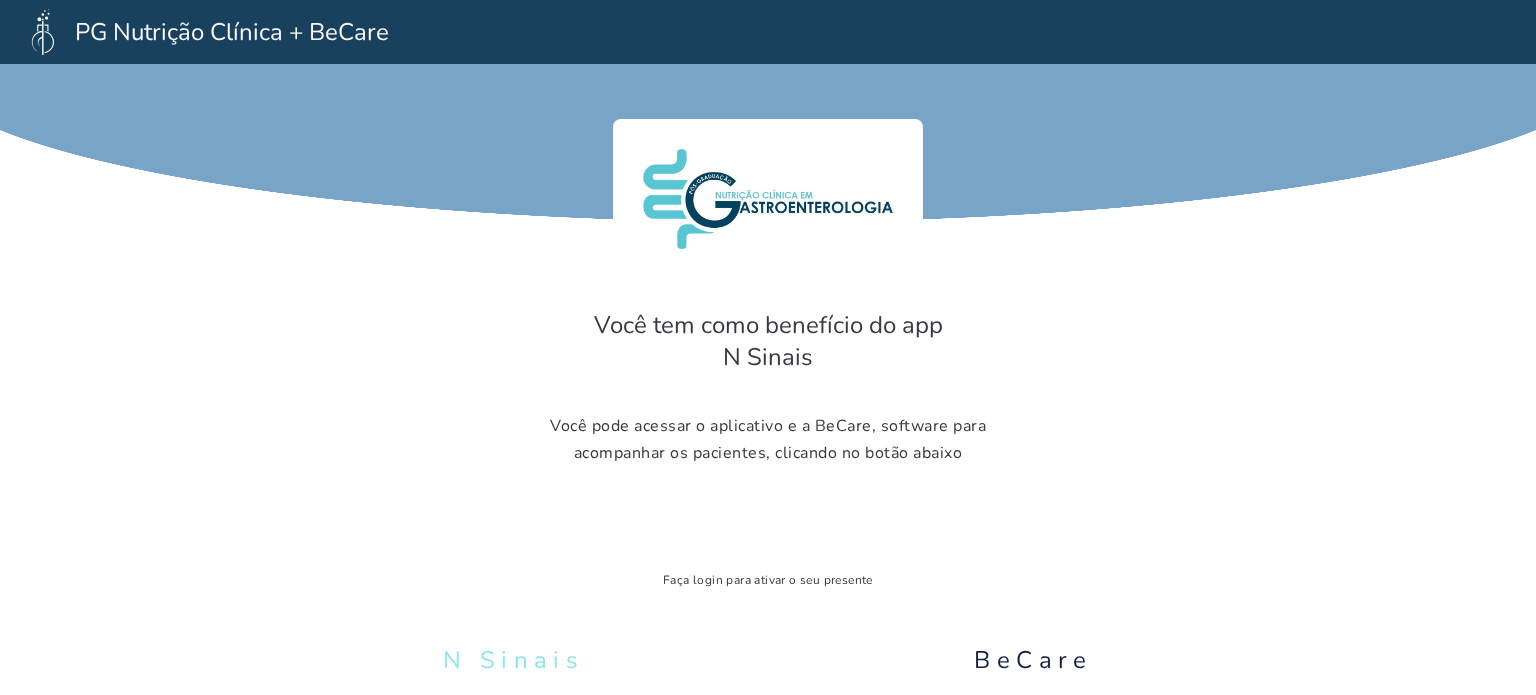 scroll, scrollTop: 0, scrollLeft: 0, axis: both 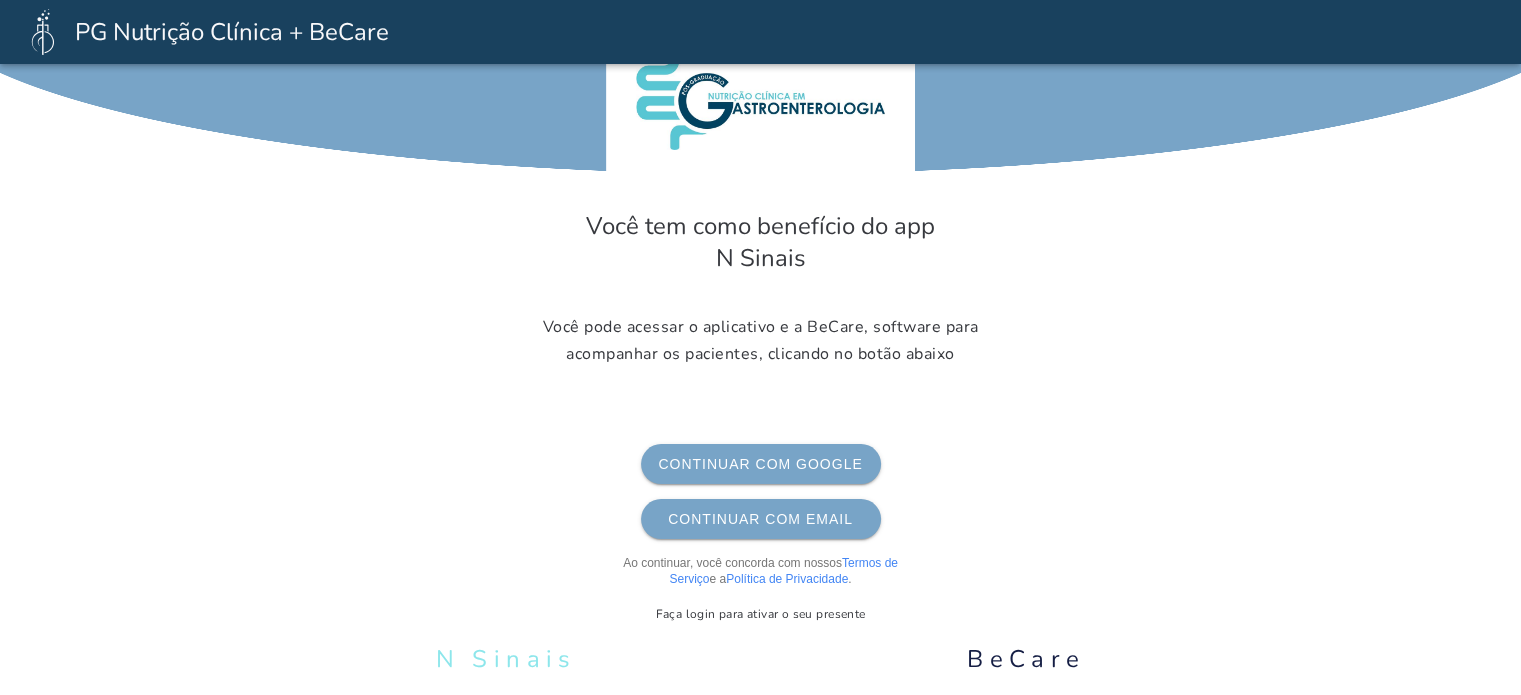 click on "Continuar com Google" 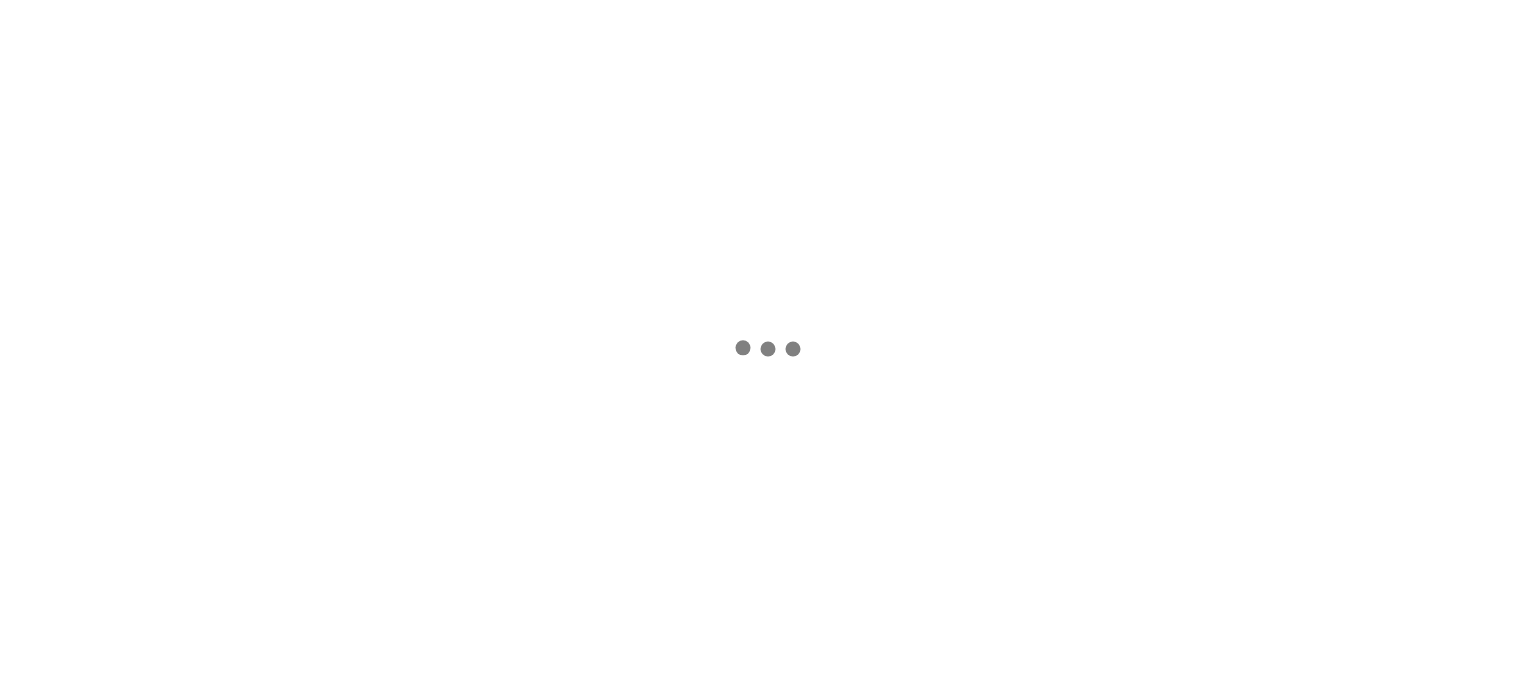 scroll, scrollTop: 0, scrollLeft: 0, axis: both 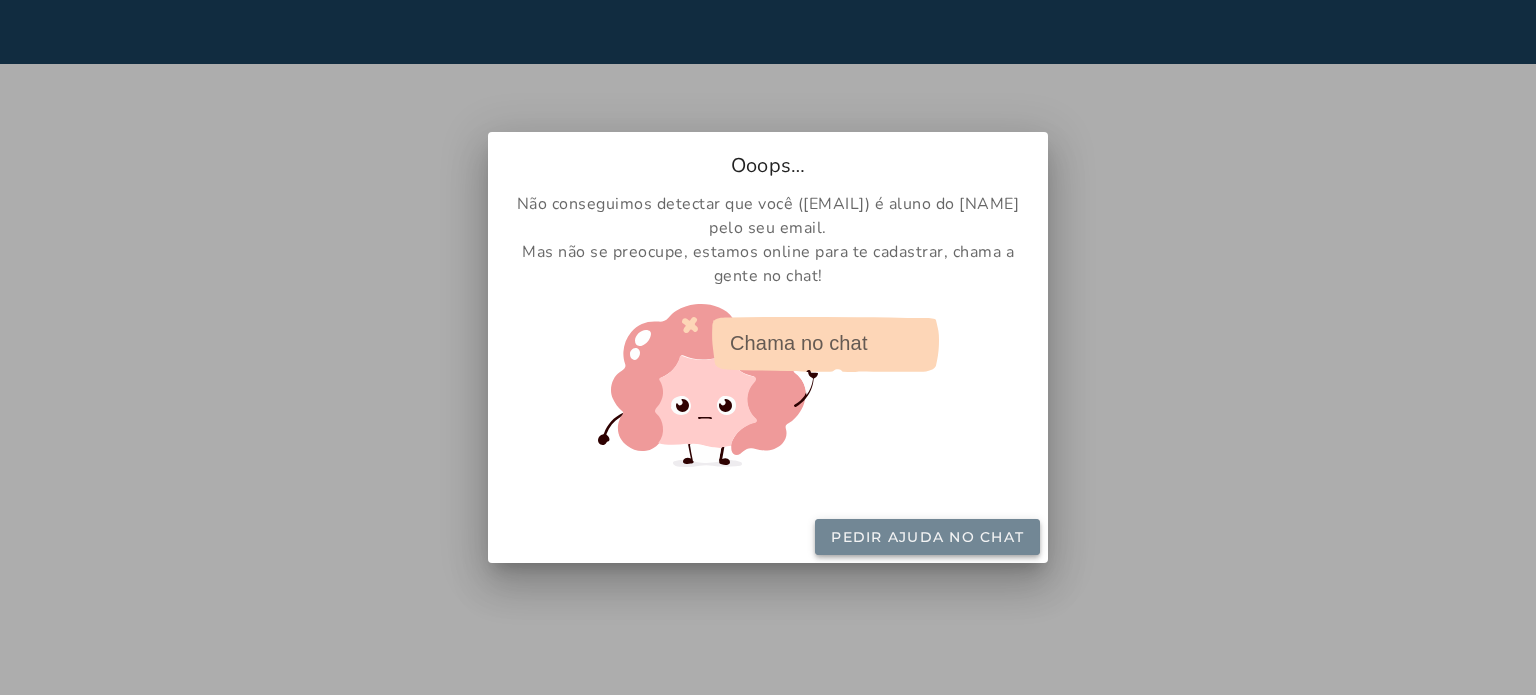 click on "Pedir ajuda no chat" at bounding box center [0, 0] 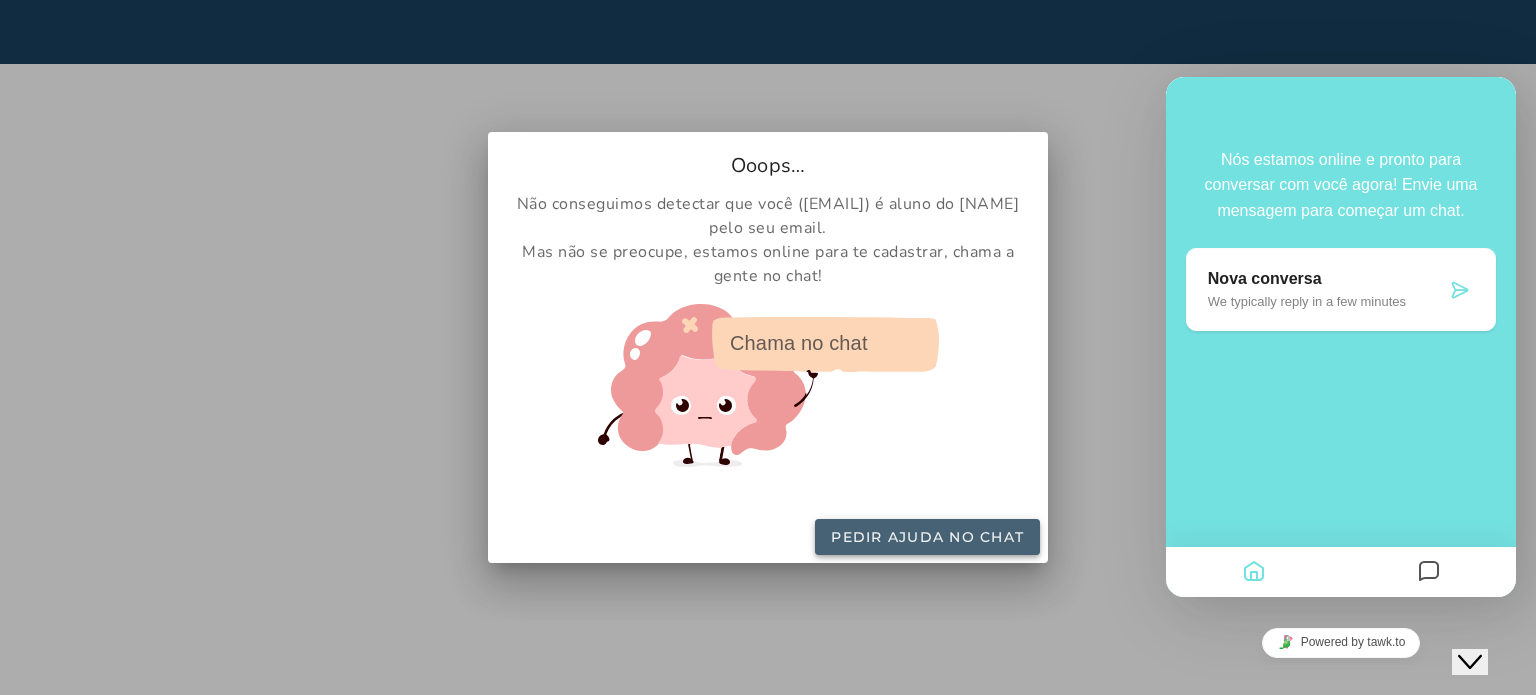 click 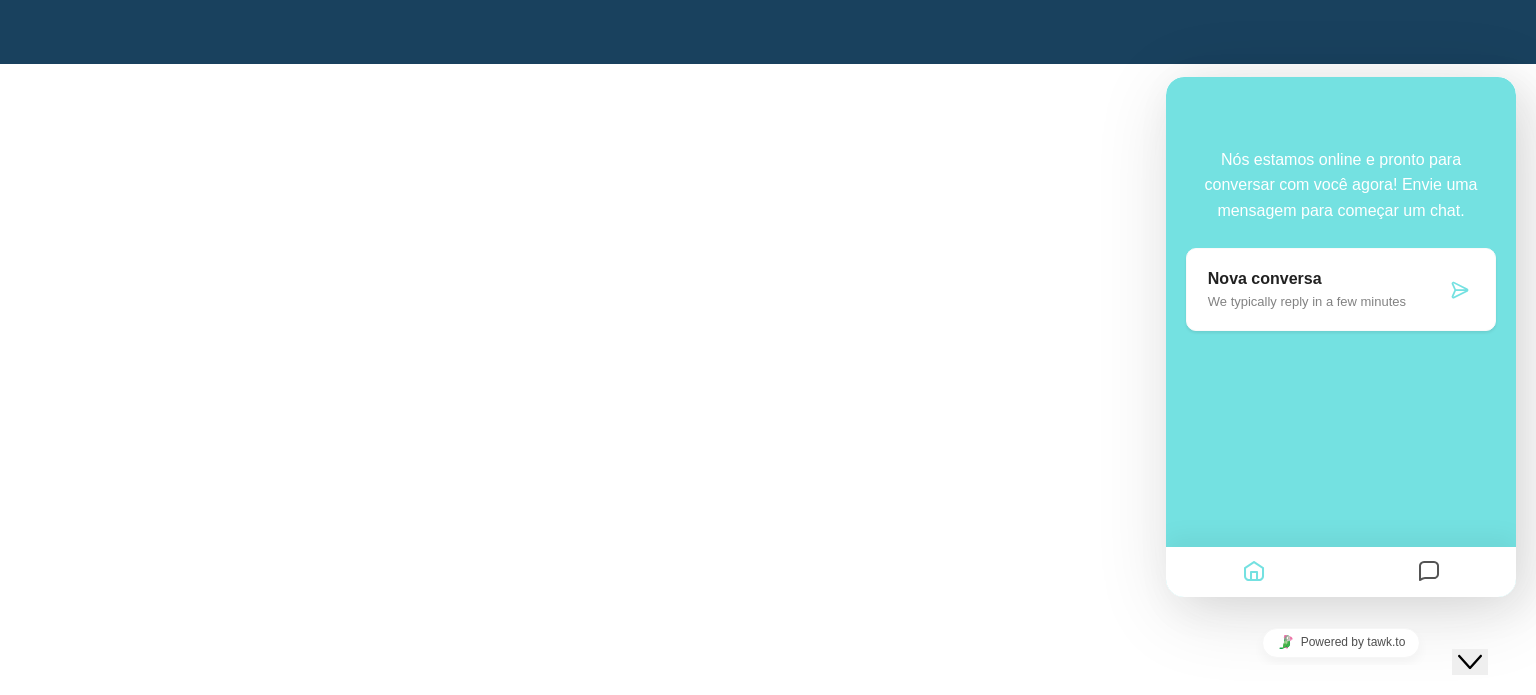 click at bounding box center (1460, 290) 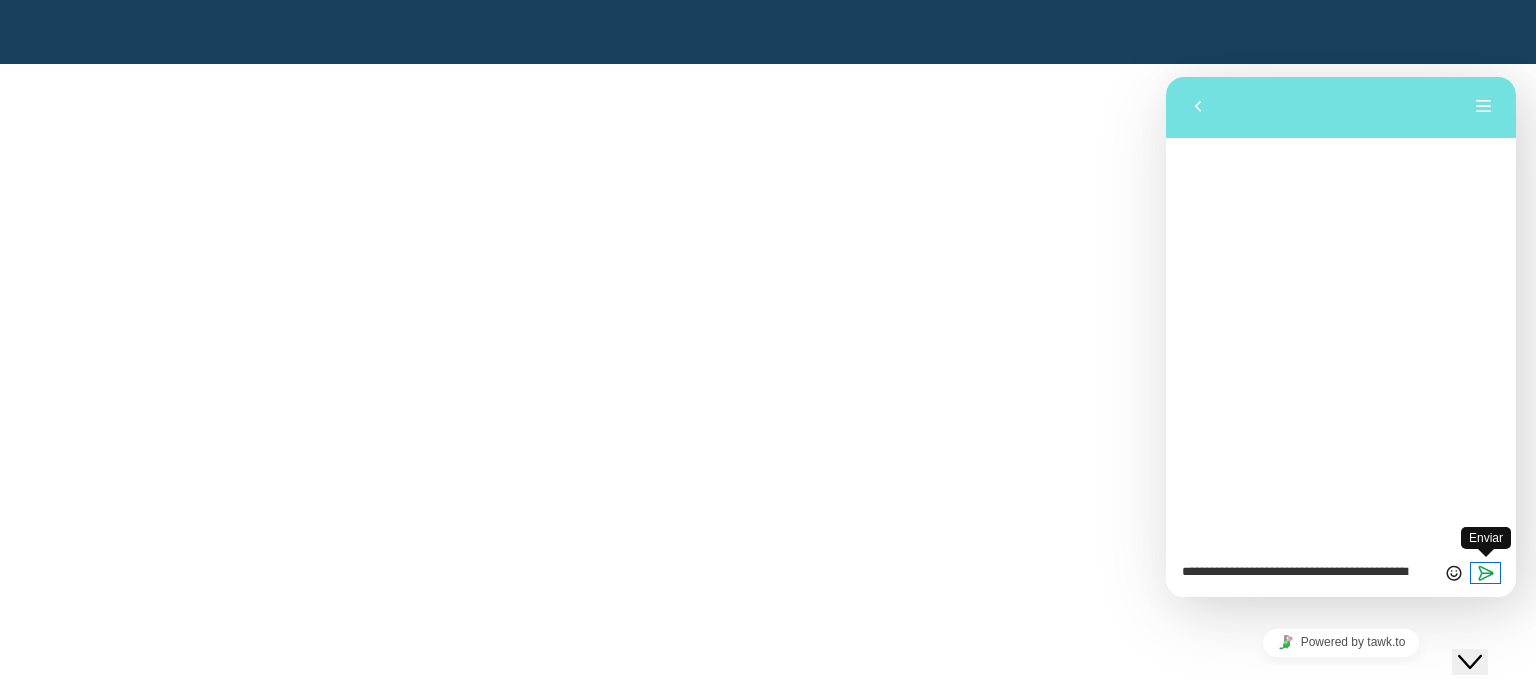 click at bounding box center (1486, 573) 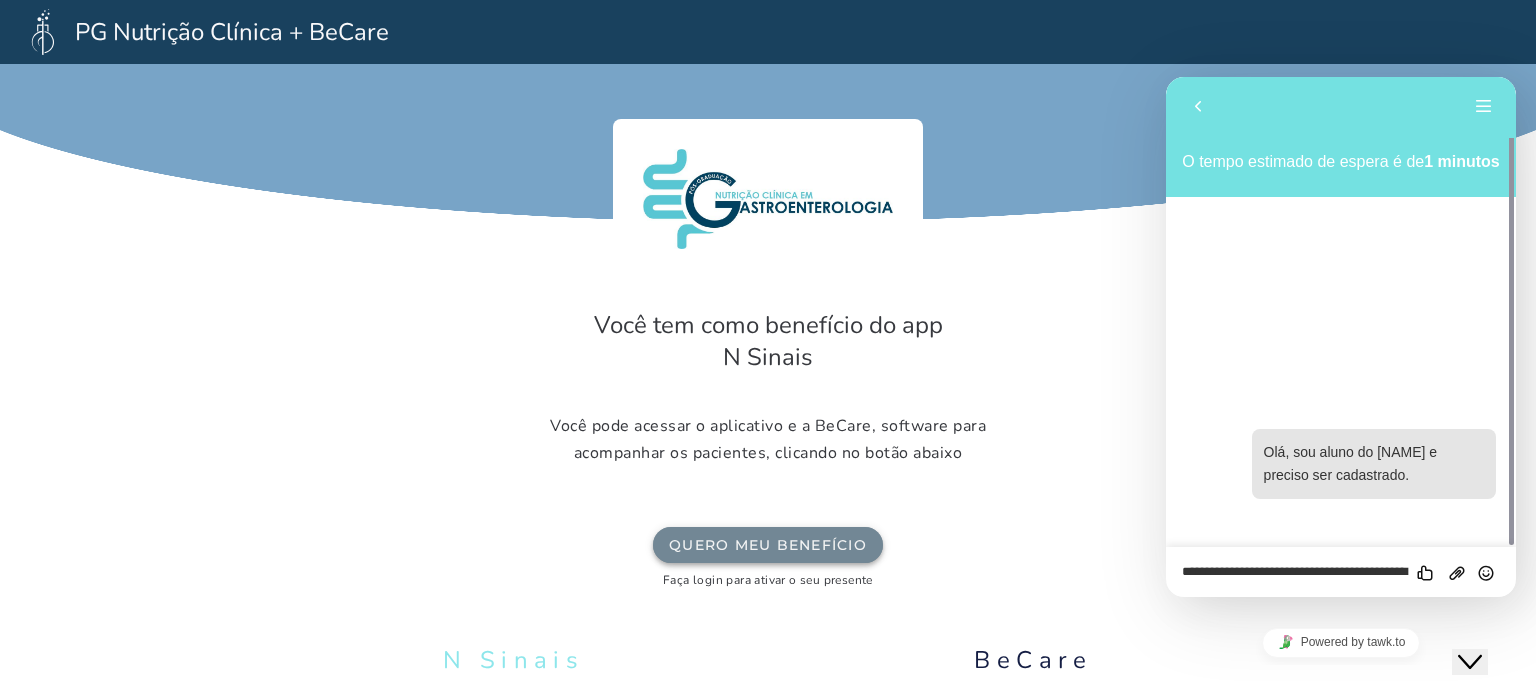 click on "Quero meu benefício" at bounding box center (0, 0) 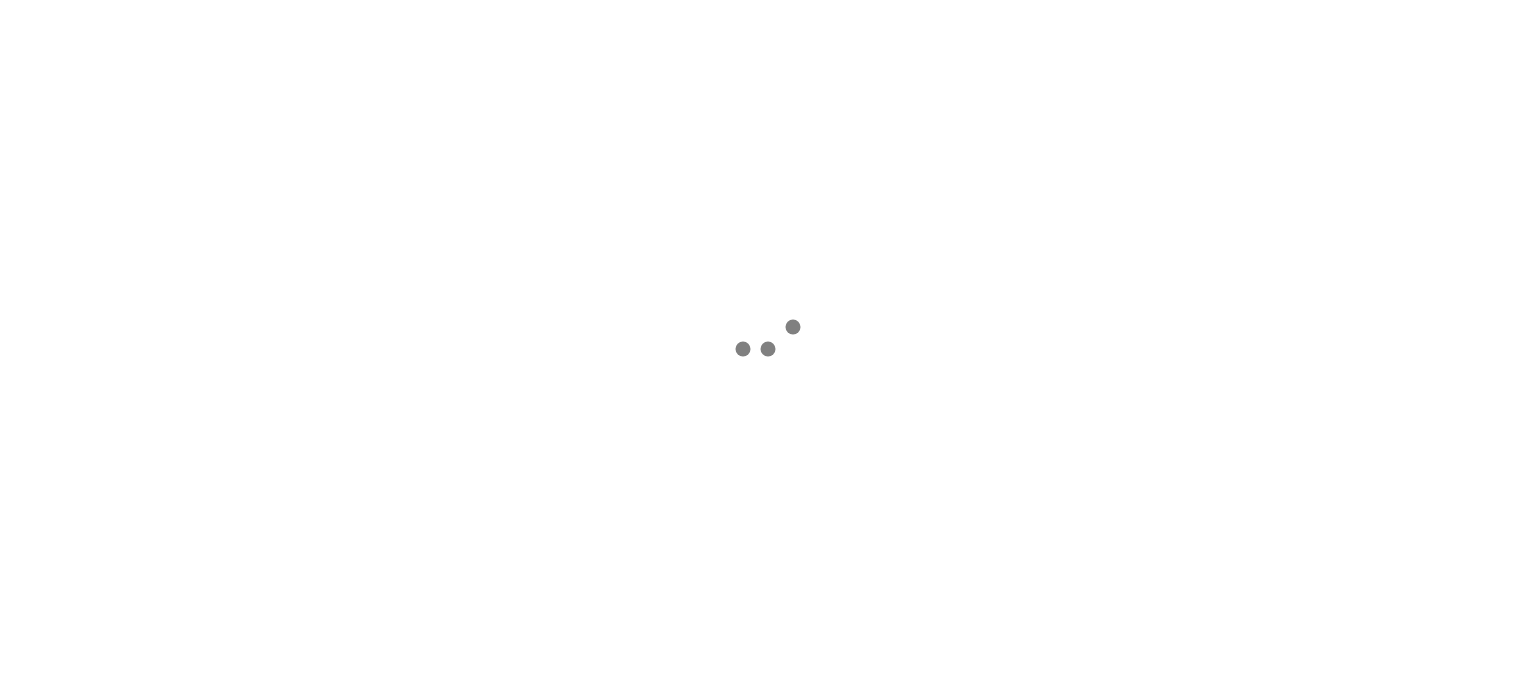 scroll, scrollTop: 0, scrollLeft: 0, axis: both 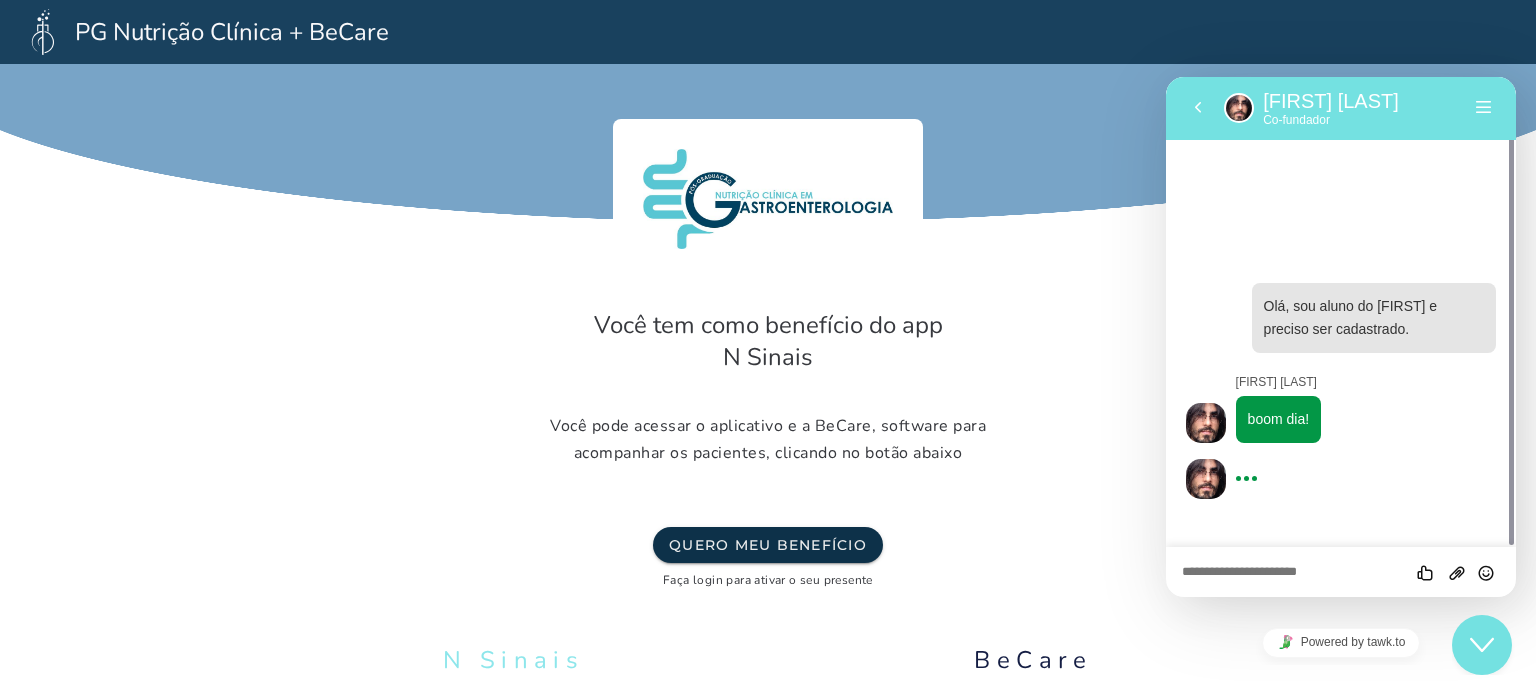 click at bounding box center [1166, 77] 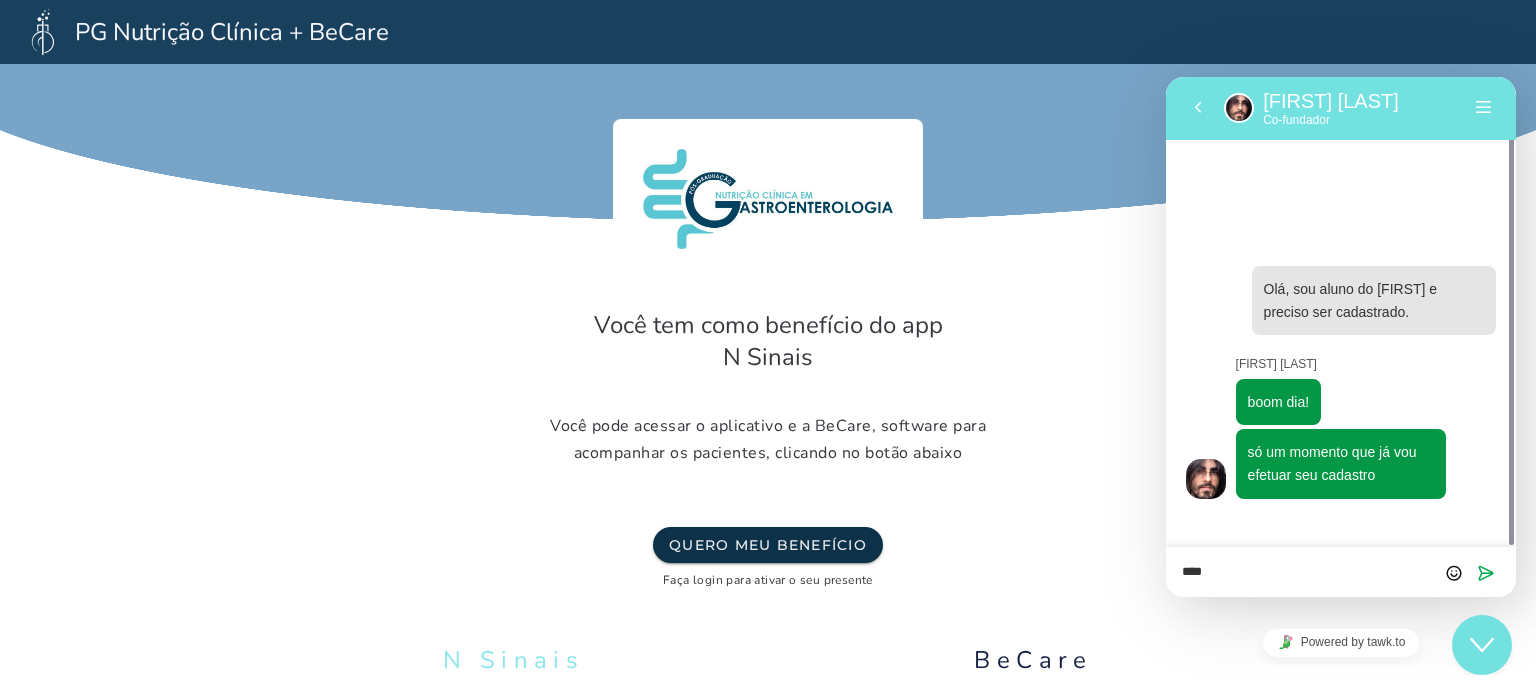 type on "*****" 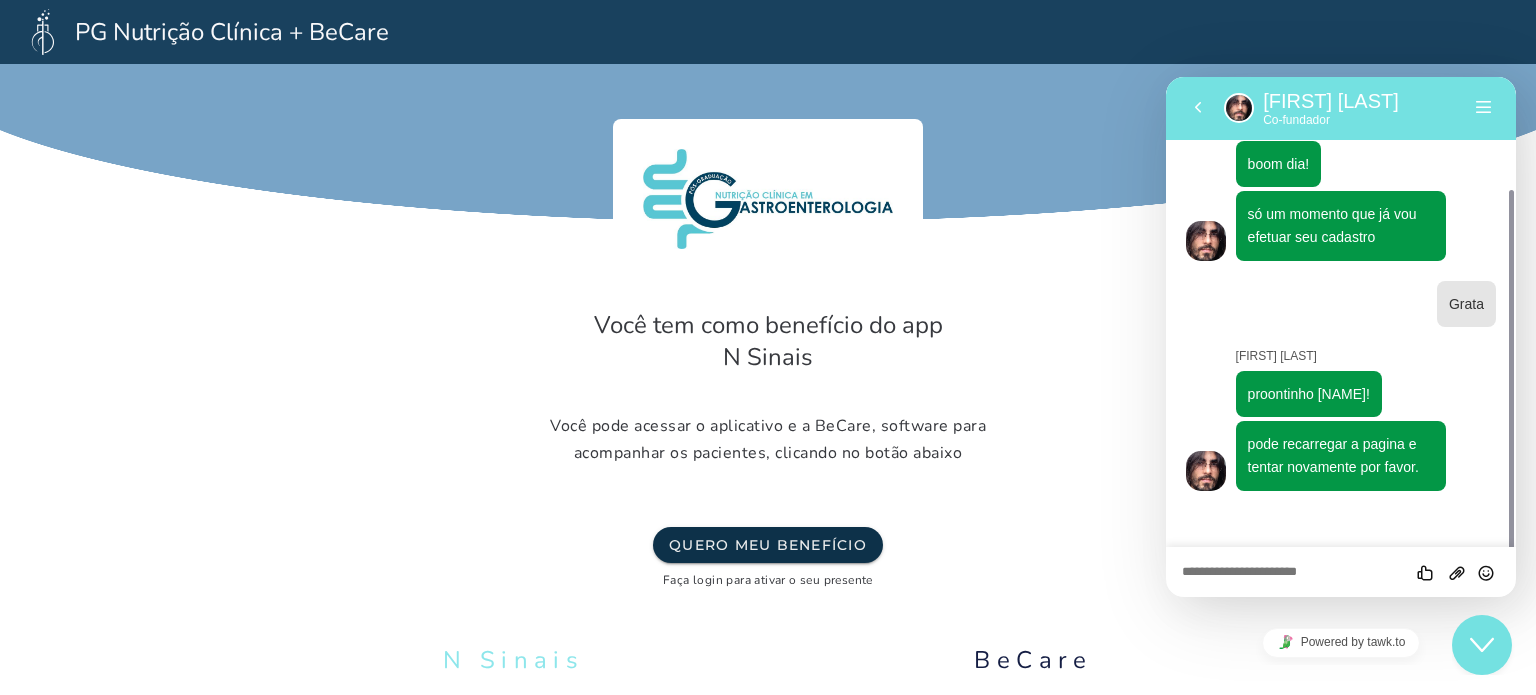 scroll, scrollTop: 88, scrollLeft: 0, axis: vertical 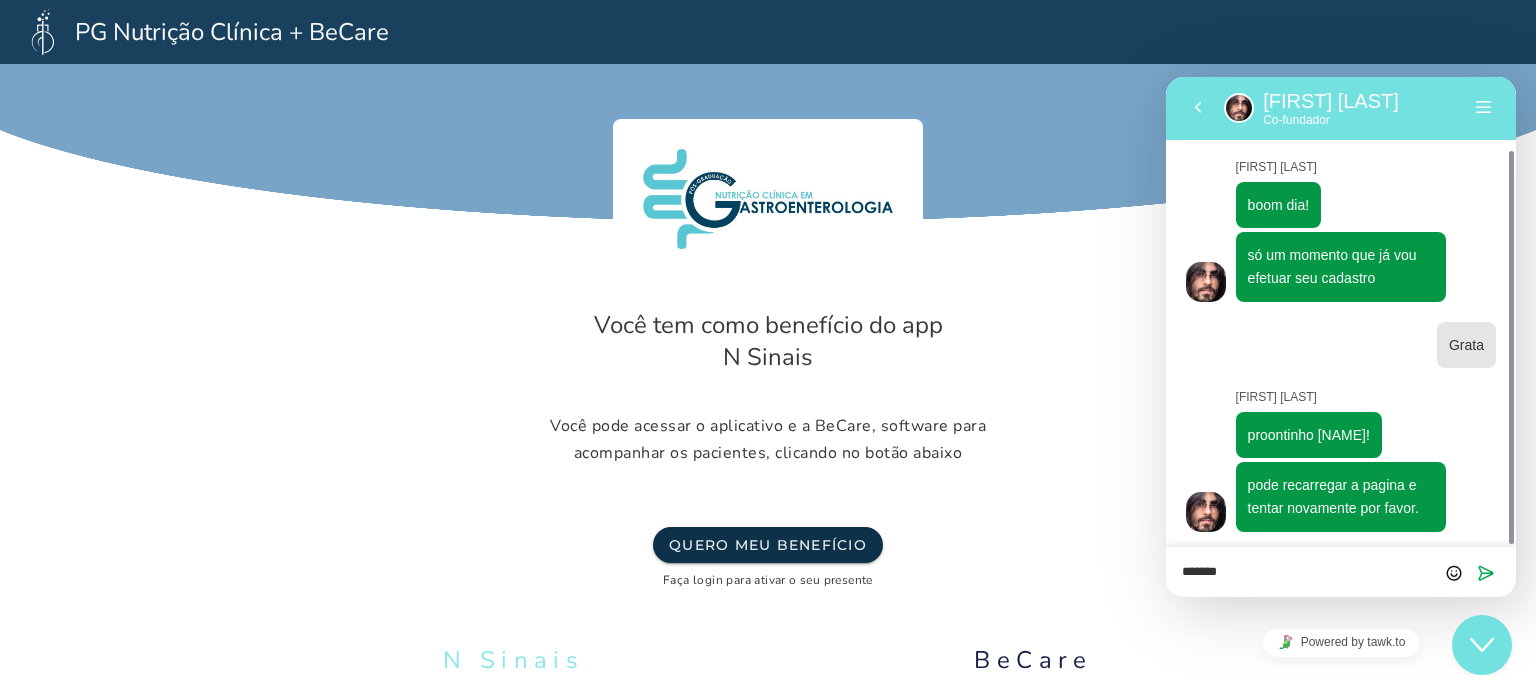 type on "********" 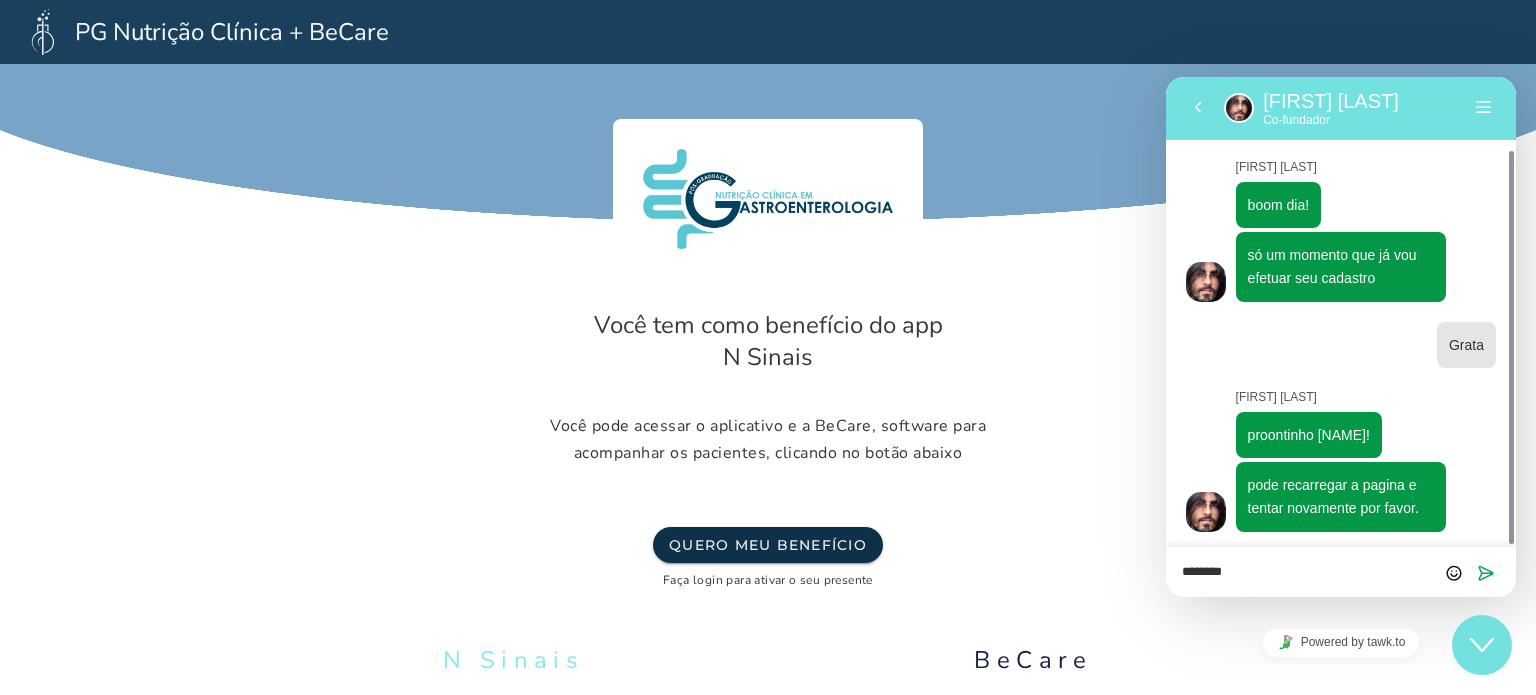 type 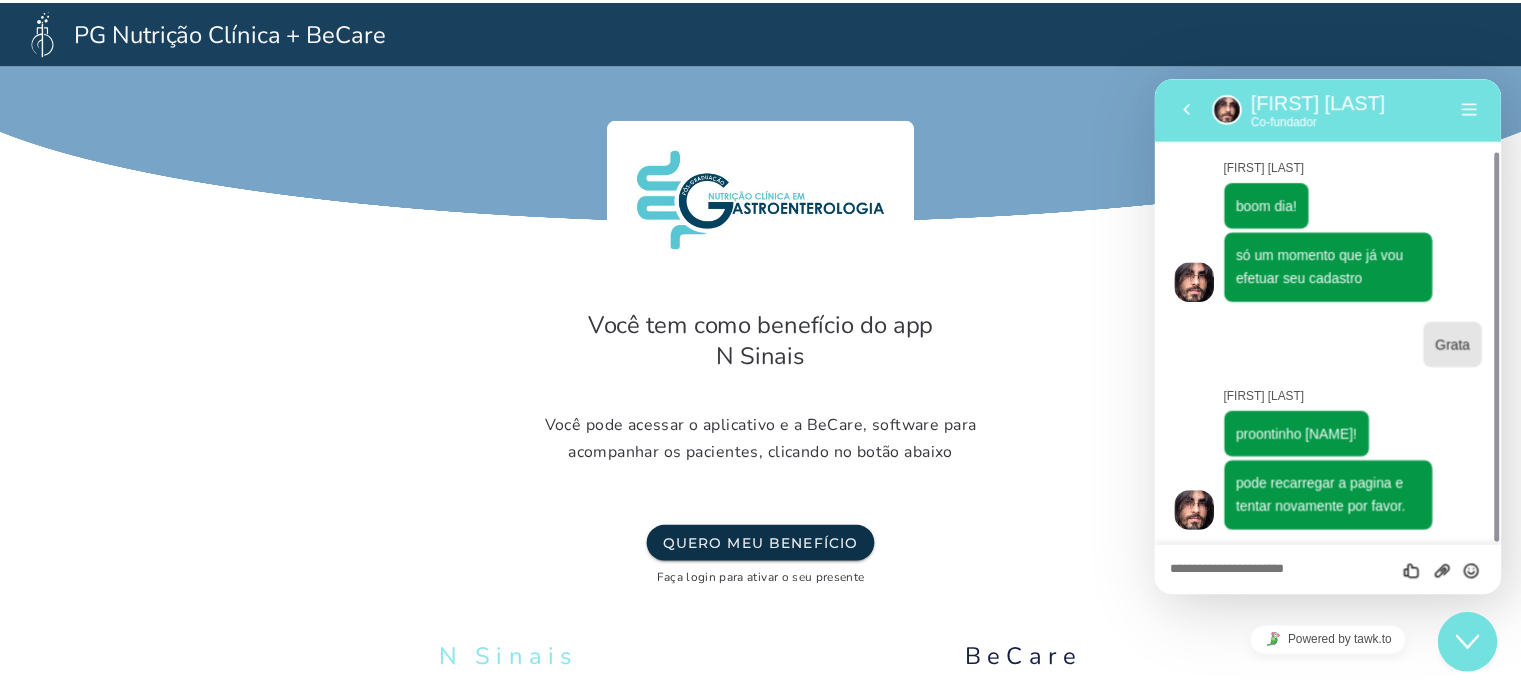 scroll, scrollTop: 156, scrollLeft: 0, axis: vertical 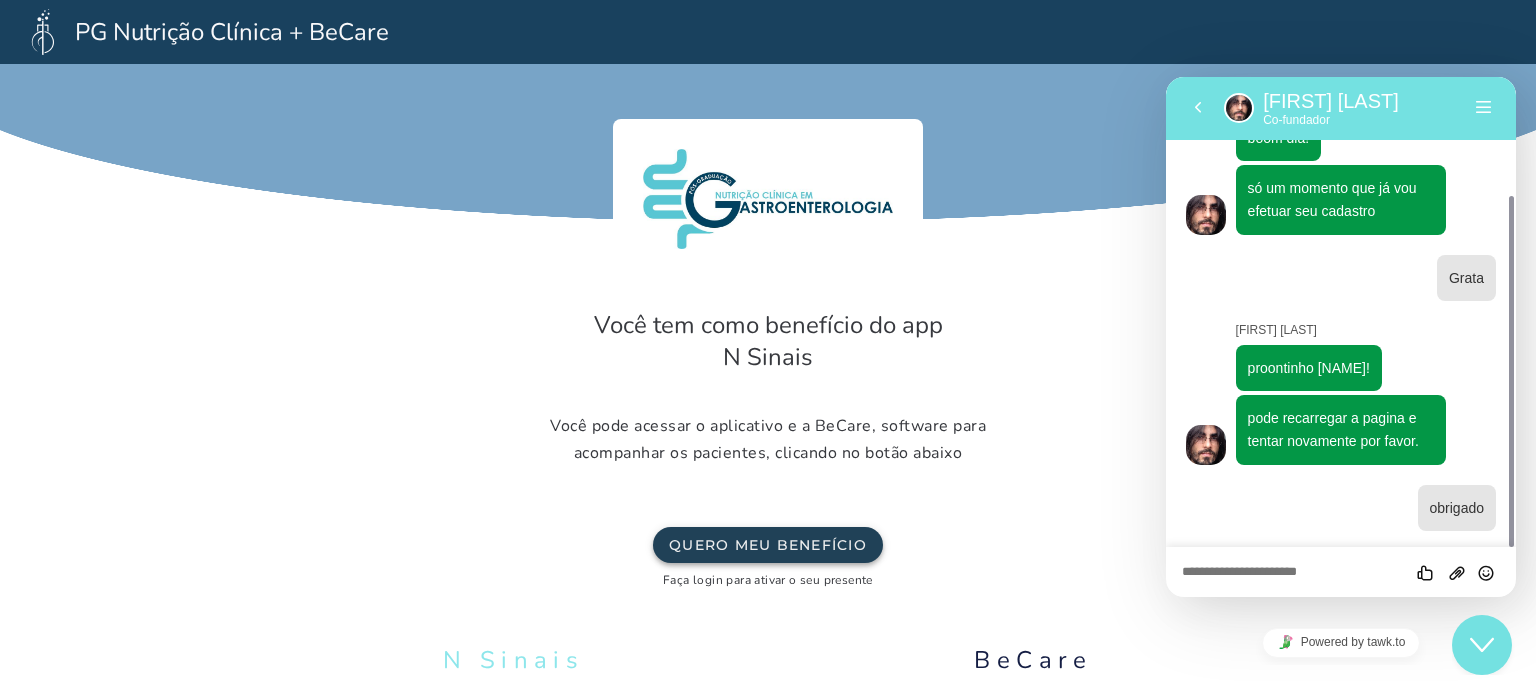 click on "Quero meu benefício" at bounding box center (0, 0) 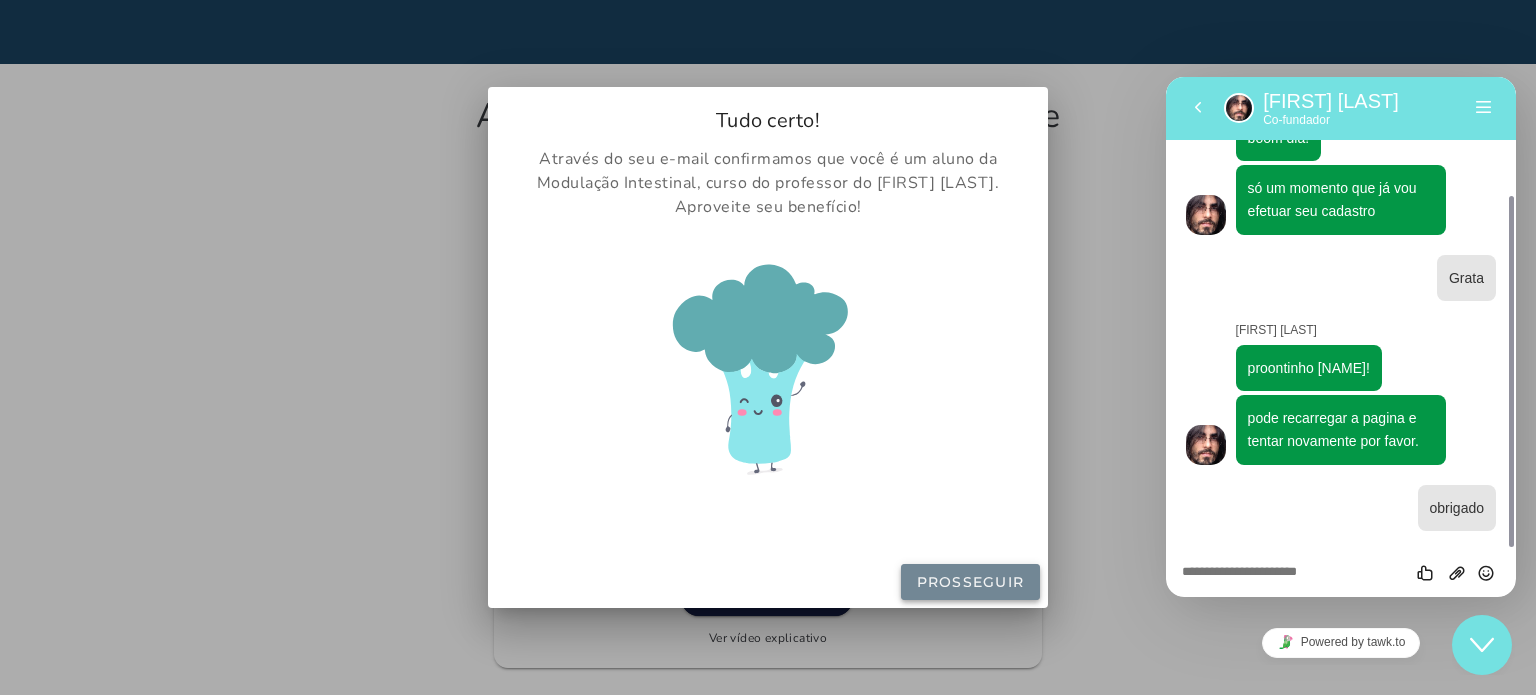 click on "Prosseguir" at bounding box center [0, 0] 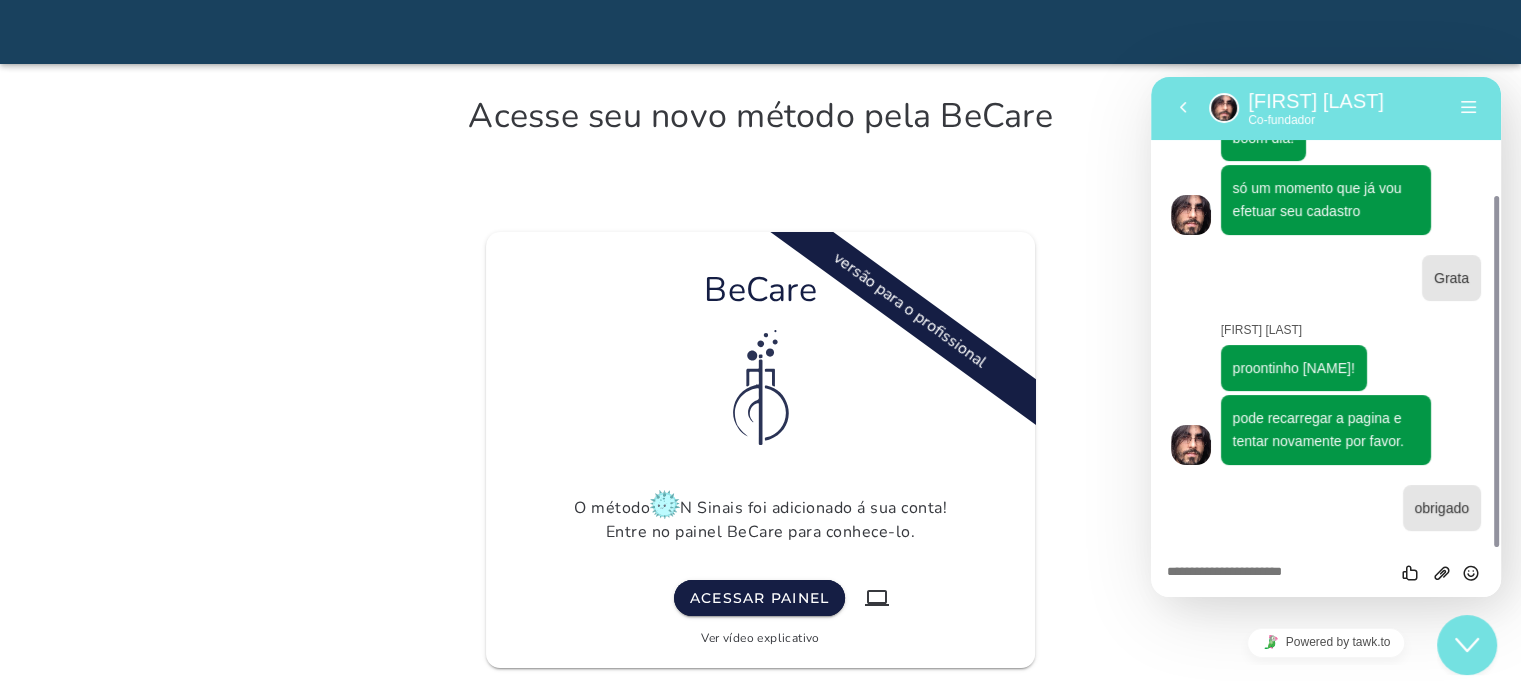 scroll, scrollTop: 58, scrollLeft: 0, axis: vertical 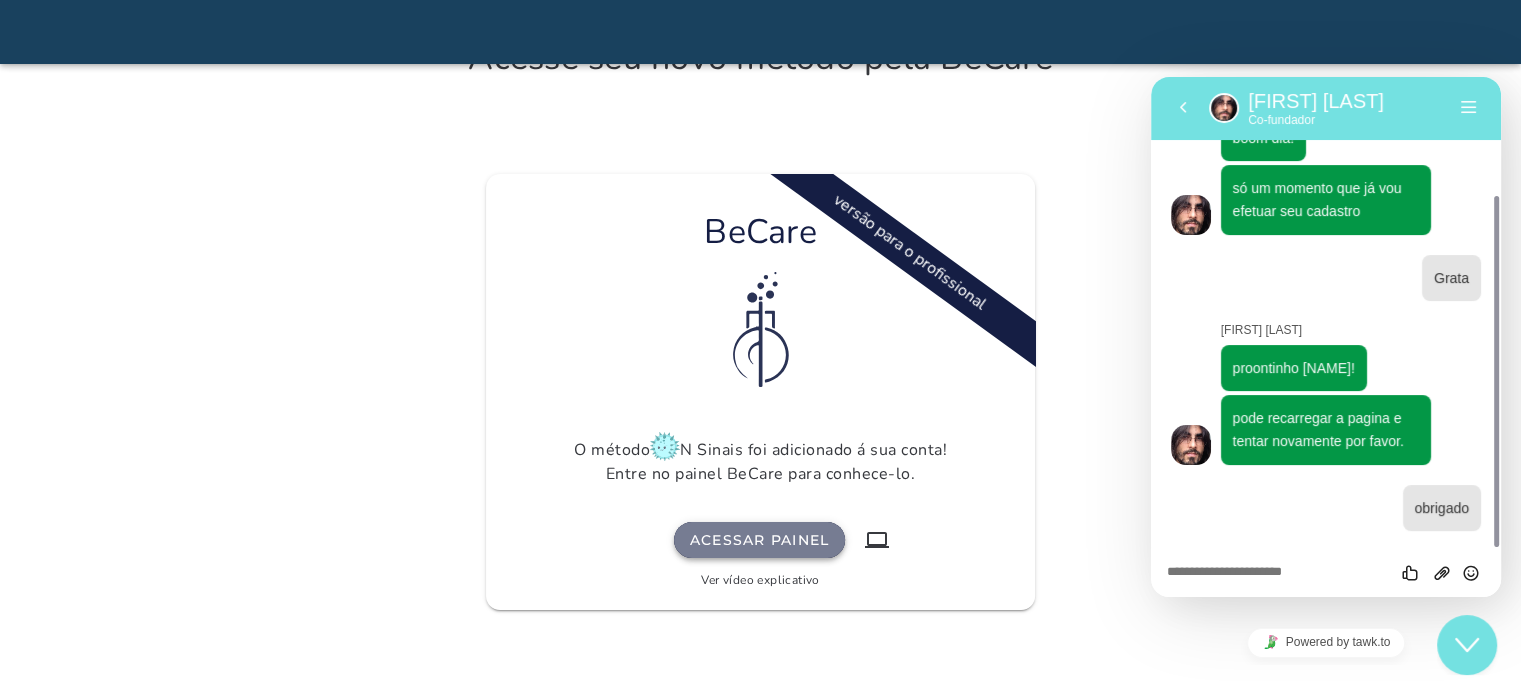 click on "Acessar painel" at bounding box center [0, 0] 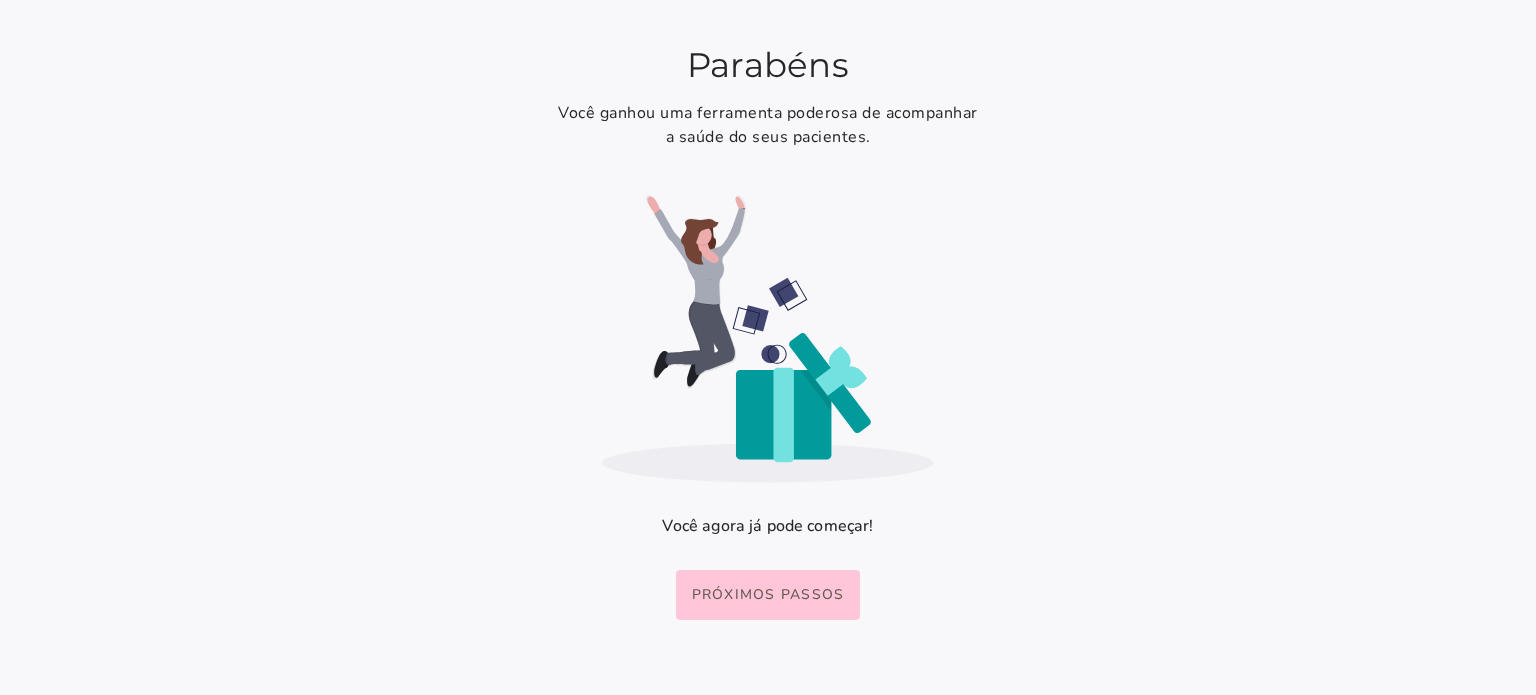 scroll, scrollTop: 0, scrollLeft: 0, axis: both 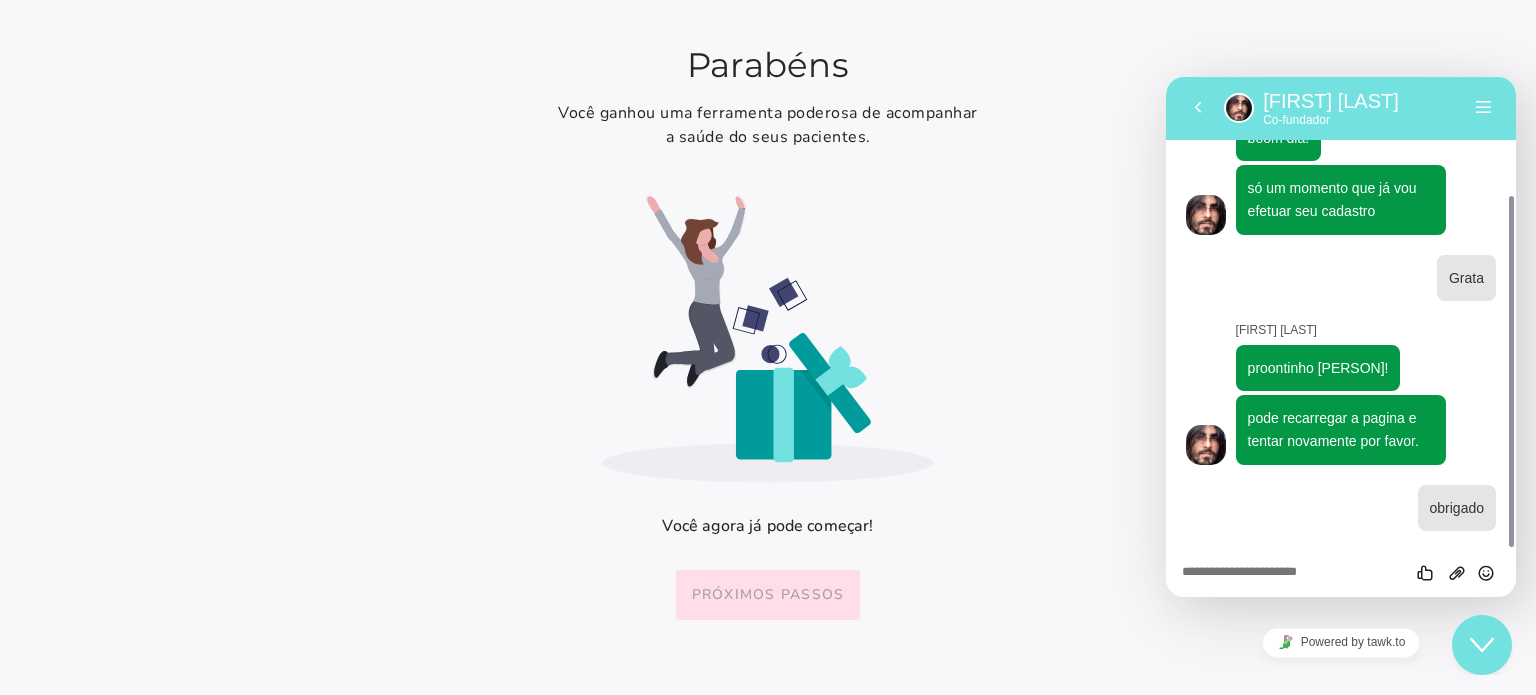 click on "Próximos passos" at bounding box center [0, 0] 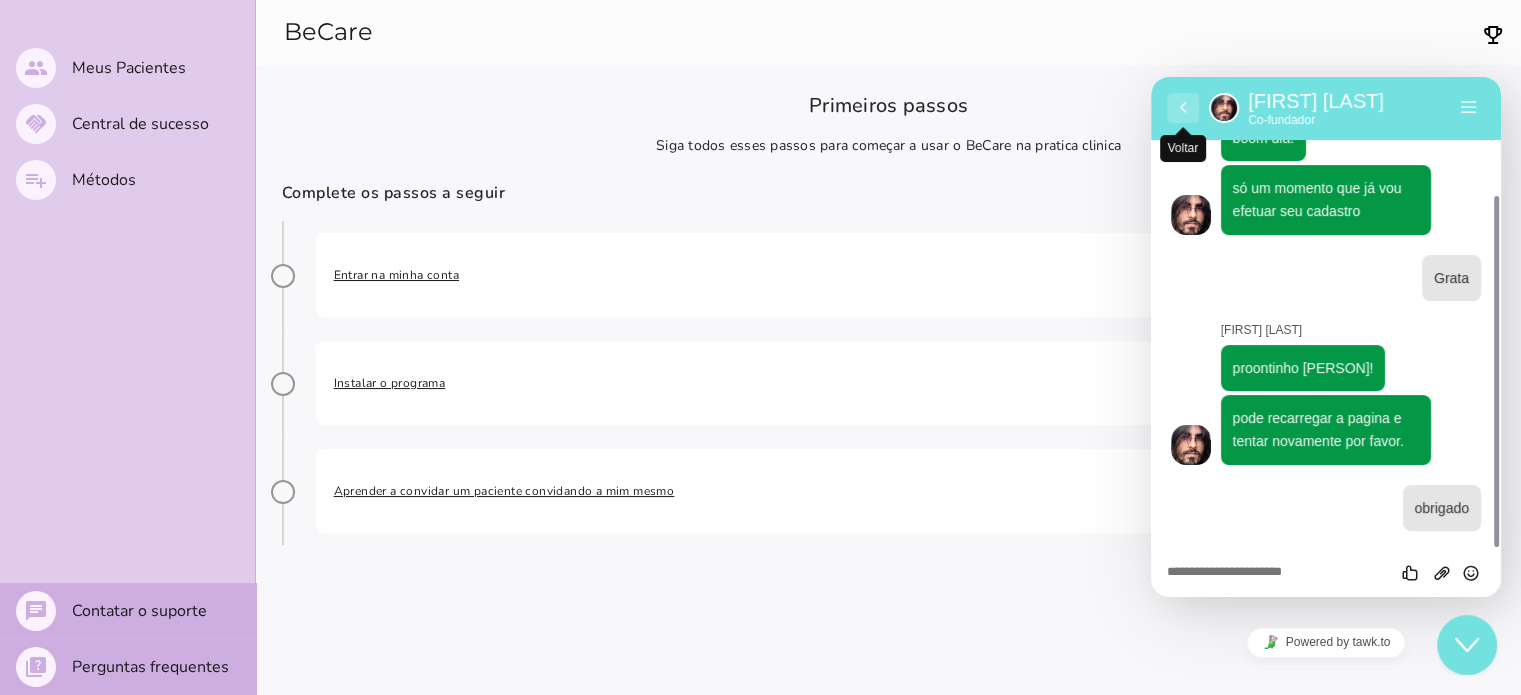 click on "Voltar" at bounding box center (1183, 108) 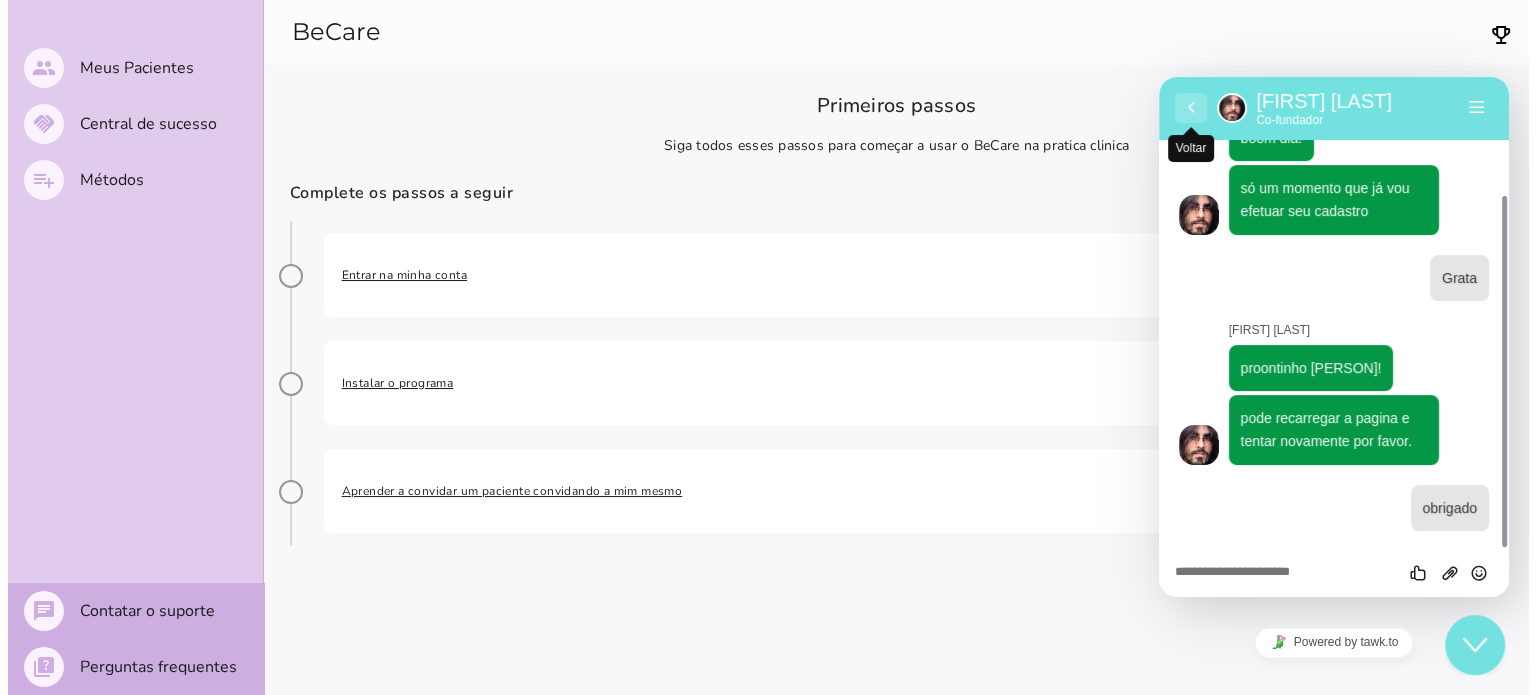 scroll, scrollTop: 105, scrollLeft: 0, axis: vertical 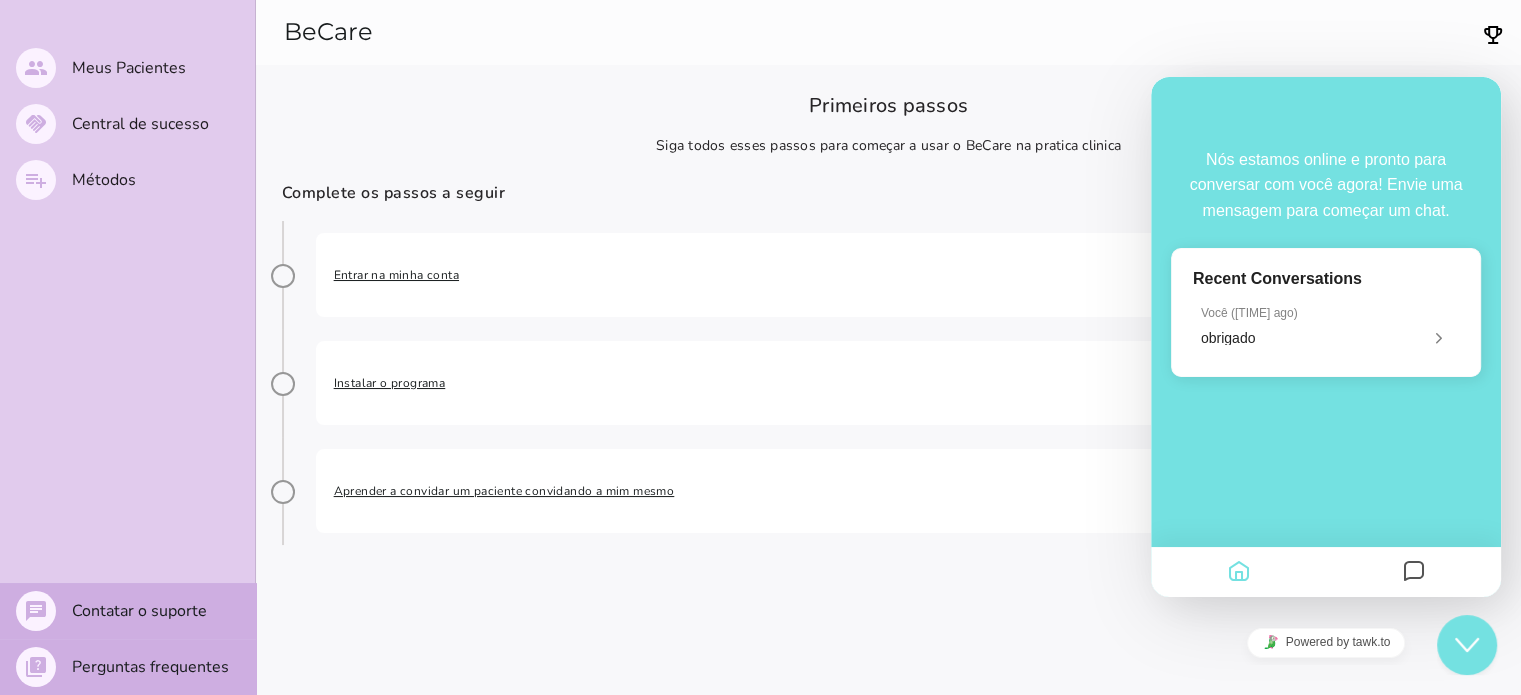 click on "Close Chat This icon closes the chat window." at bounding box center (1467, 645) 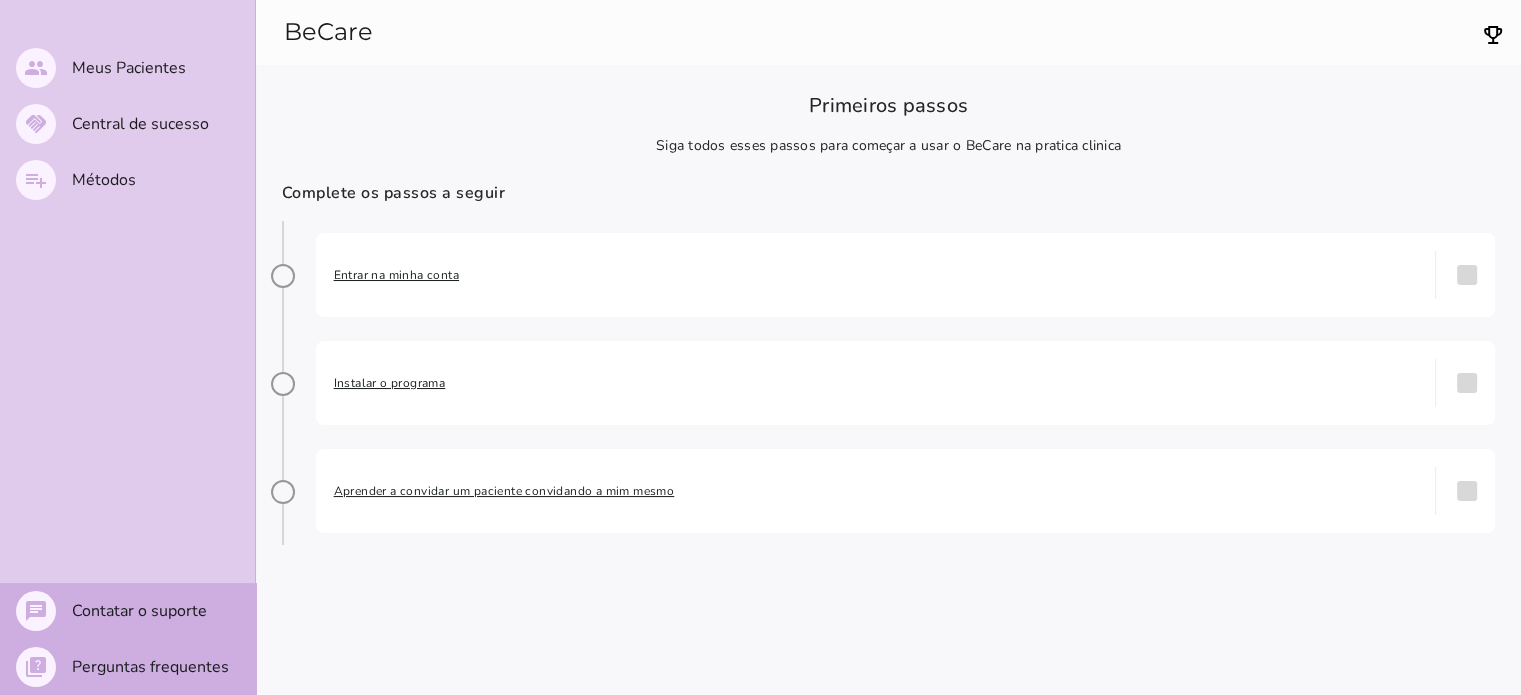 click on "Entrar na minha conta" at bounding box center [876, 275] 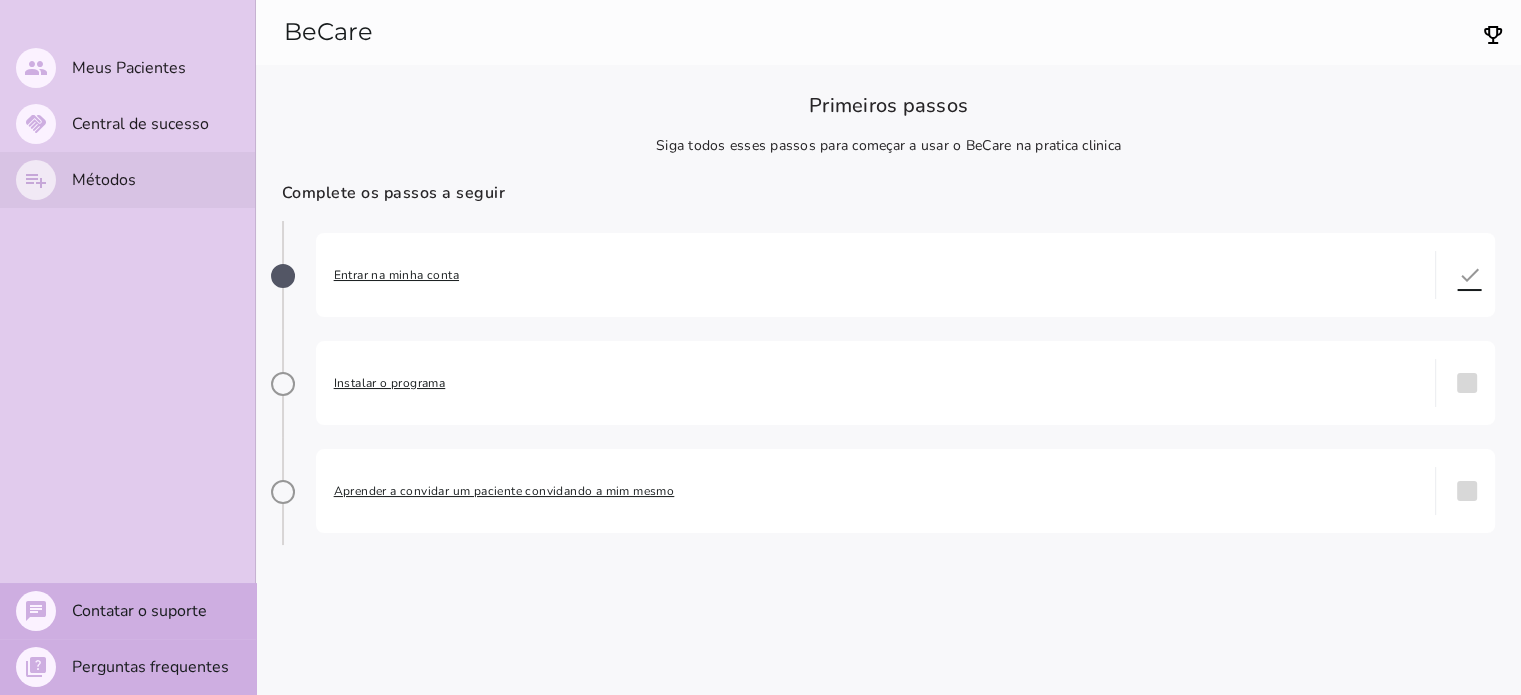 click on "Métodos" at bounding box center (0, 0) 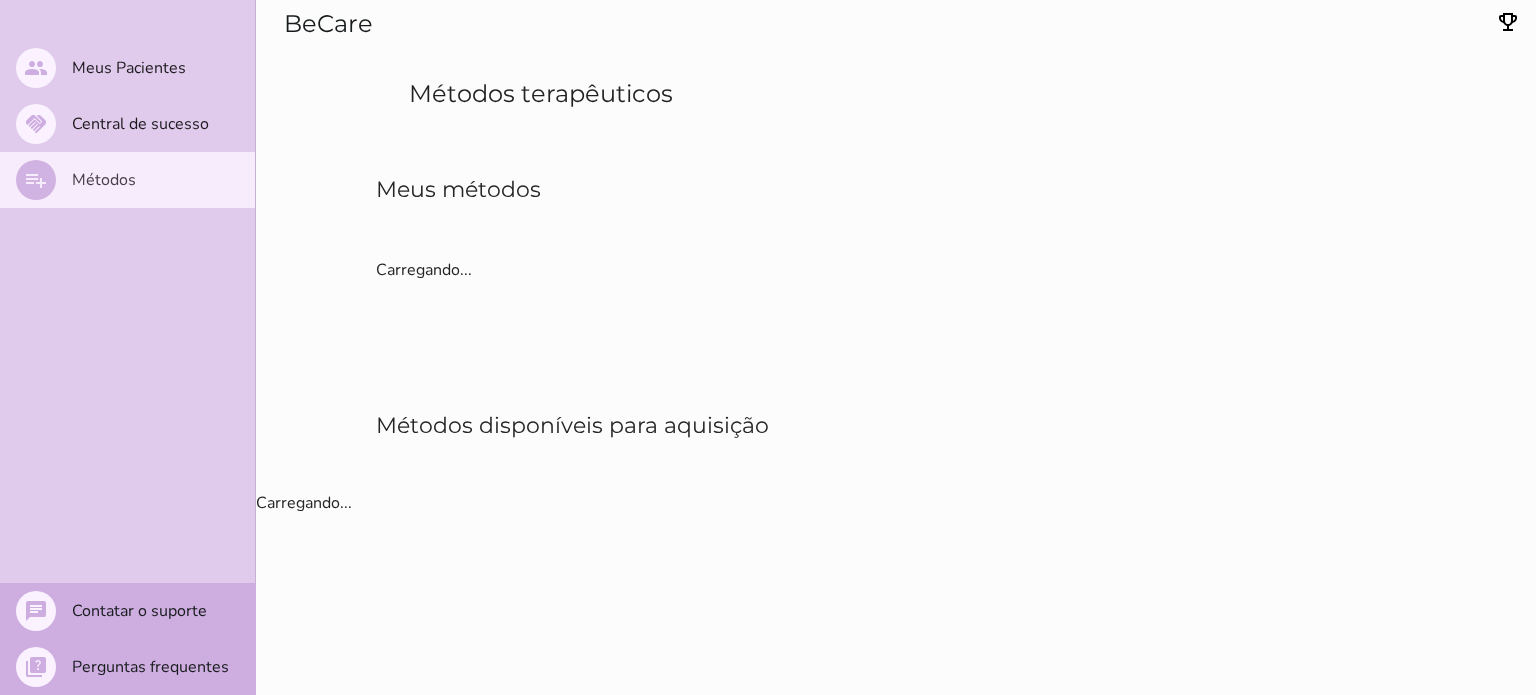 type 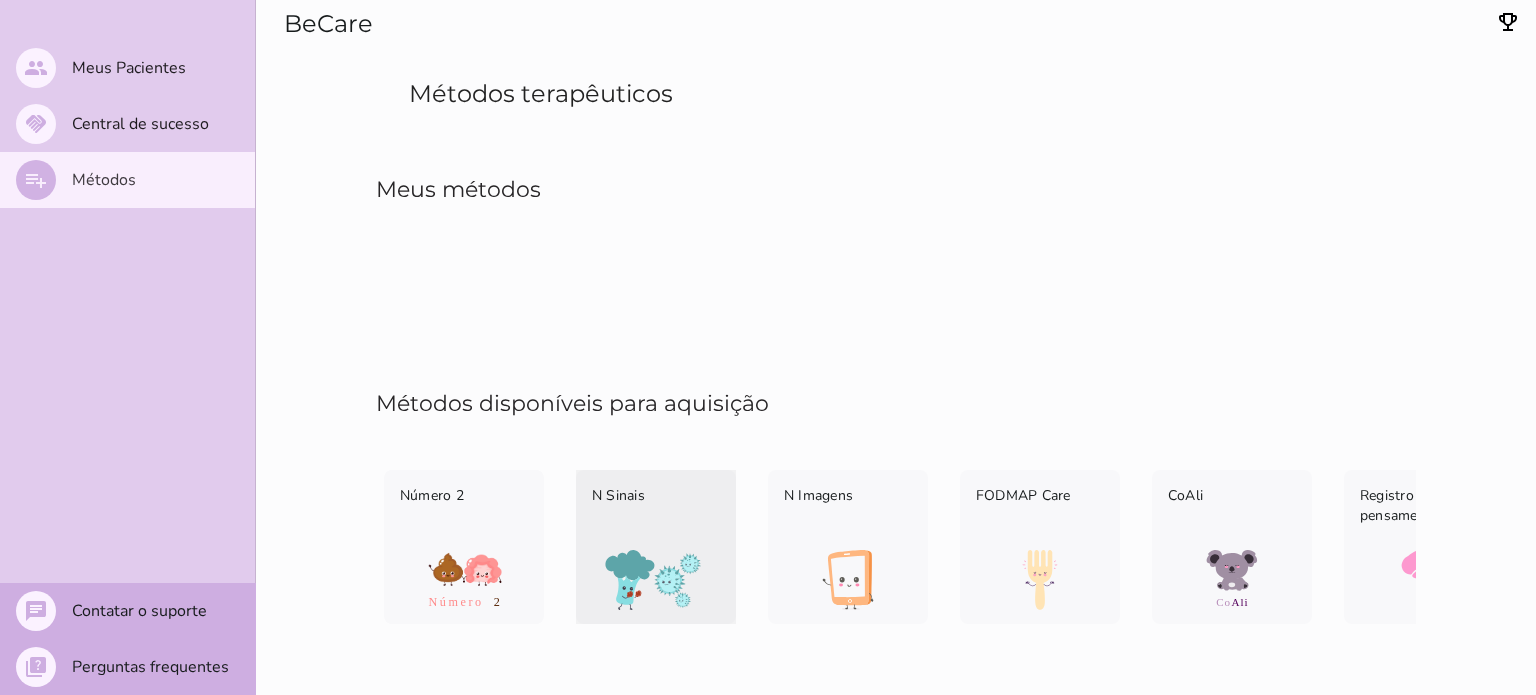 click on "N Sinais" at bounding box center (656, 510) 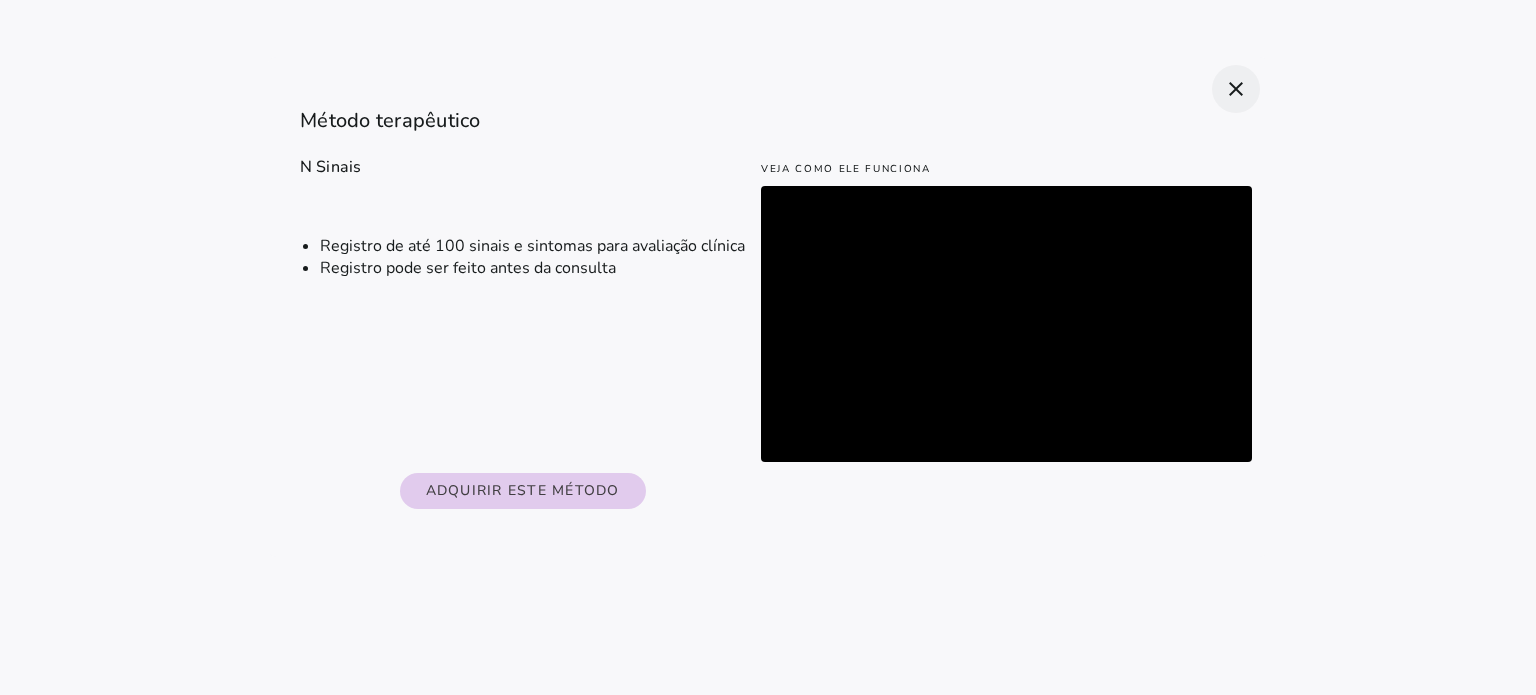 click on "close" 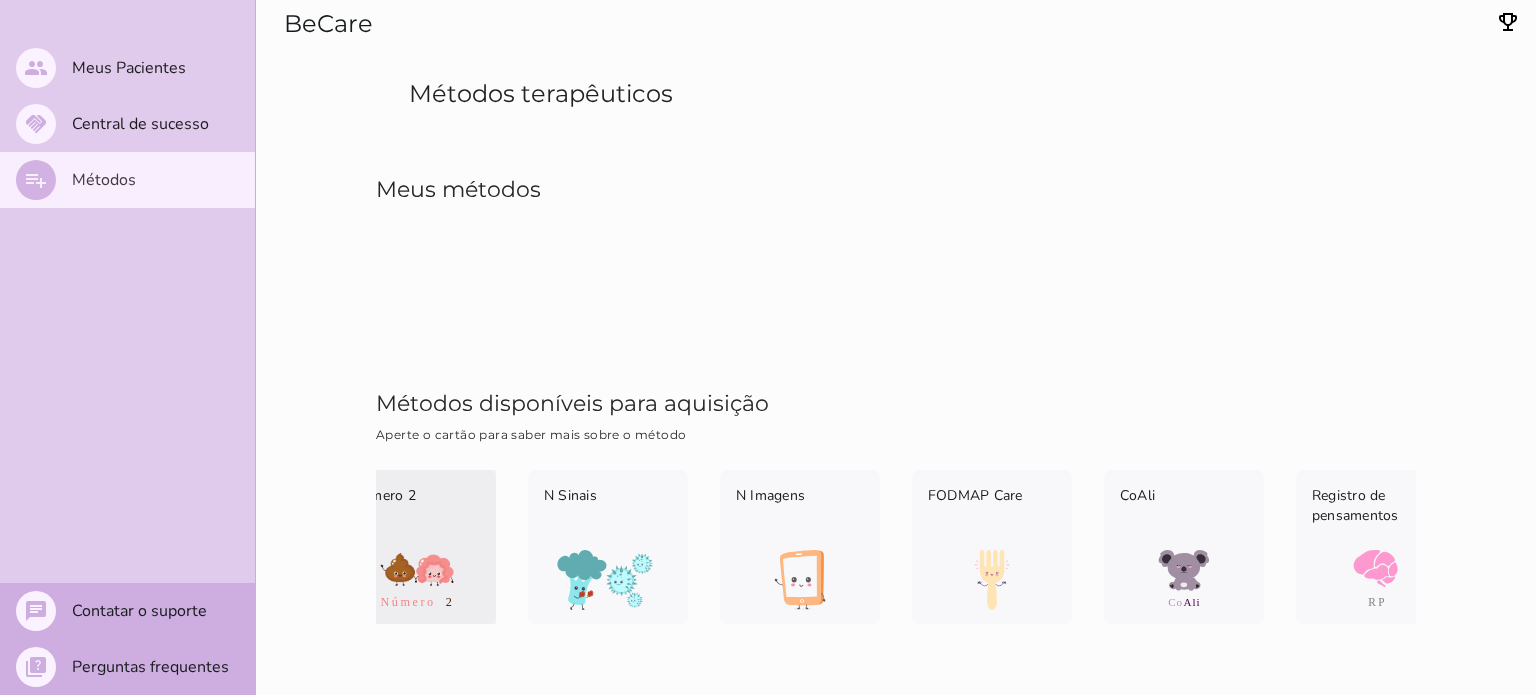 click on "Número 2" at bounding box center (416, 510) 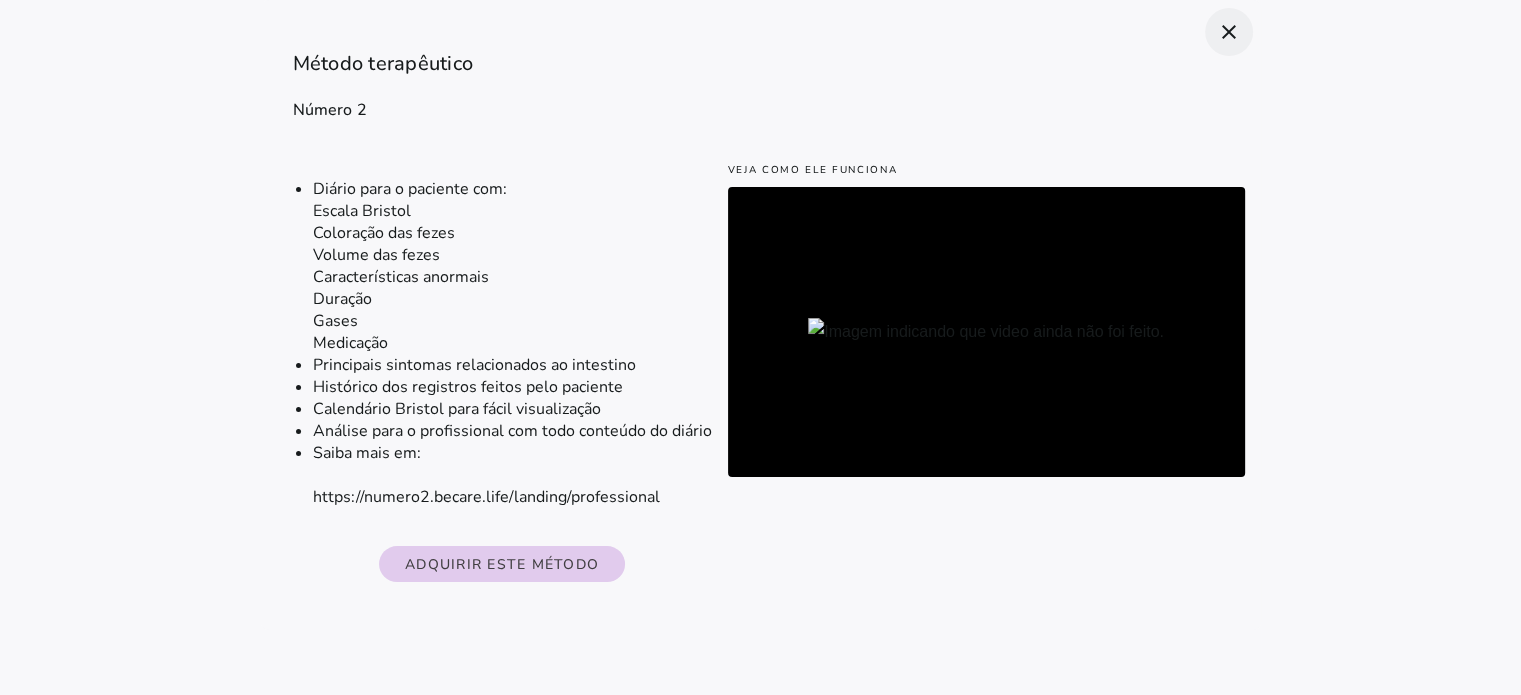 click on "close" 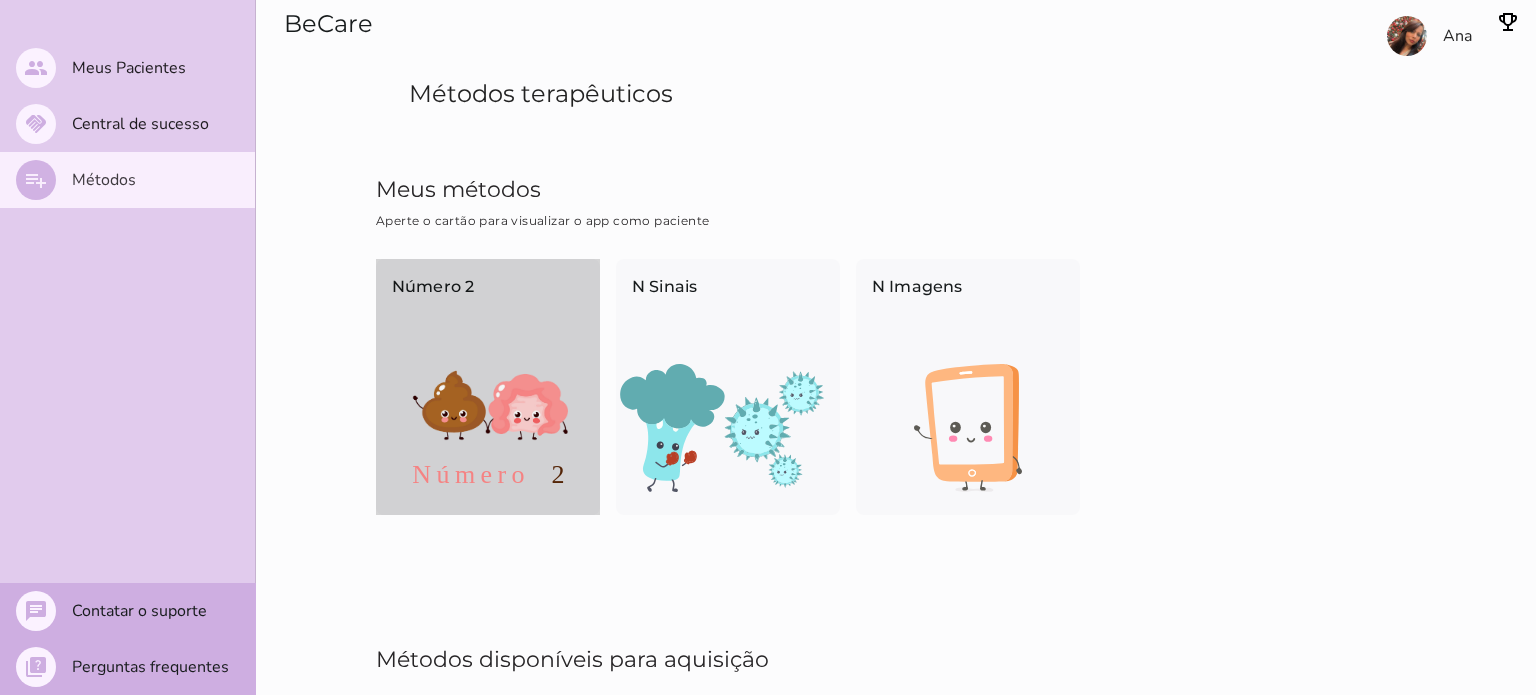click at bounding box center [488, 428] 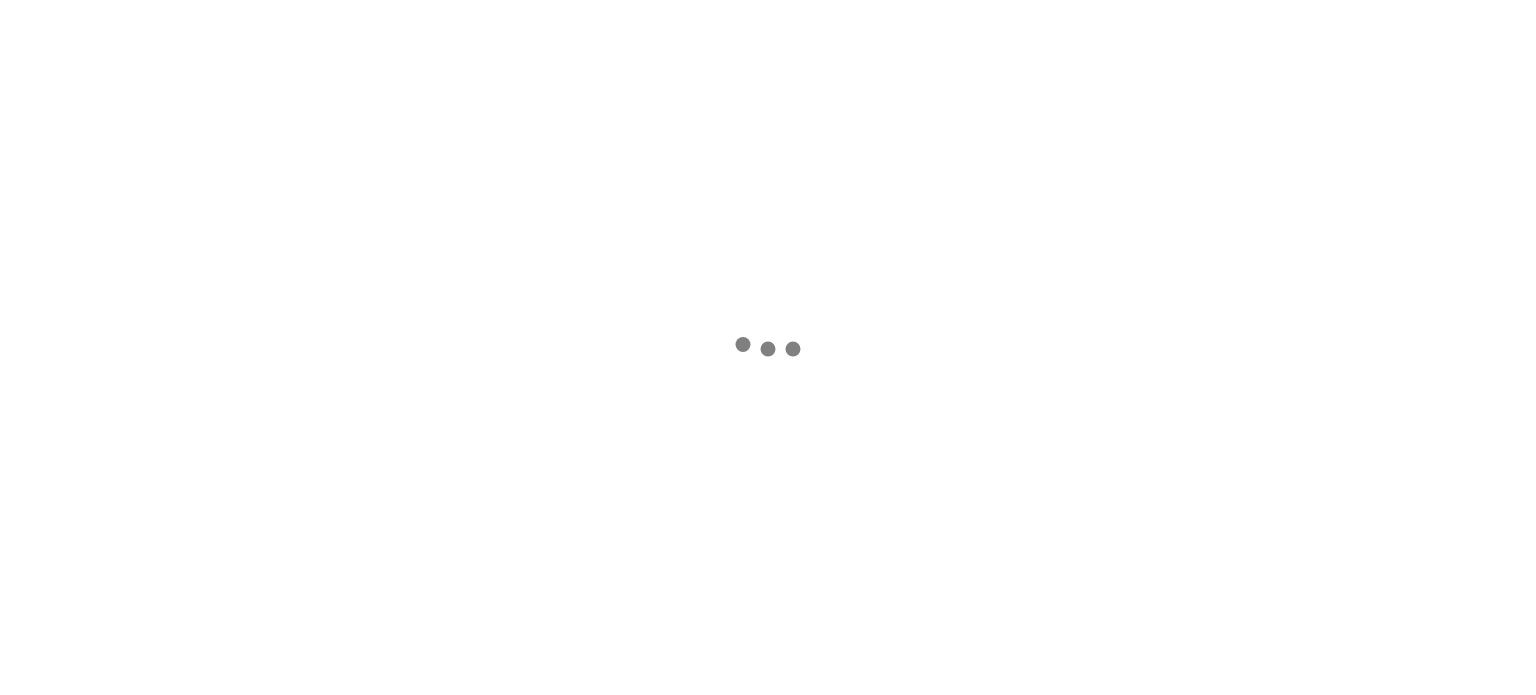 scroll, scrollTop: 0, scrollLeft: 0, axis: both 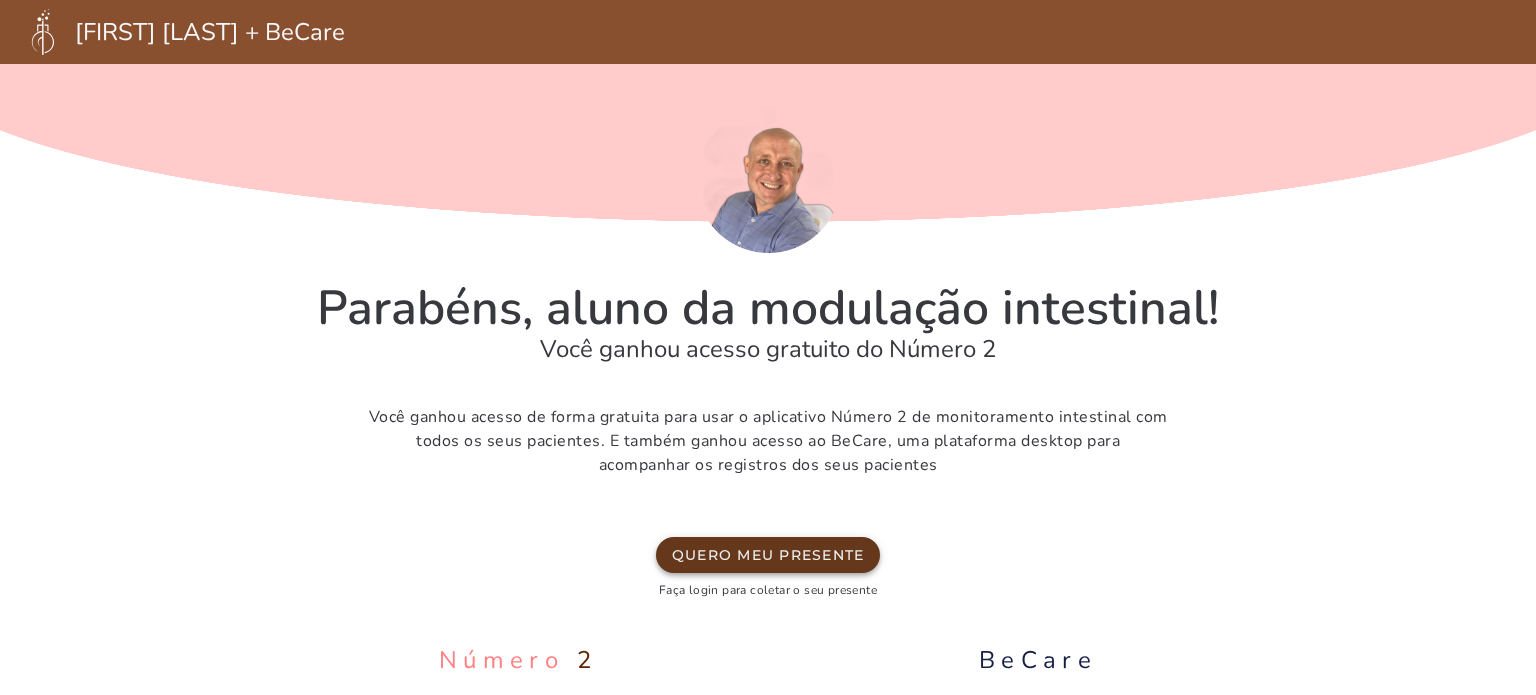 click on "Quero meu presente" at bounding box center (768, 555) 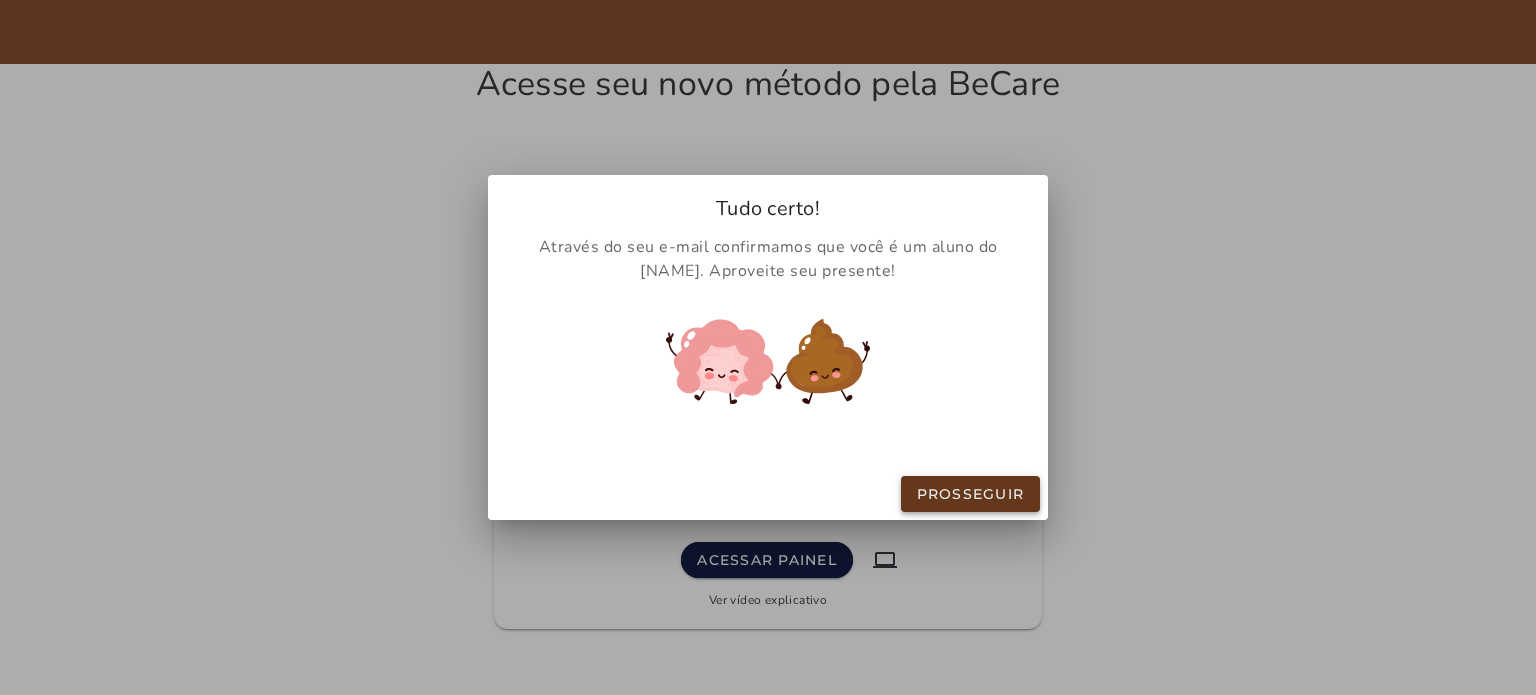 click on "Prosseguir" at bounding box center (0, 0) 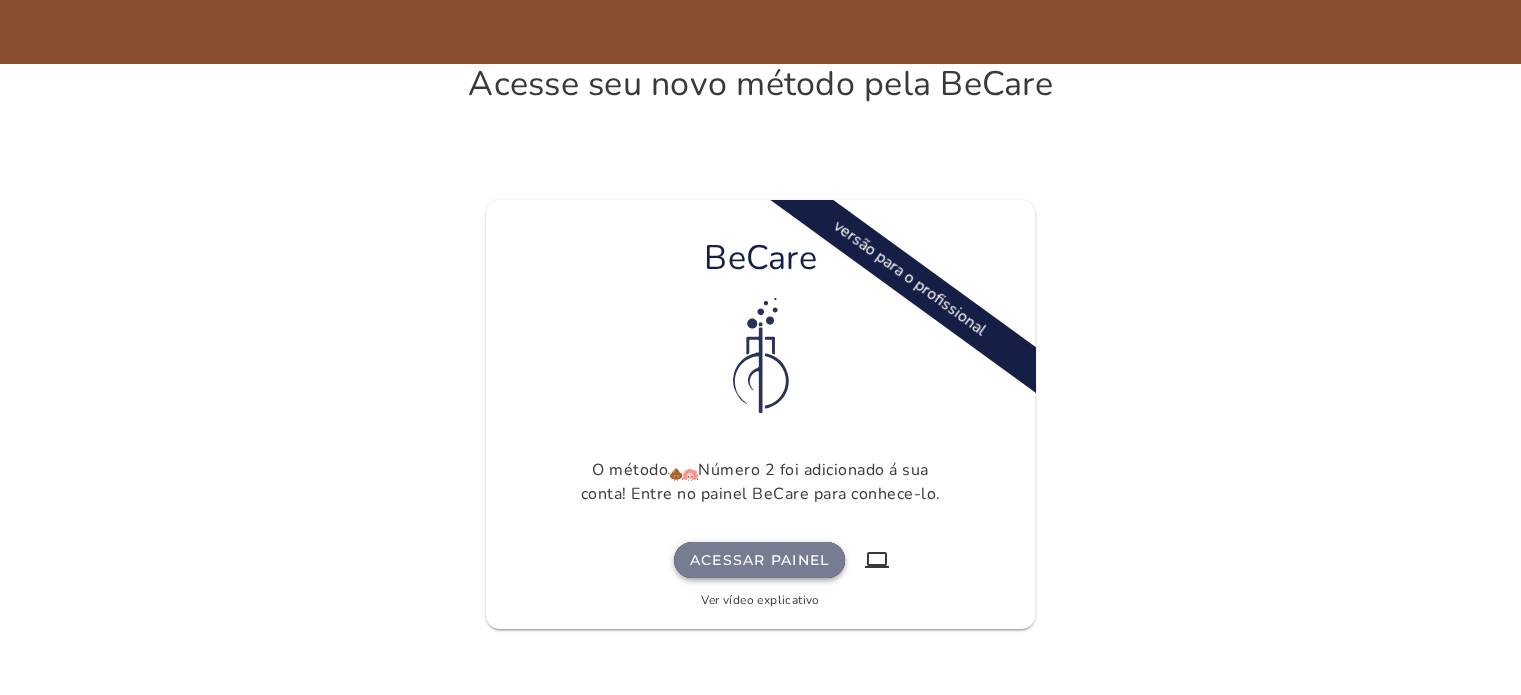 click on "Acessar painel" at bounding box center [760, 560] 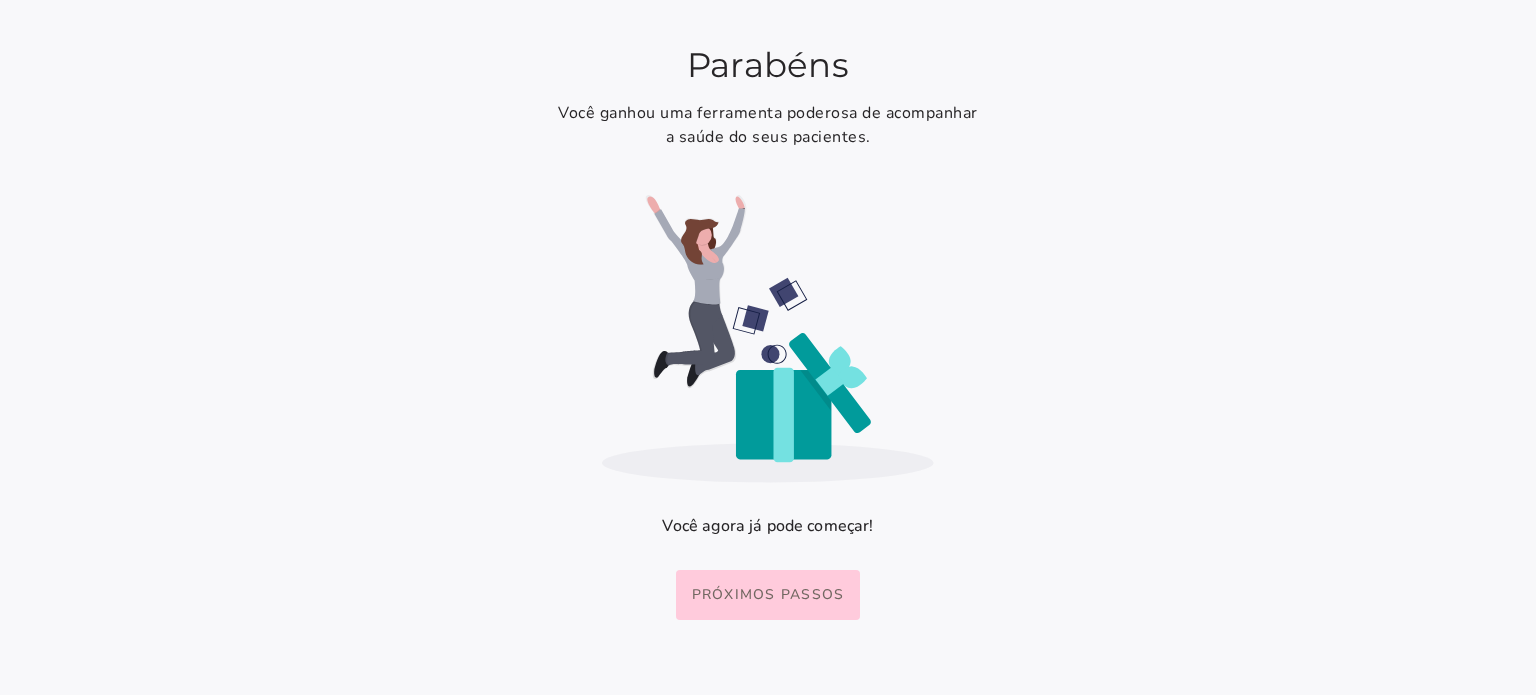 scroll, scrollTop: 0, scrollLeft: 0, axis: both 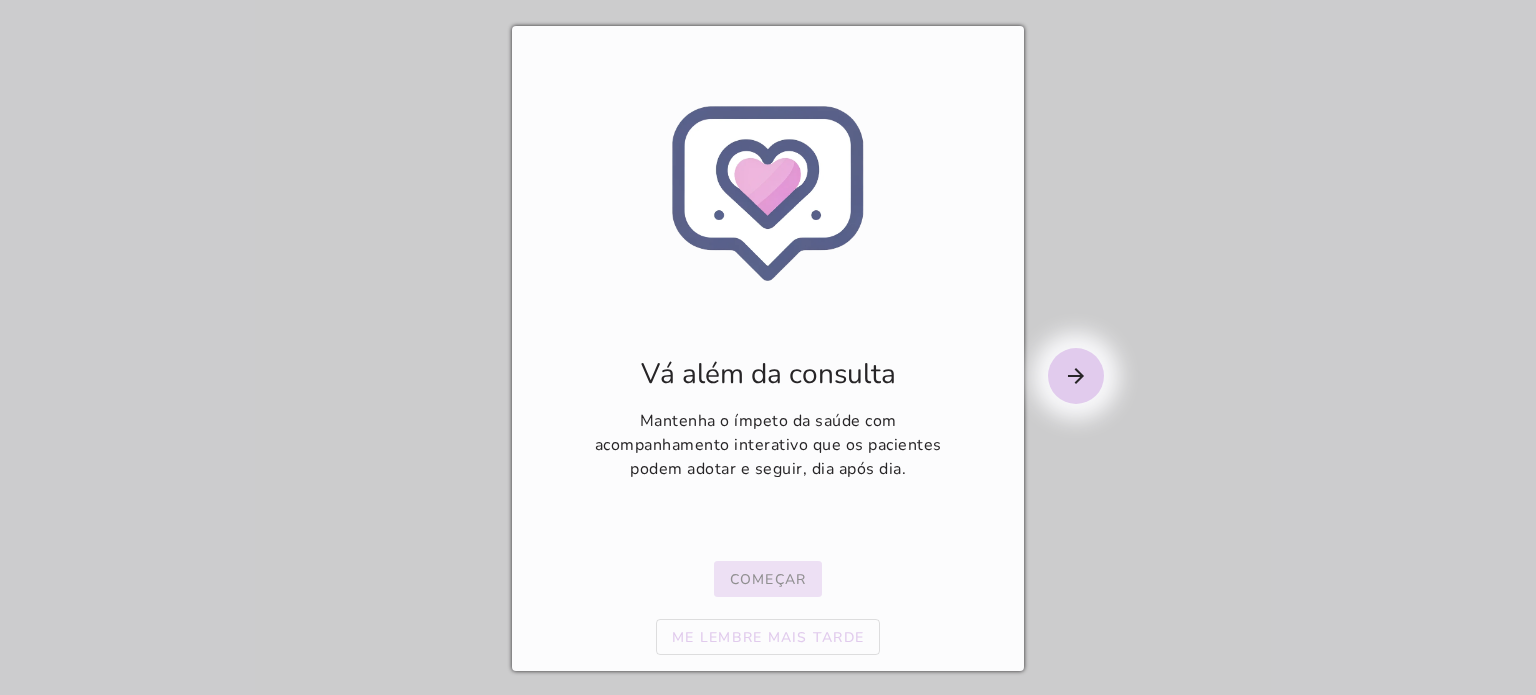 click on "Começar" at bounding box center (0, 0) 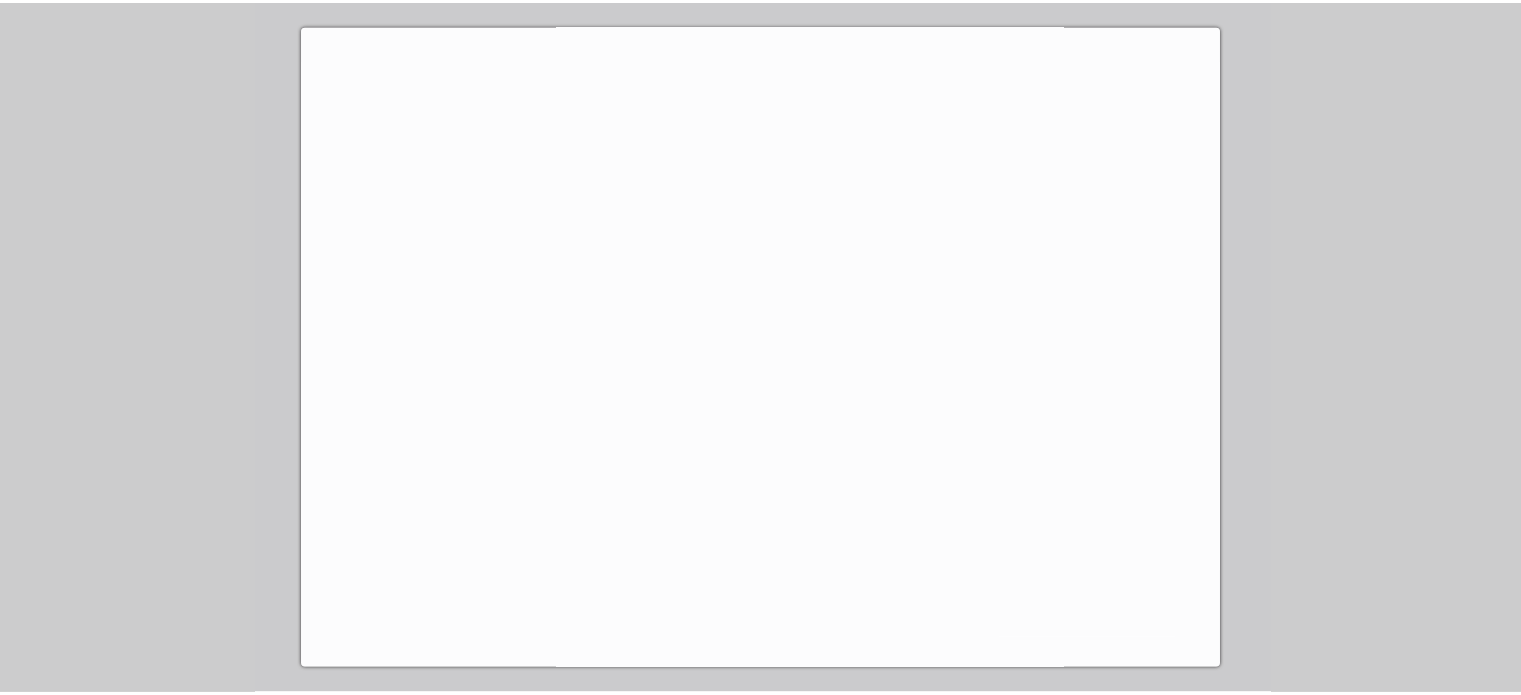 scroll, scrollTop: 828, scrollLeft: 0, axis: vertical 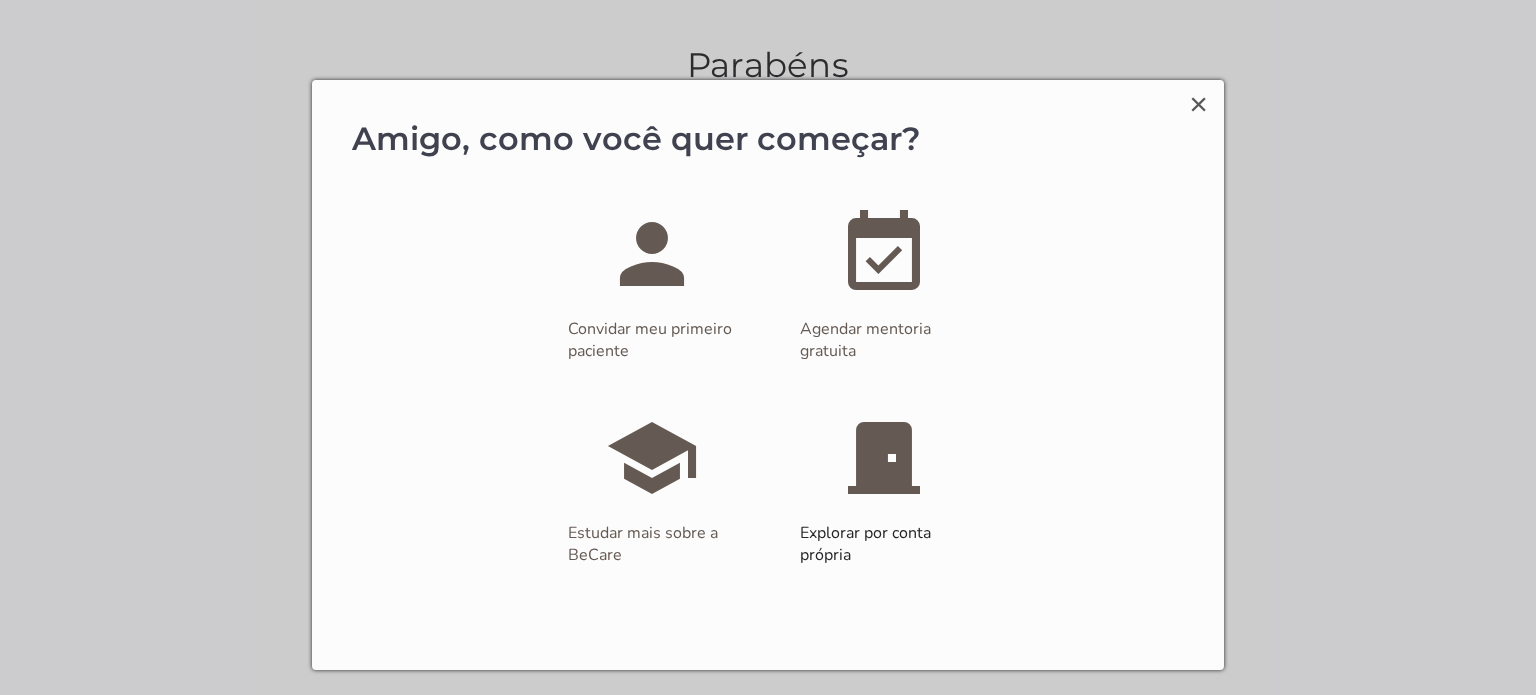 click on "school" at bounding box center [0, 0] 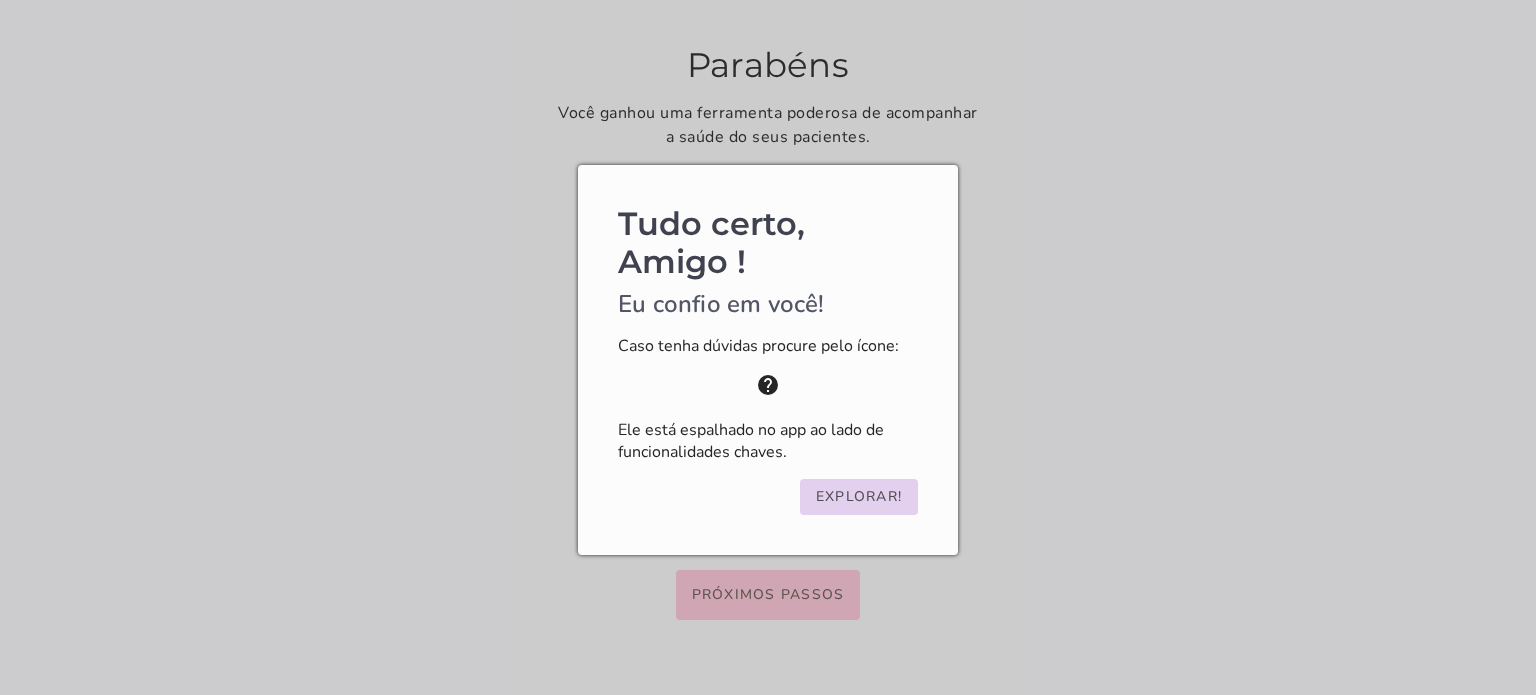 click on "Explorar!" at bounding box center (0, 0) 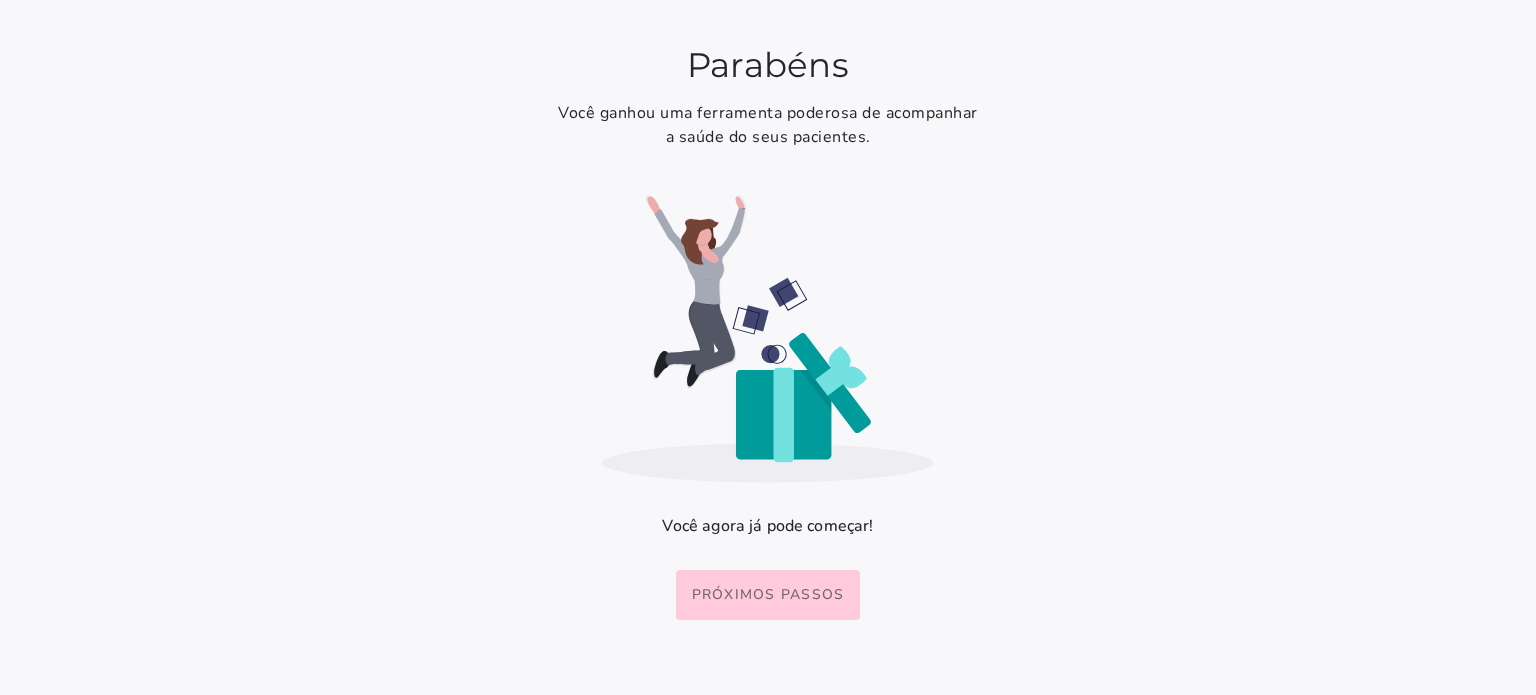 click on "Próximos passos" at bounding box center (0, 0) 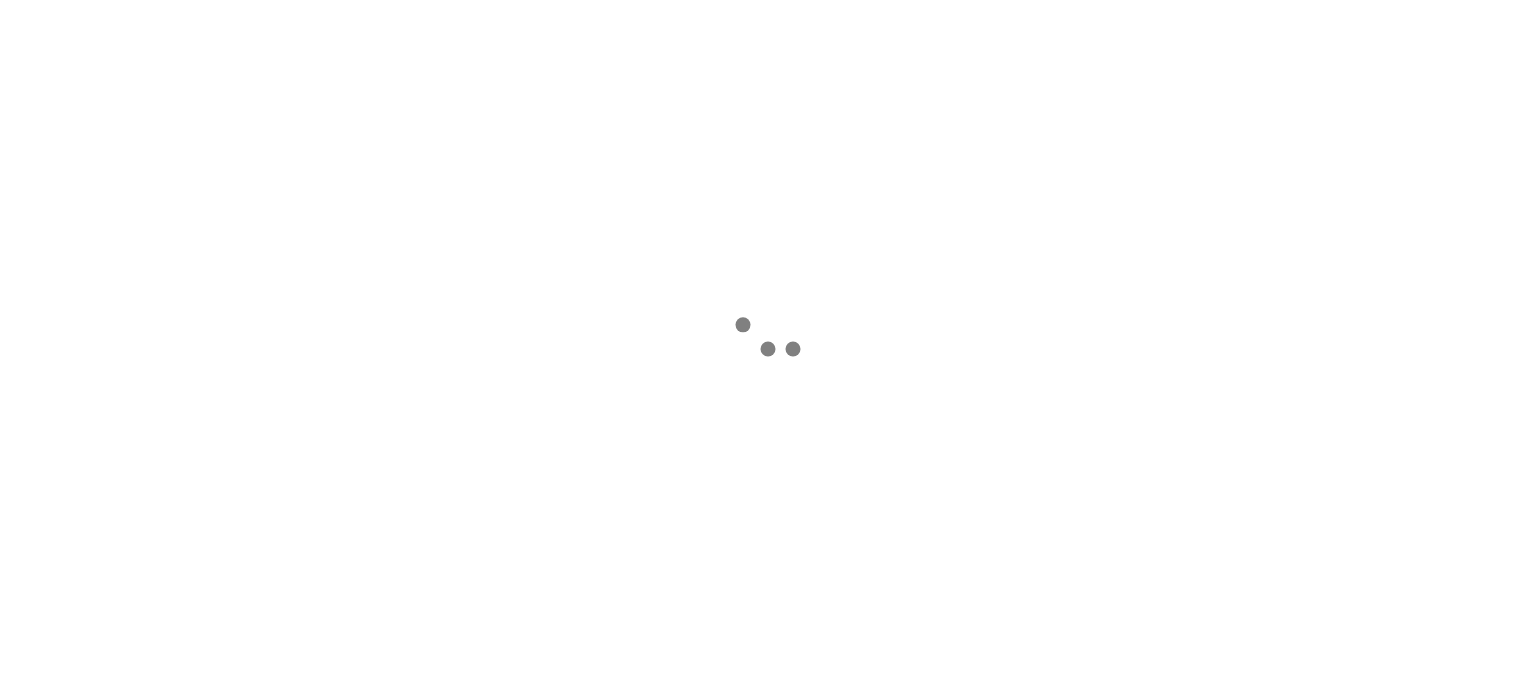 scroll, scrollTop: 0, scrollLeft: 0, axis: both 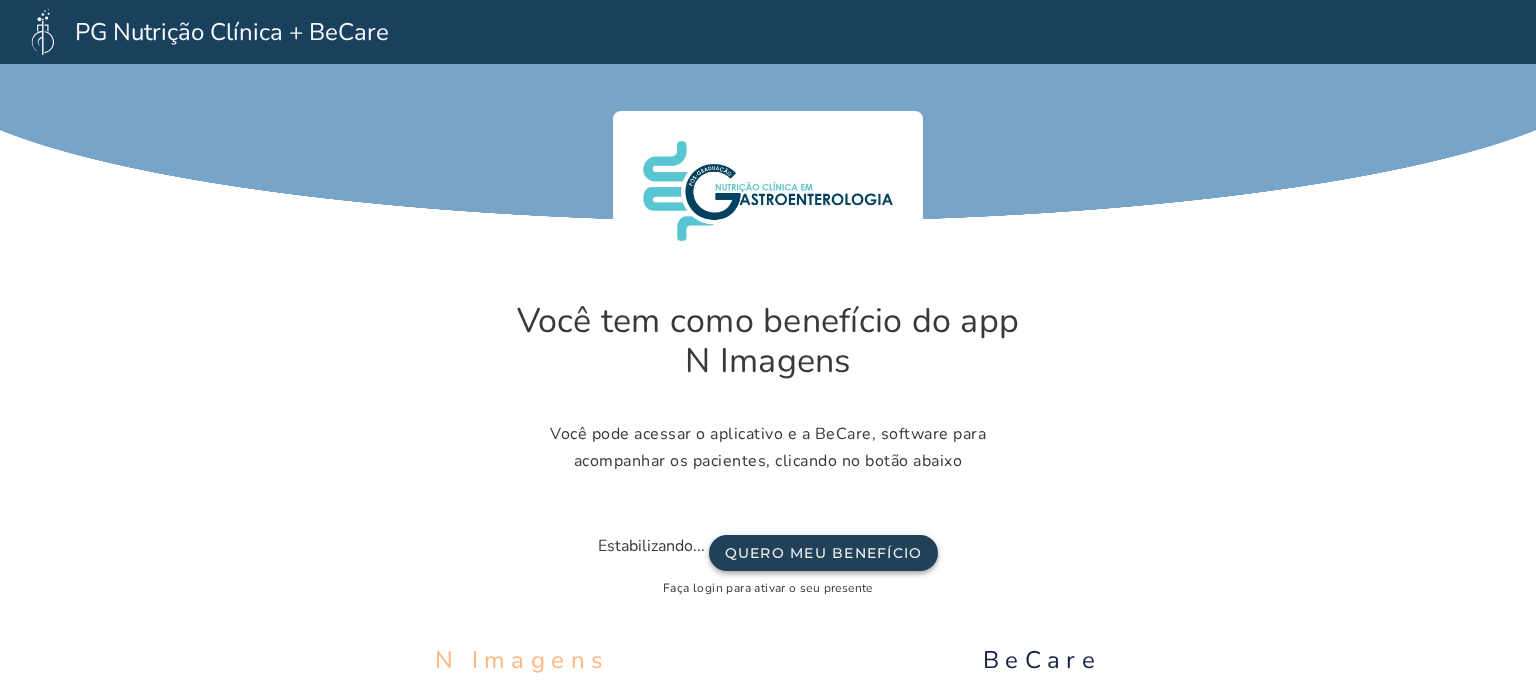 click on "Quero meu benefício" at bounding box center (0, 0) 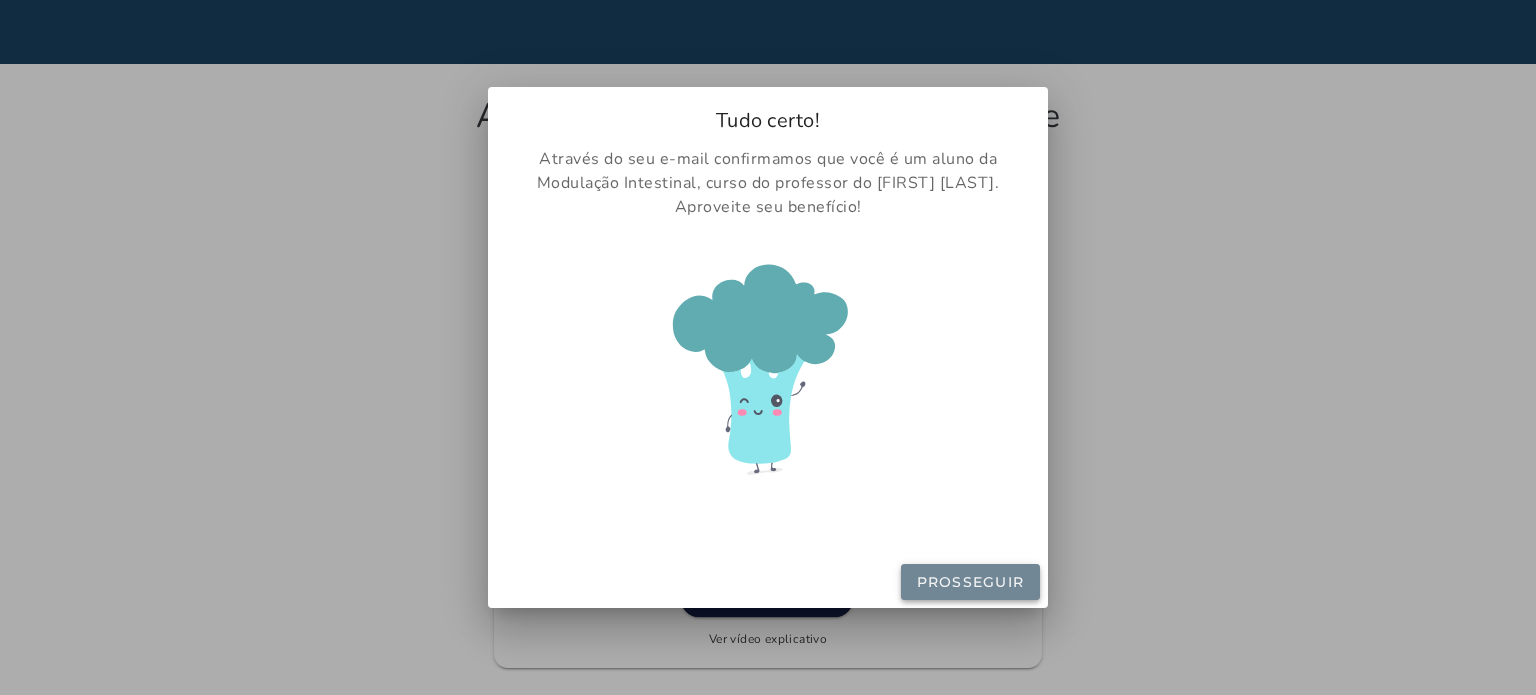click on "Prosseguir" at bounding box center (0, 0) 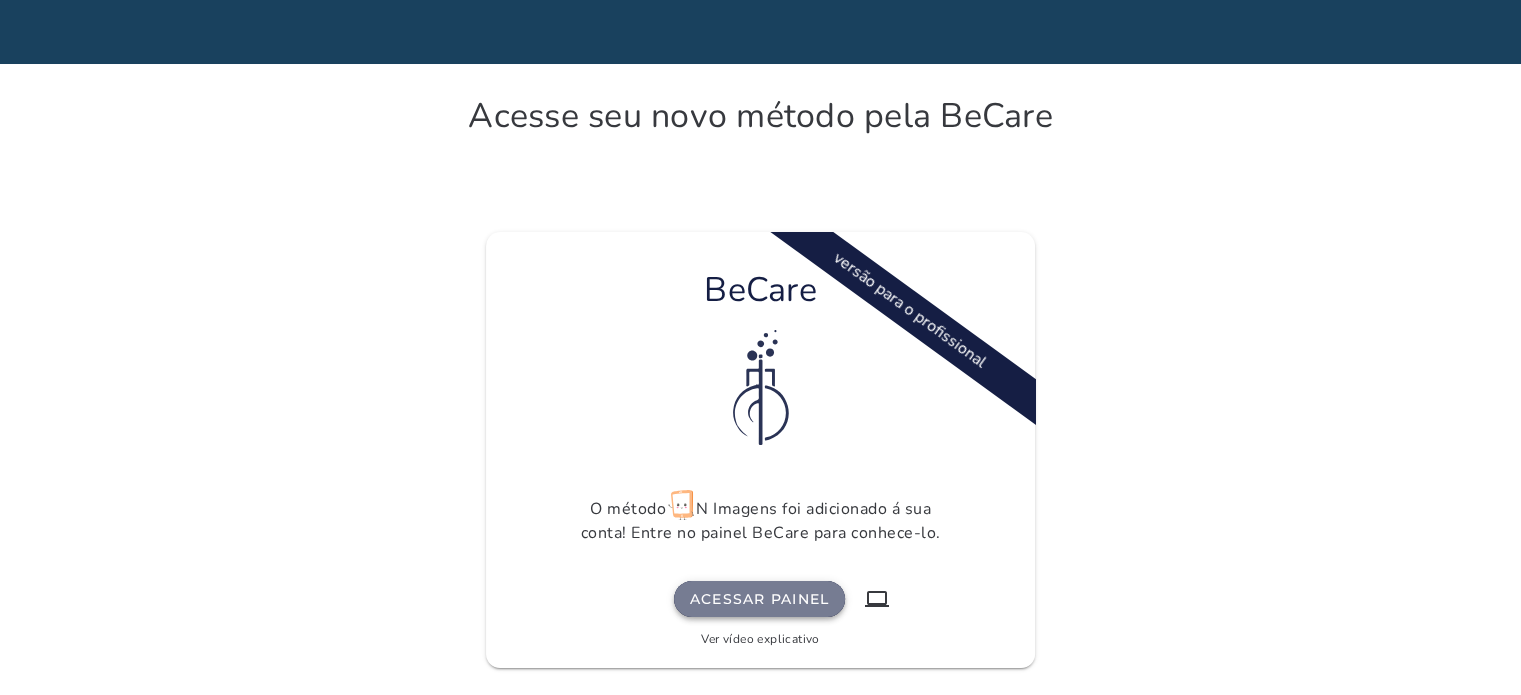 click on "Acessar painel" at bounding box center (0, 0) 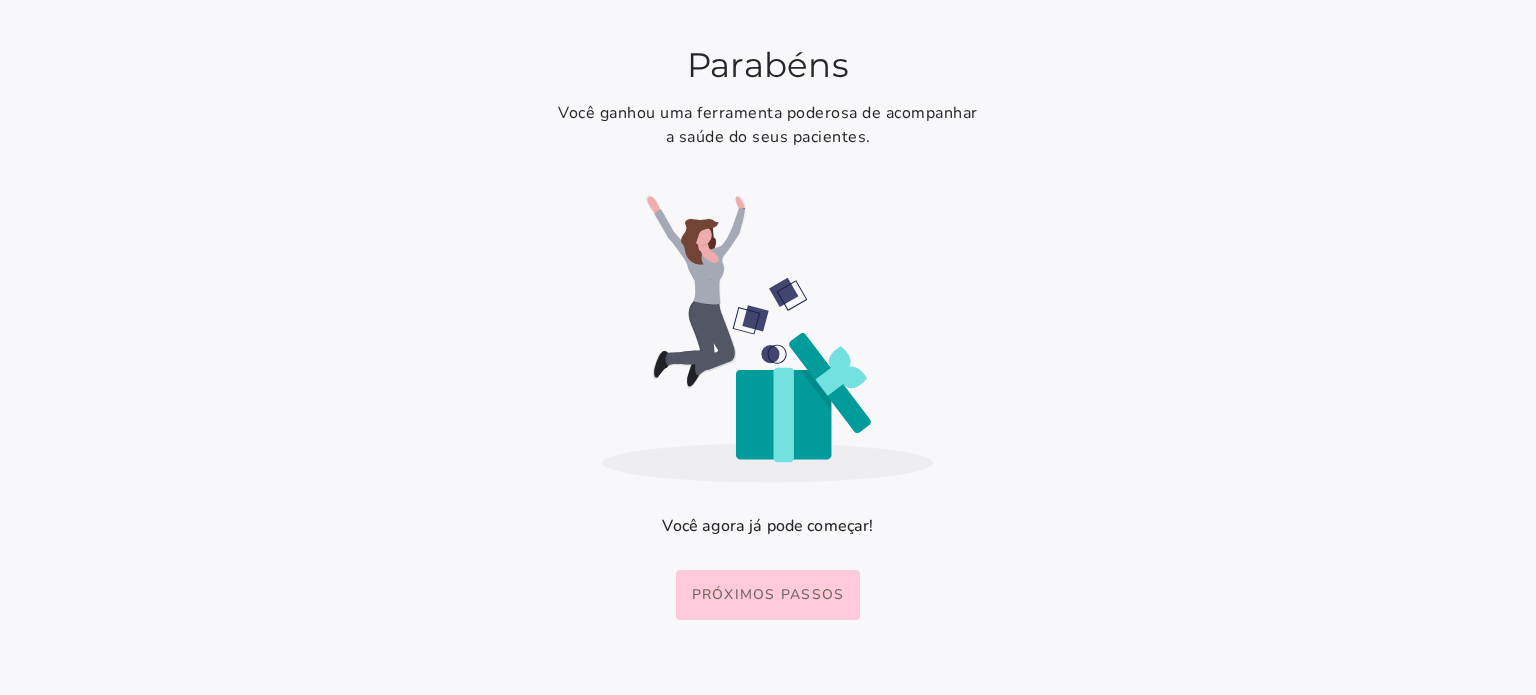 scroll, scrollTop: 0, scrollLeft: 0, axis: both 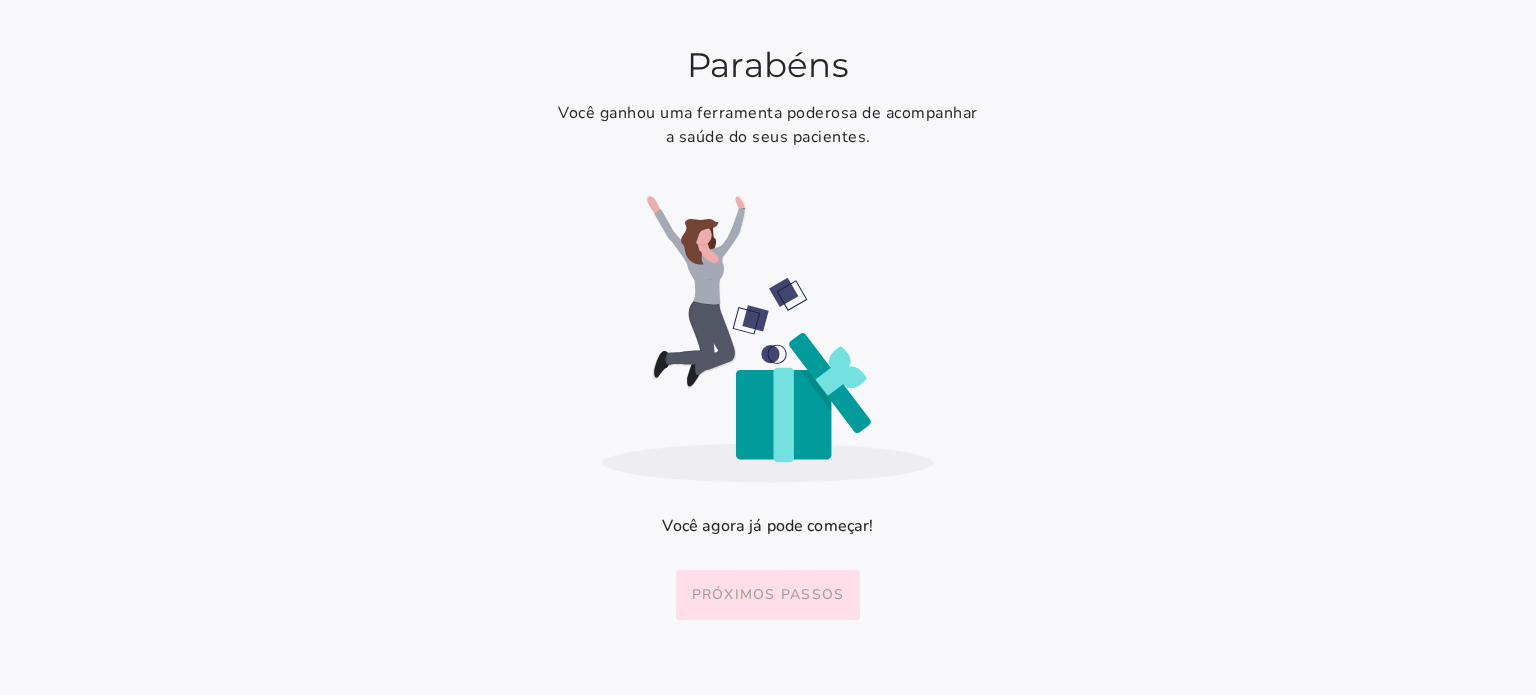 click on "Próximos passos" at bounding box center [0, 0] 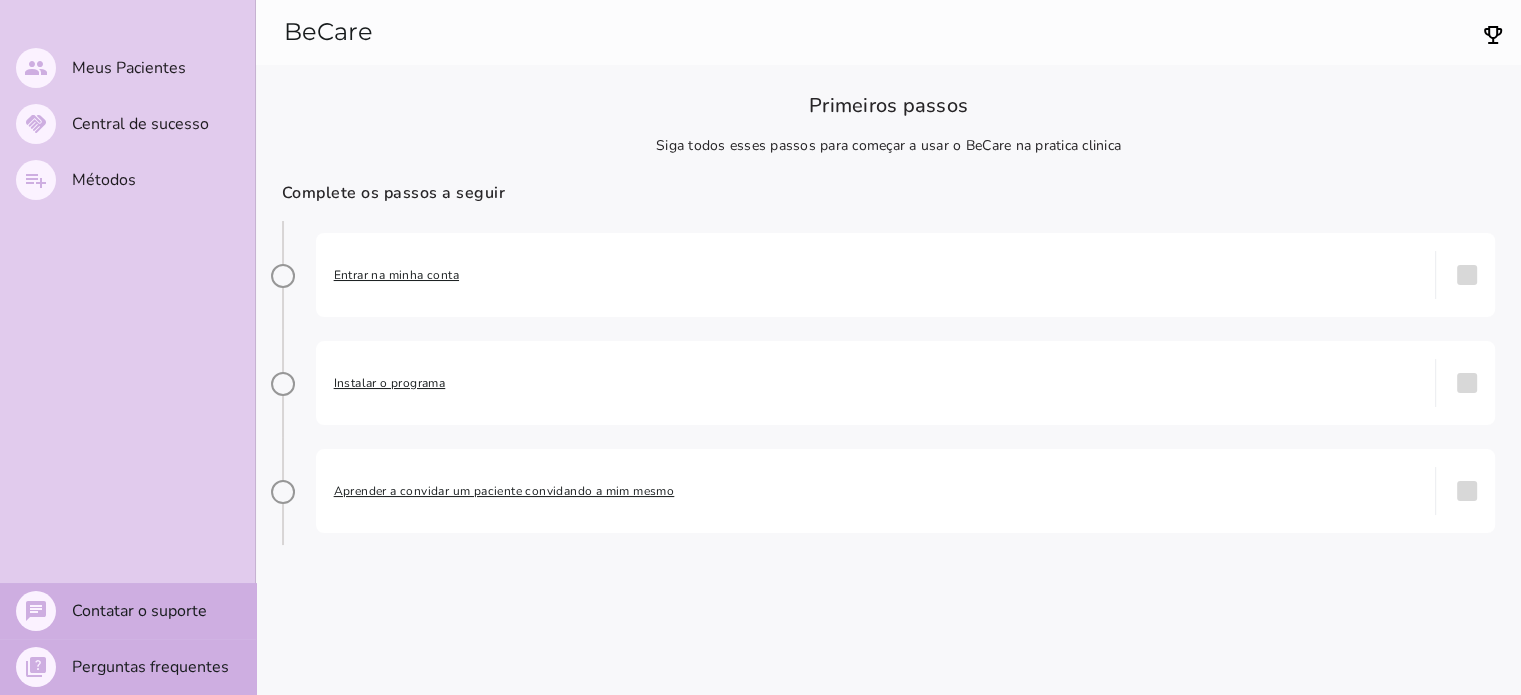 click on "Entrar na minha conta
done" at bounding box center [906, 275] 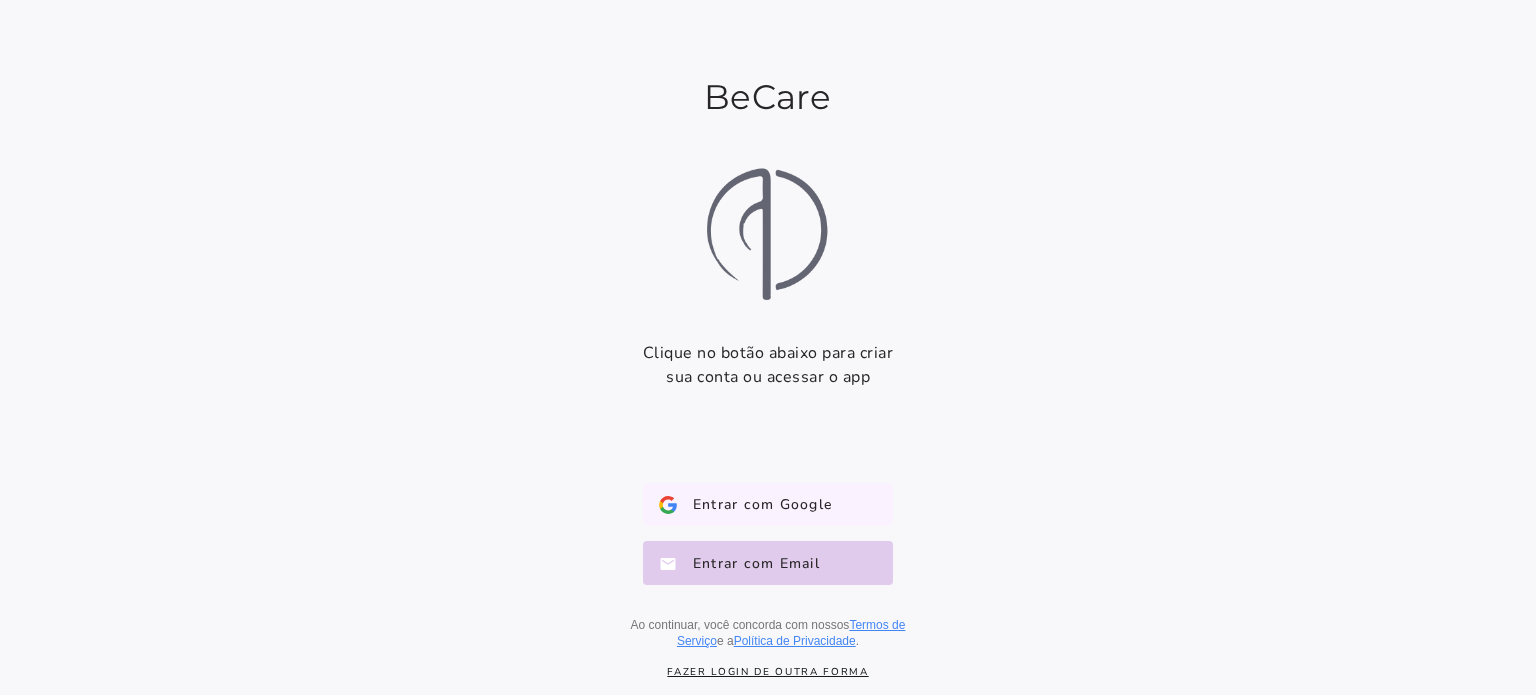 click on "Entrar com Google" at bounding box center (754, 505) 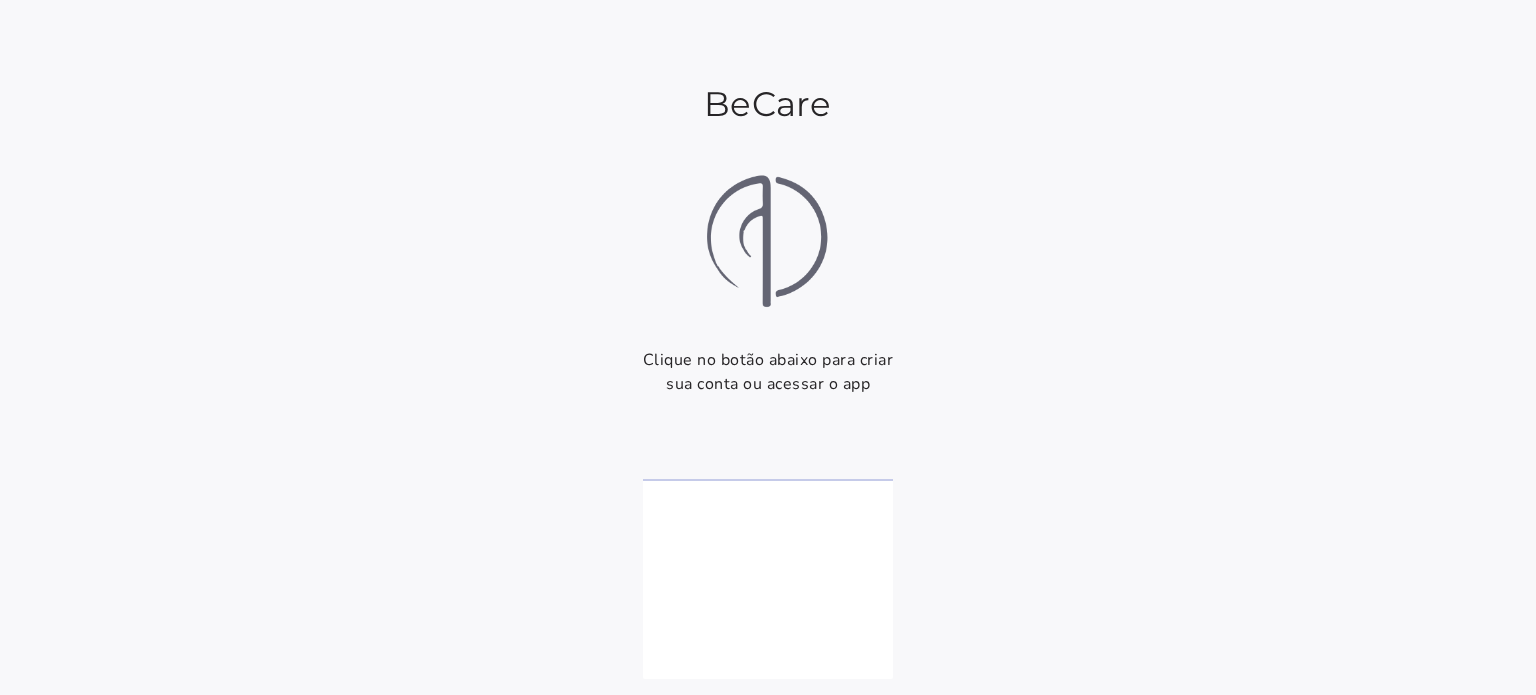 scroll, scrollTop: 0, scrollLeft: 0, axis: both 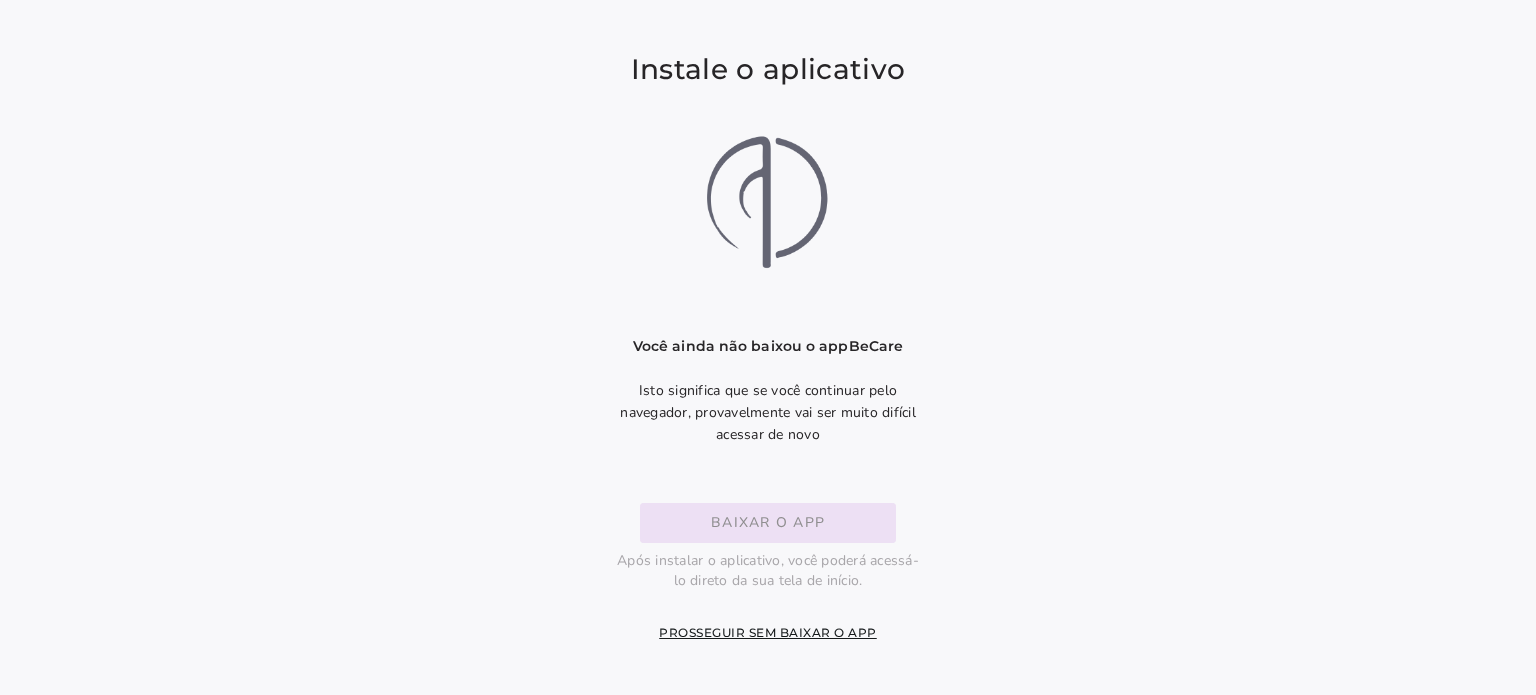 click on "Baixar o app" at bounding box center [0, 0] 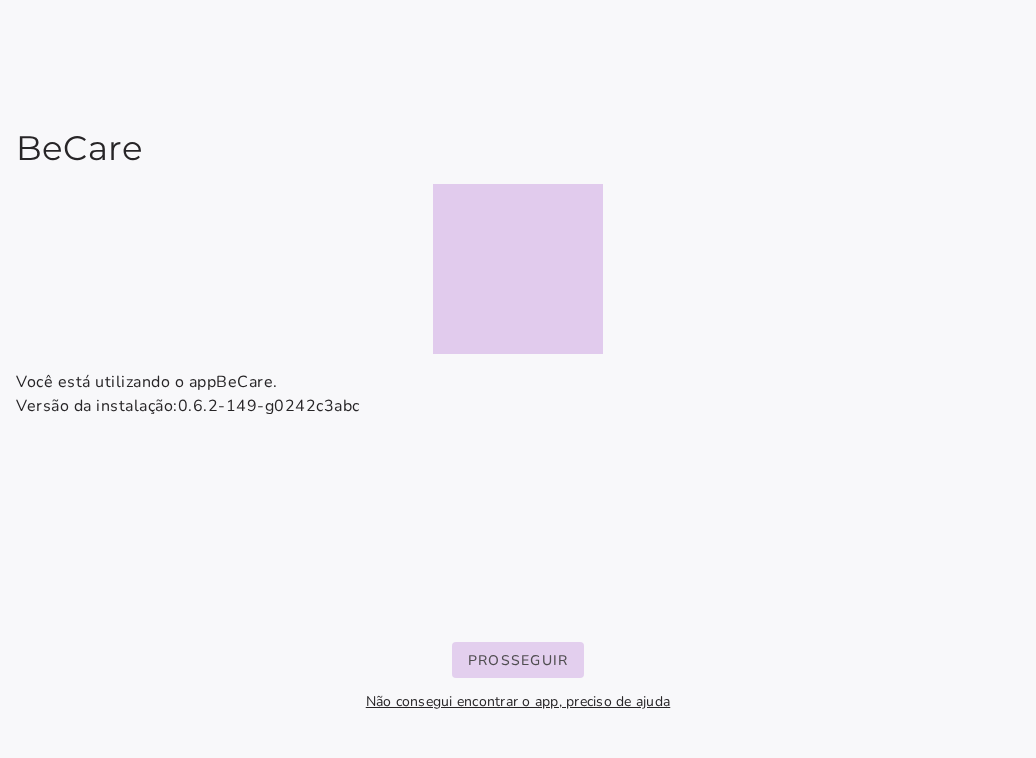 click on "Prosseguir" at bounding box center (0, 0) 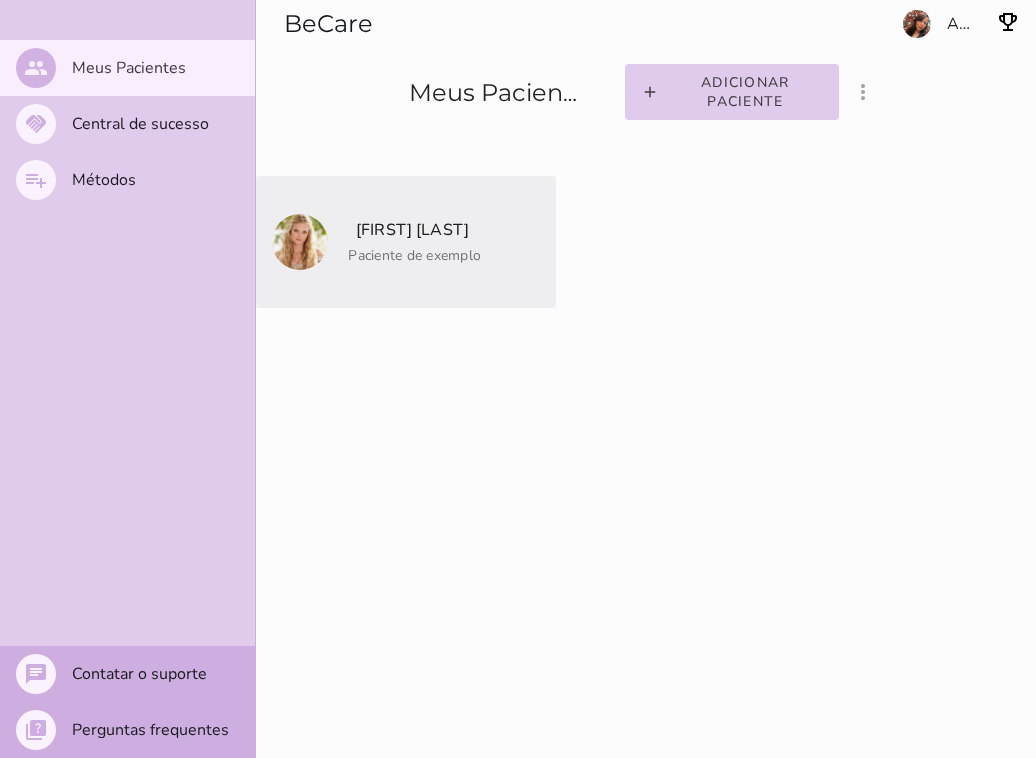 click on "Paciente de exemplo" 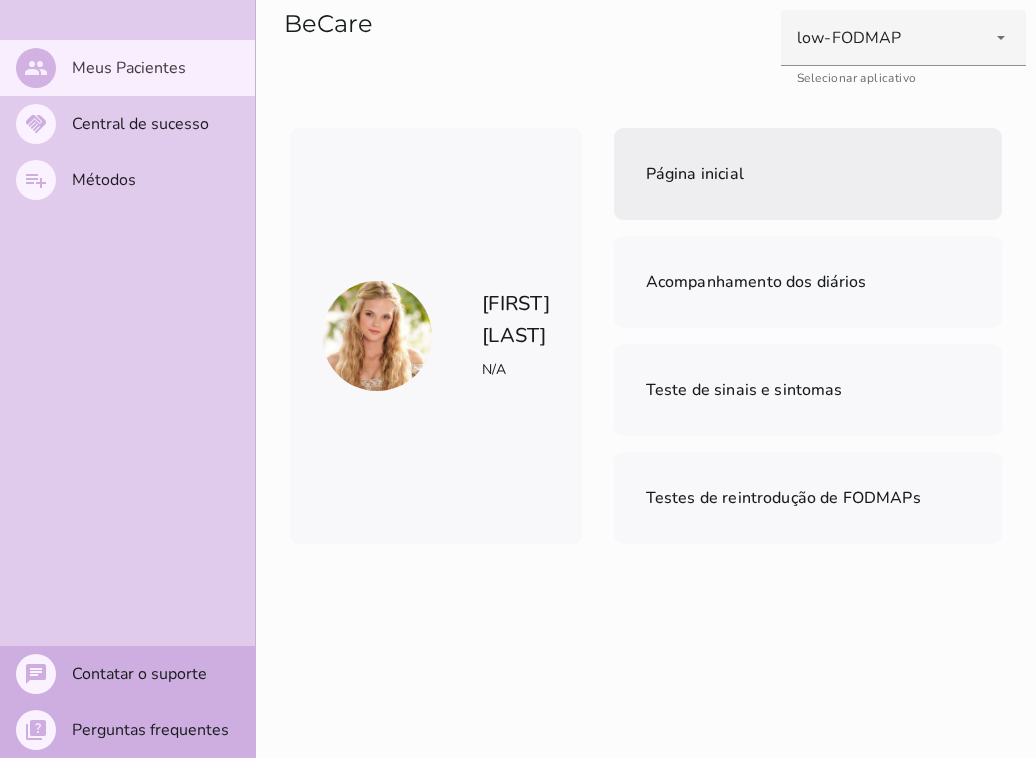 click on "Página inicial" at bounding box center (695, 174) 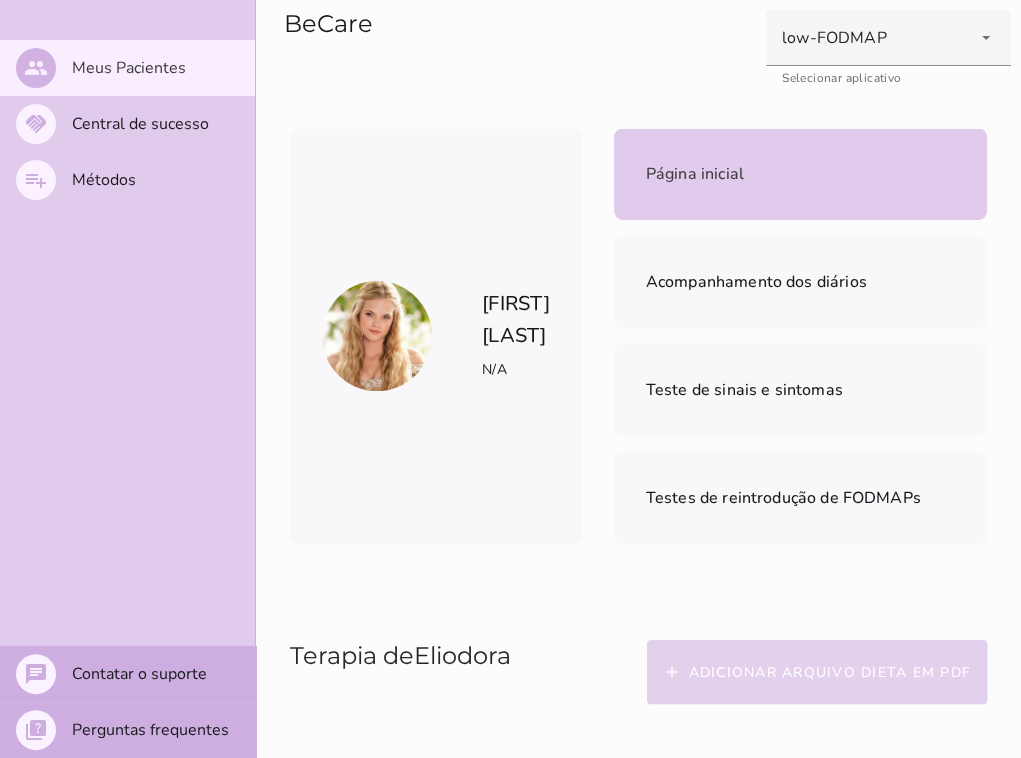 click on "add
Adicionar arquivo dieta em PDF" at bounding box center (817, 672) 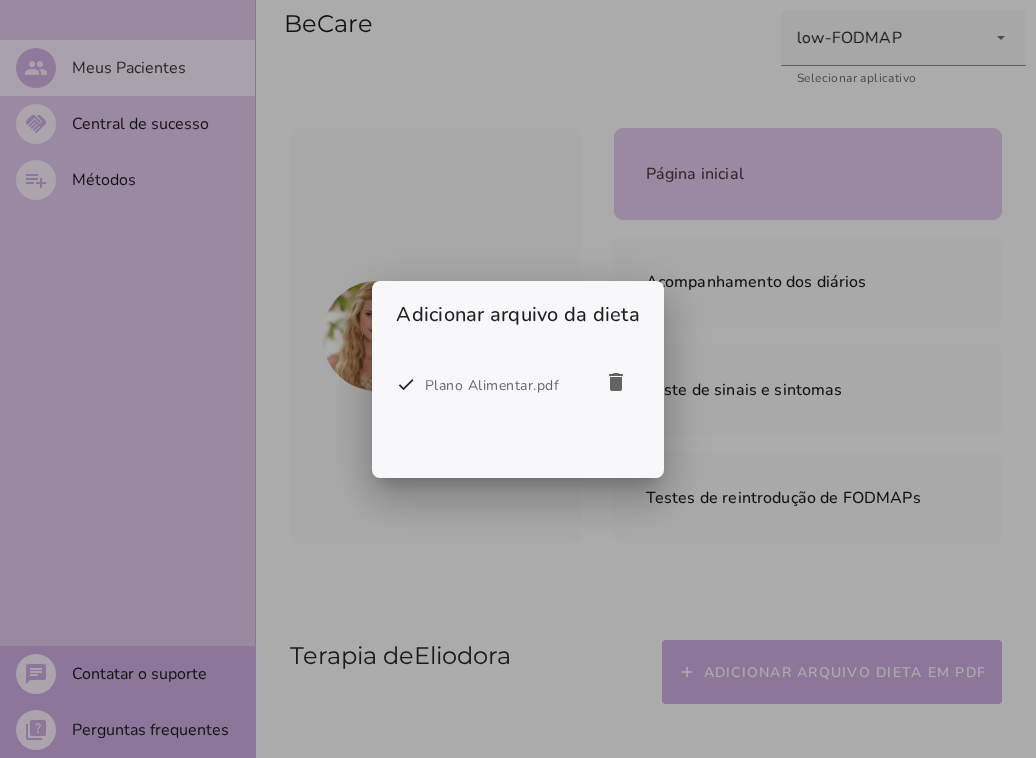click at bounding box center [518, 379] 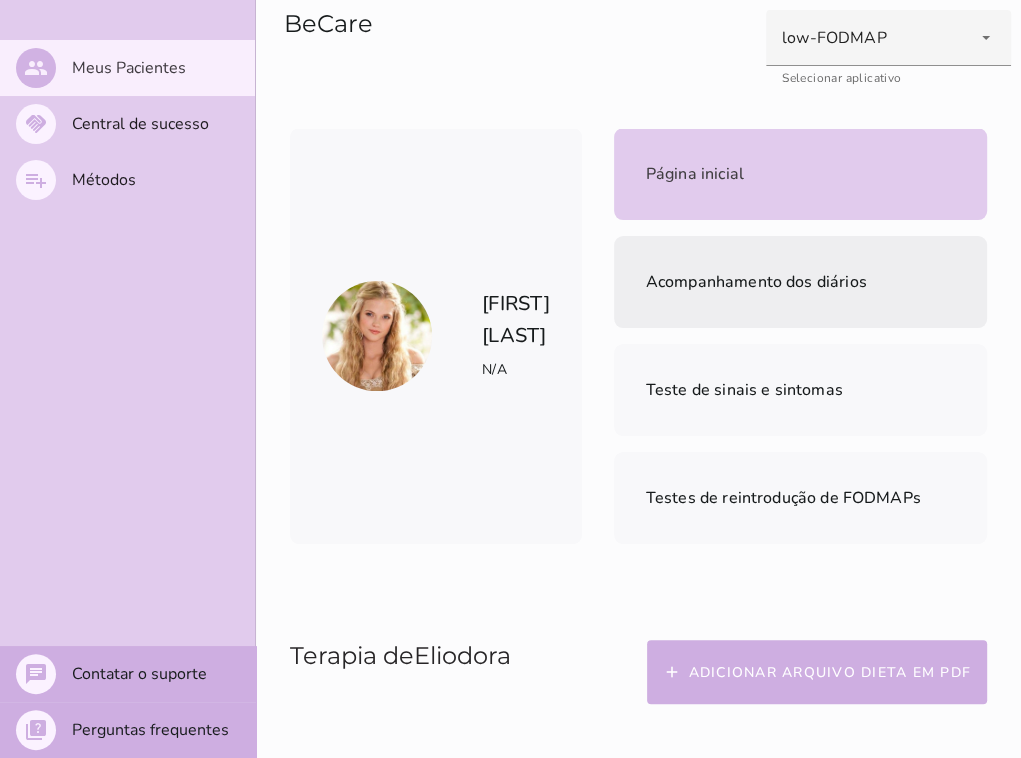 click on "Acompanhamento dos diários" at bounding box center (756, 282) 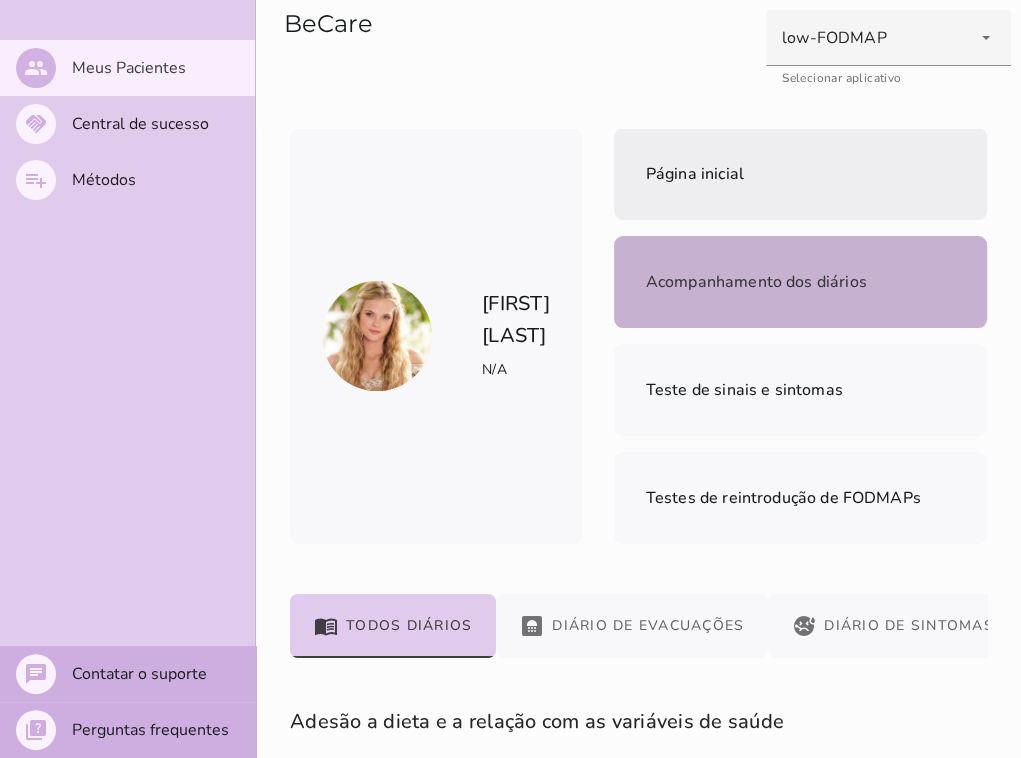 click on "Página inicial" at bounding box center (695, 174) 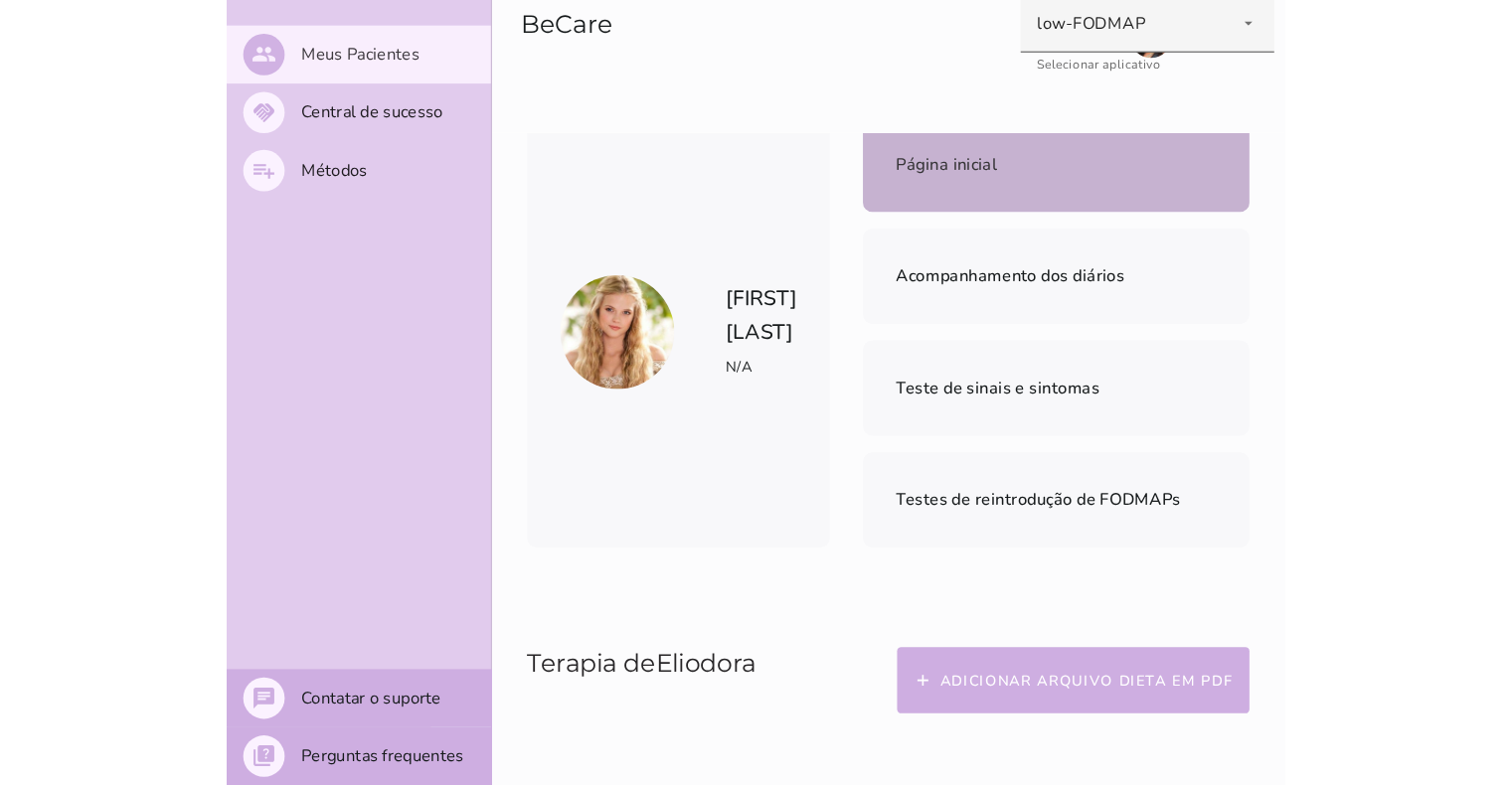 scroll, scrollTop: 0, scrollLeft: 0, axis: both 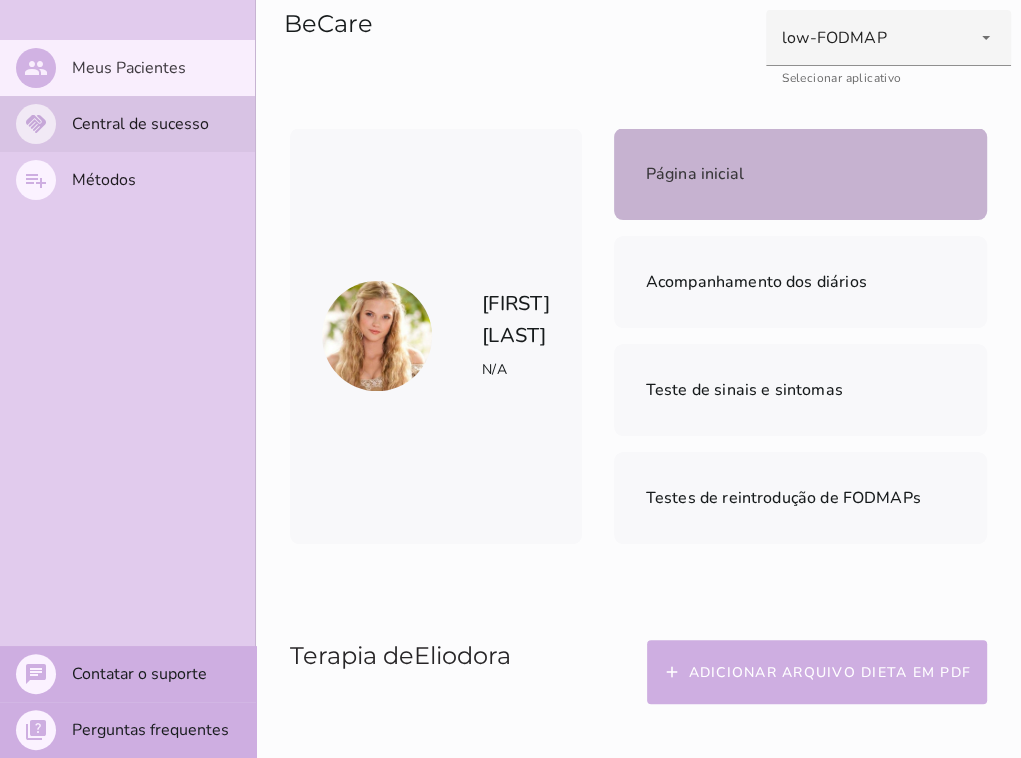 click on "Central de sucesso" at bounding box center [0, 0] 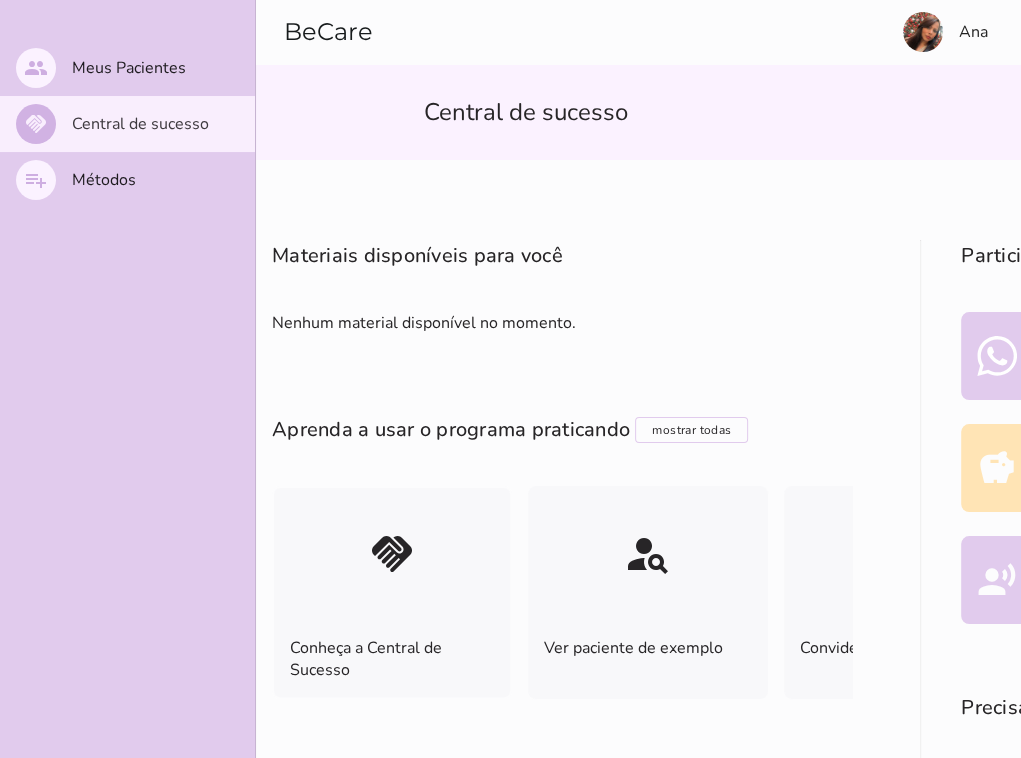 type 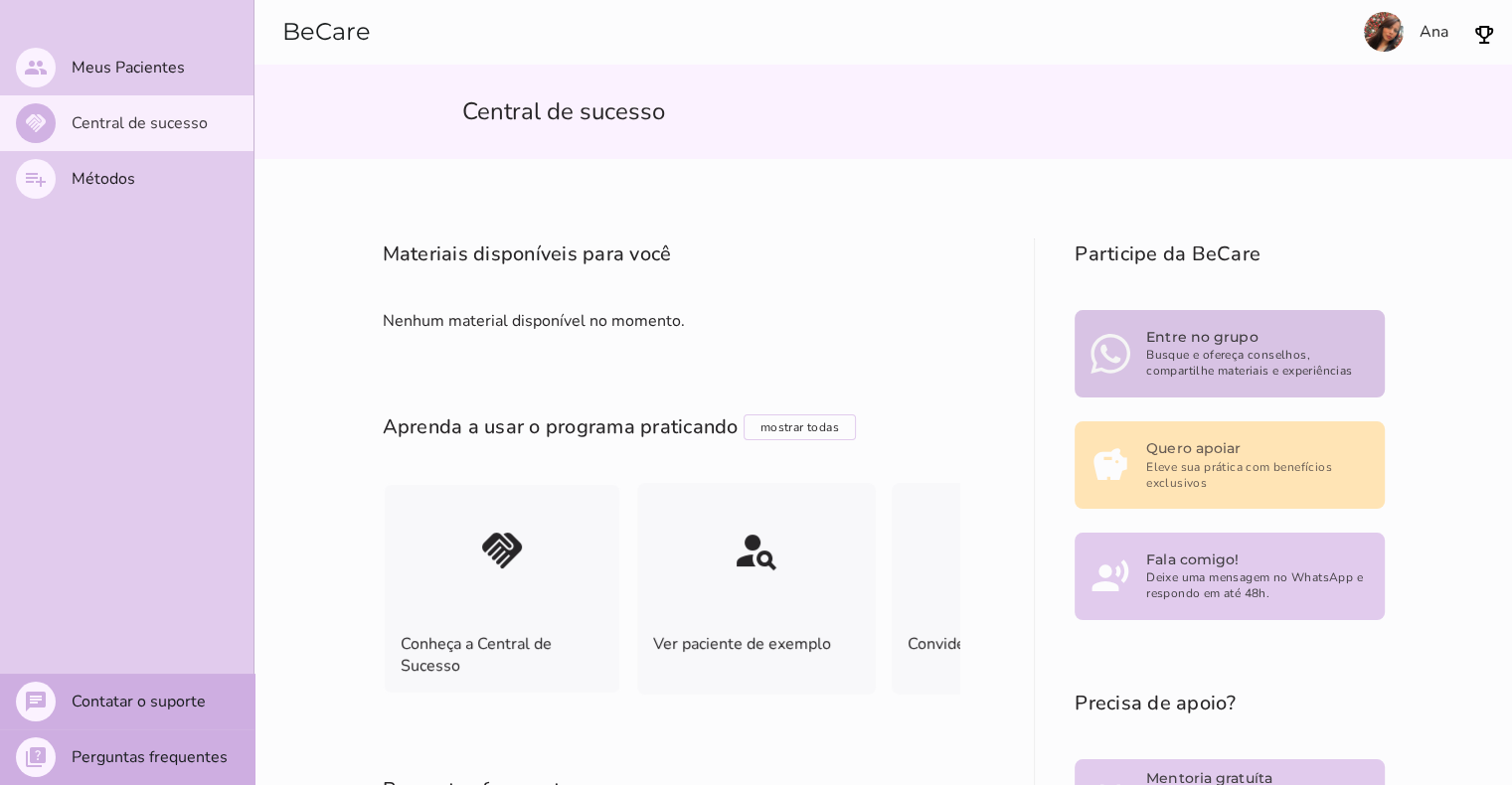 click on "Busque e ofereça conselhos, compartilhe materiais e
experiências" at bounding box center [1257, 363] 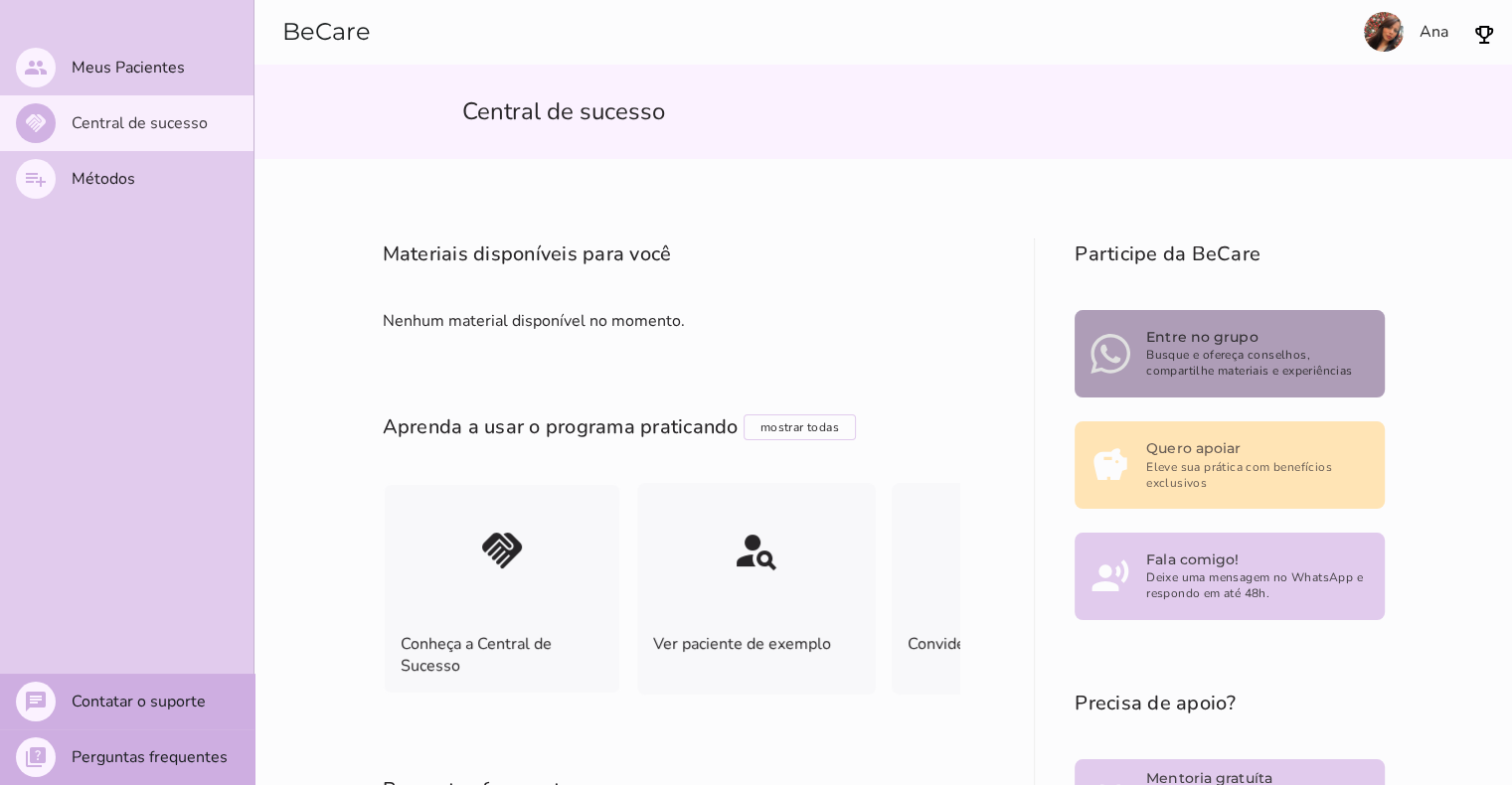 click on "Busque e ofereça conselhos, compartilhe materiais e
experiências" at bounding box center [1257, 363] 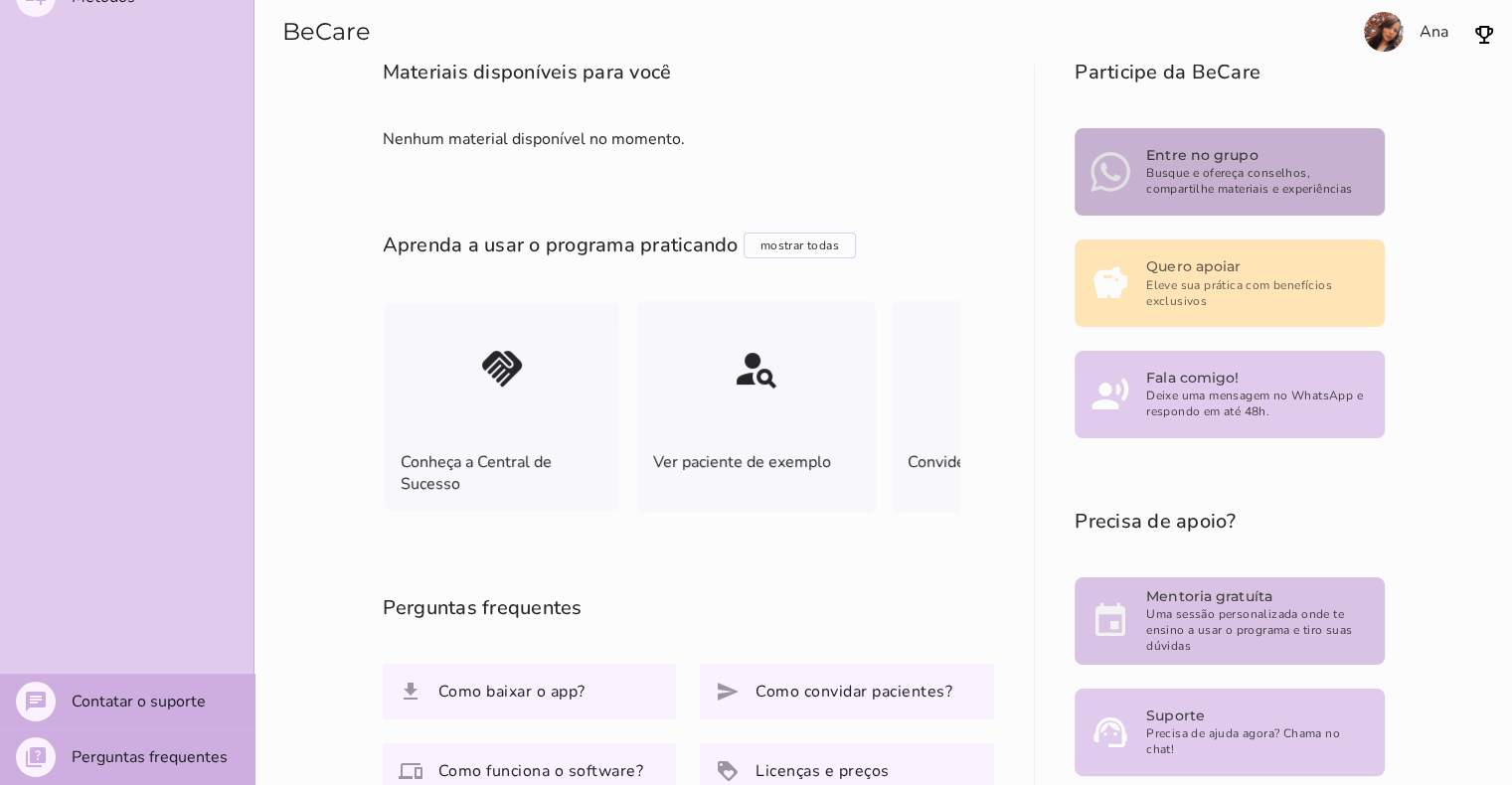 scroll, scrollTop: 0, scrollLeft: 0, axis: both 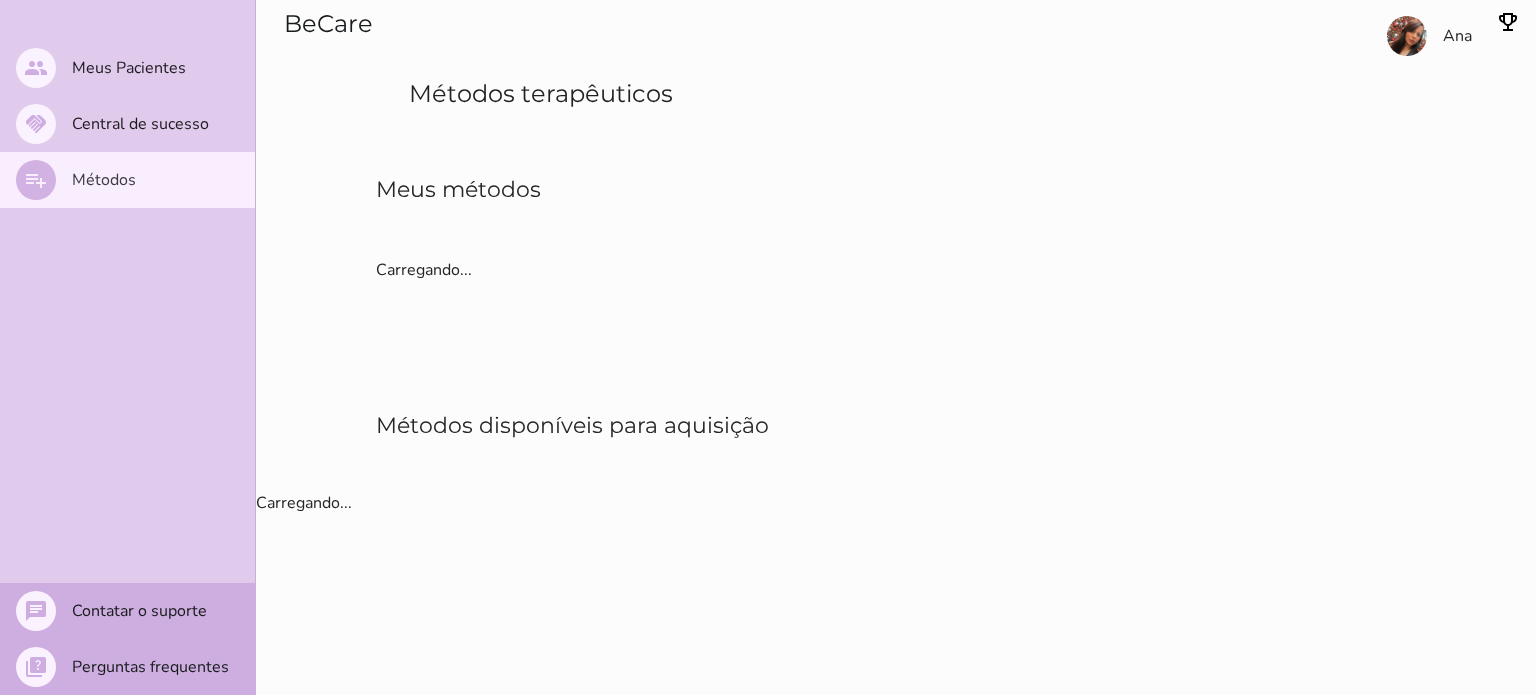 type 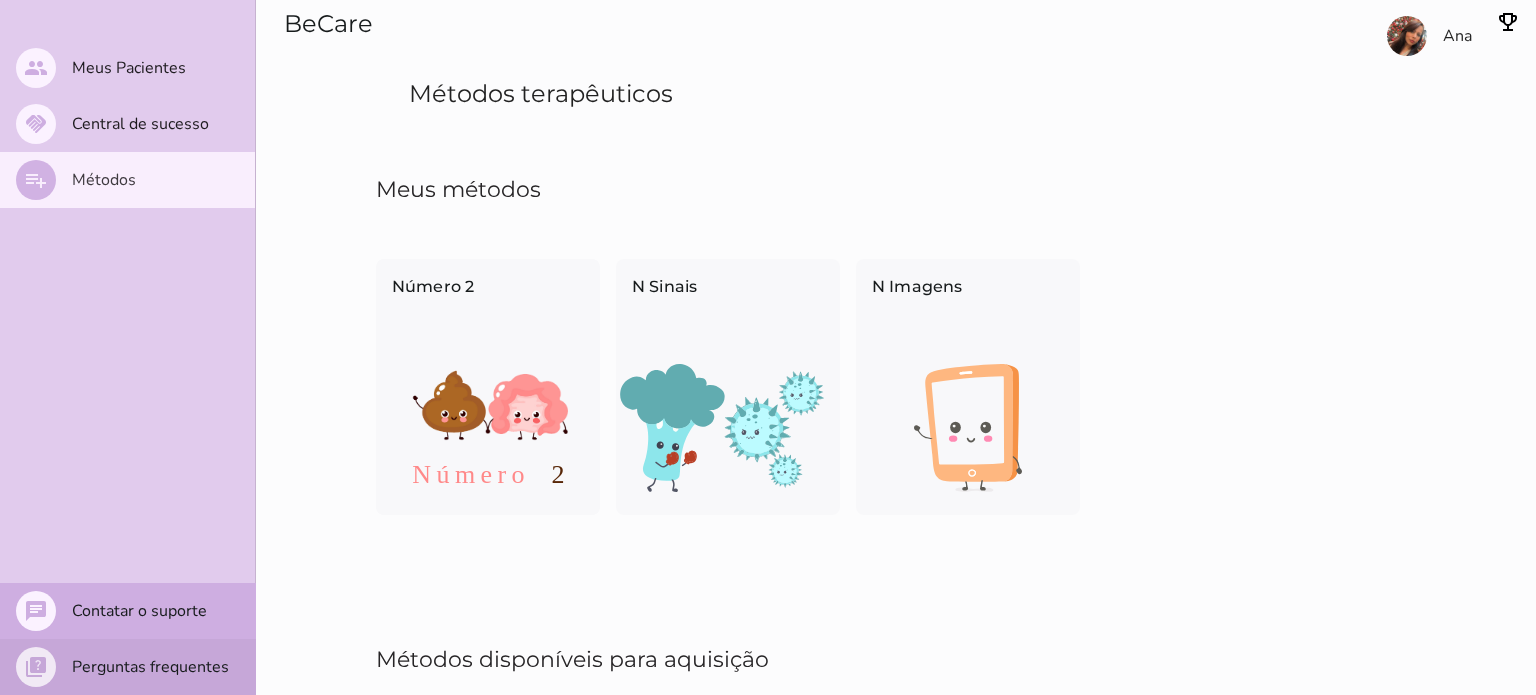 click on "Perguntas frequentes" at bounding box center (0, 0) 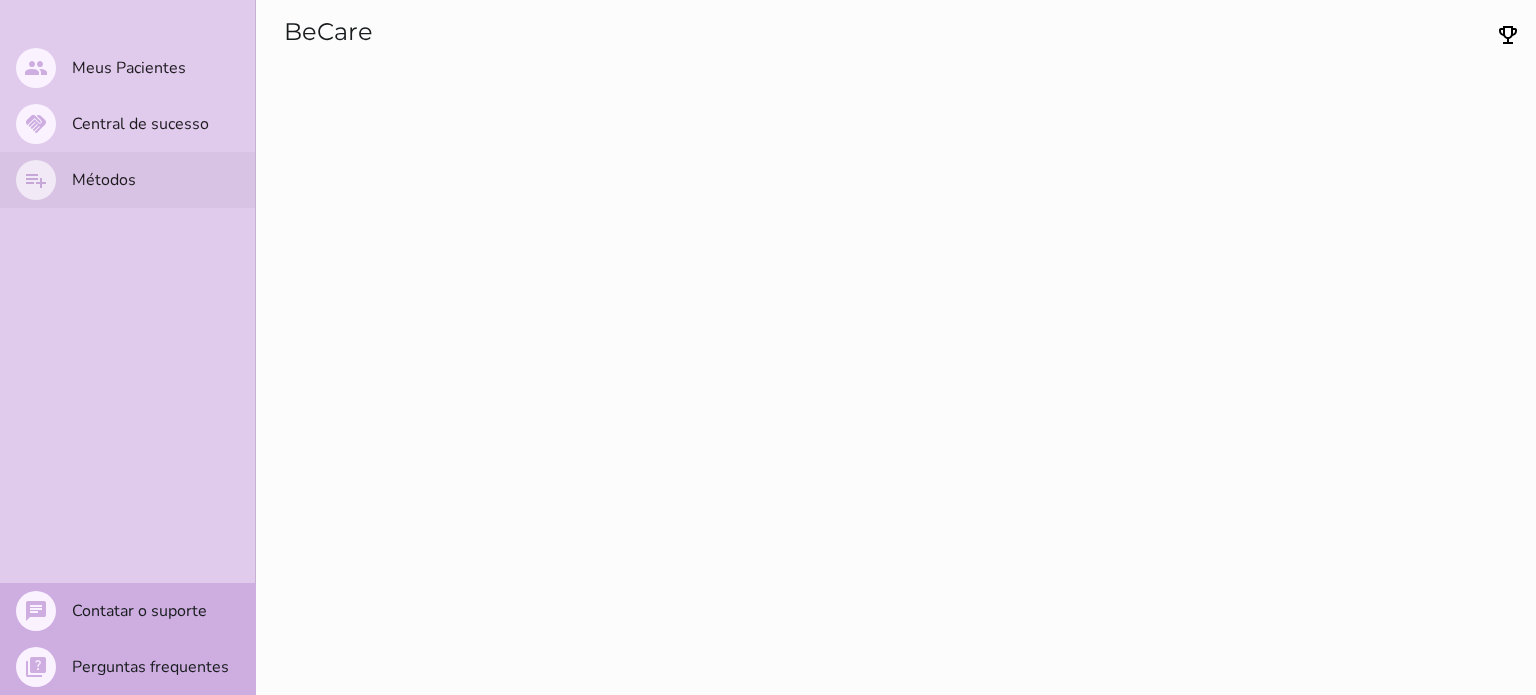 click on "Métodos" at bounding box center (0, 0) 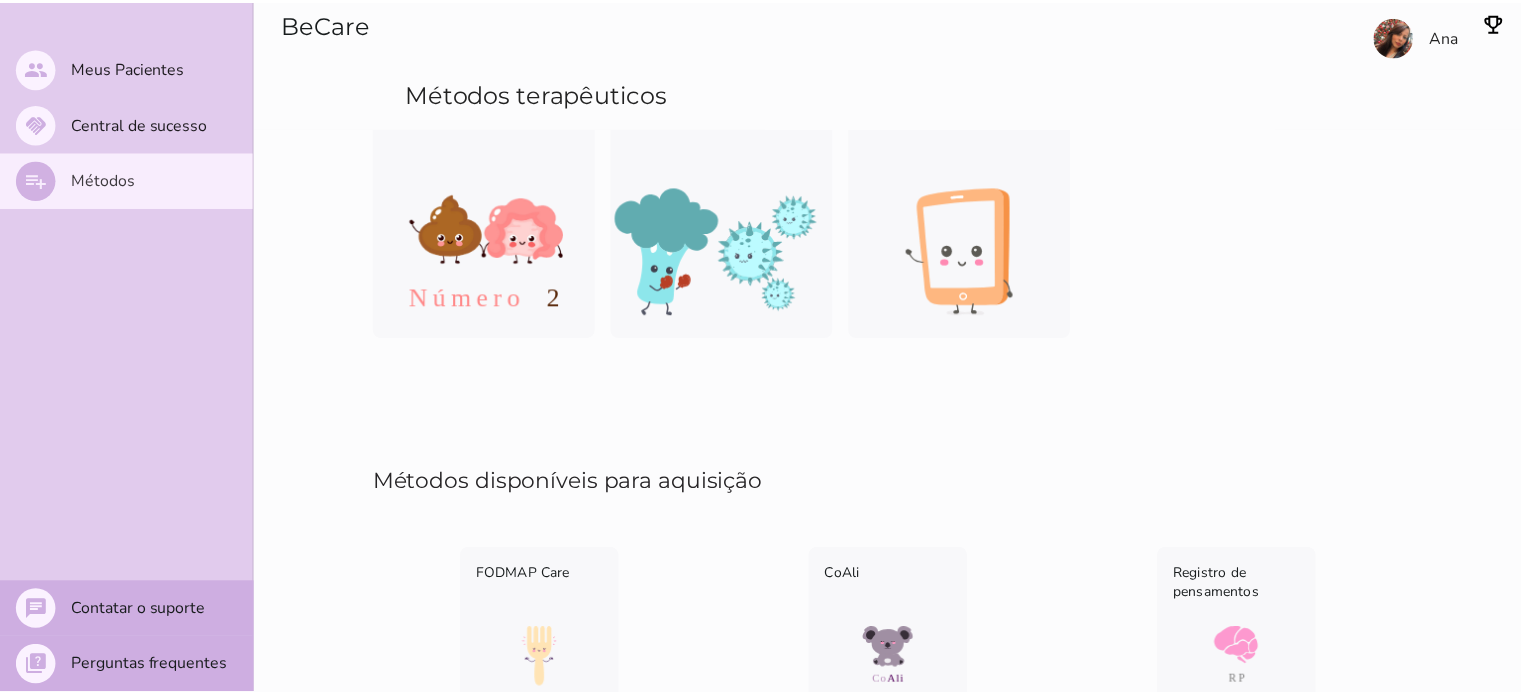 scroll, scrollTop: 189, scrollLeft: 0, axis: vertical 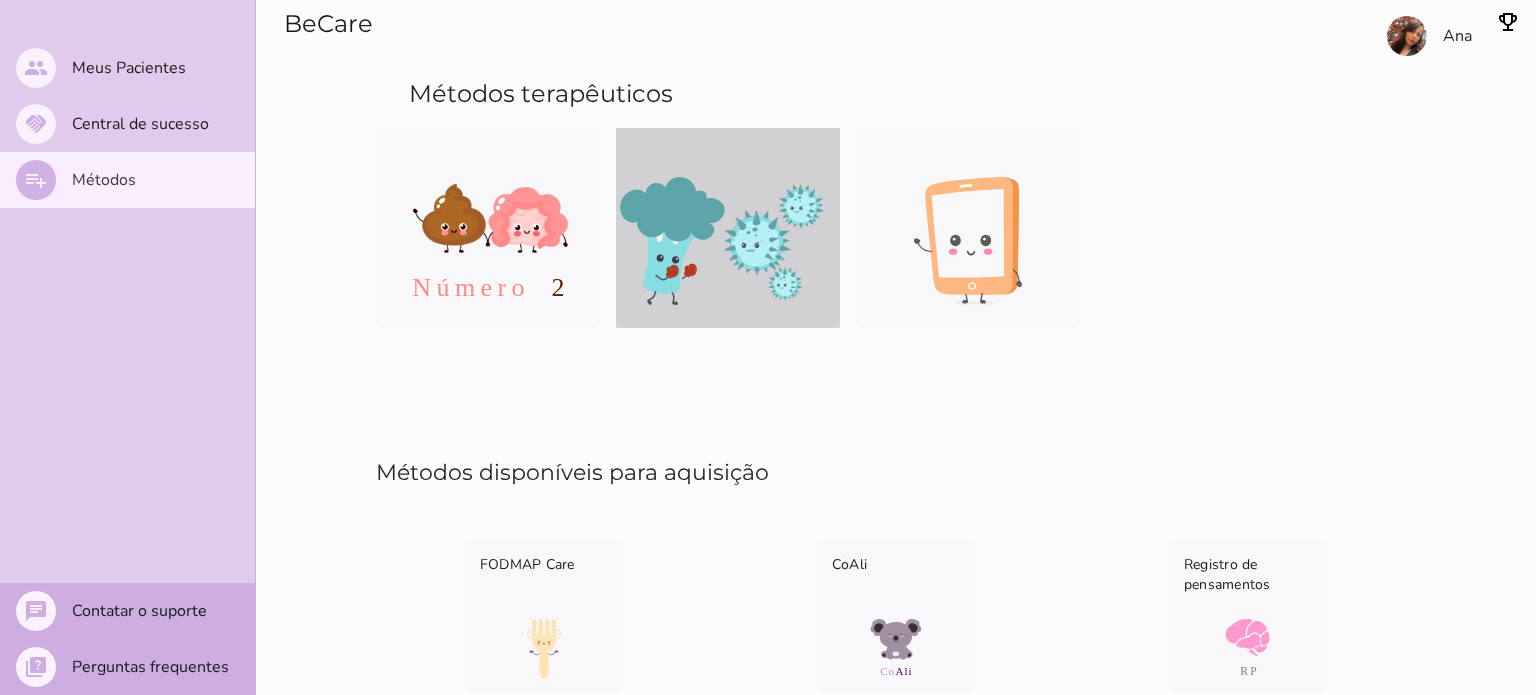 click at bounding box center [728, 241] 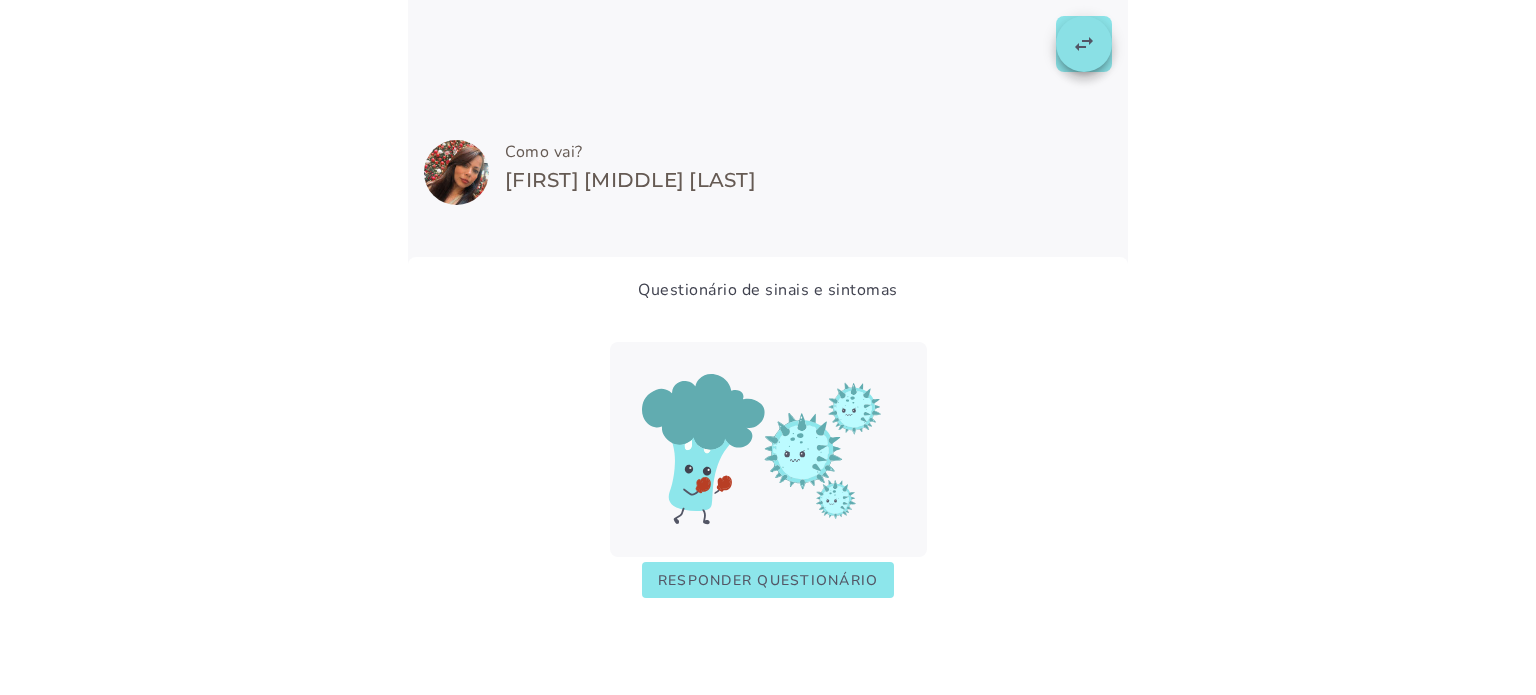 click on "swap_horiz" 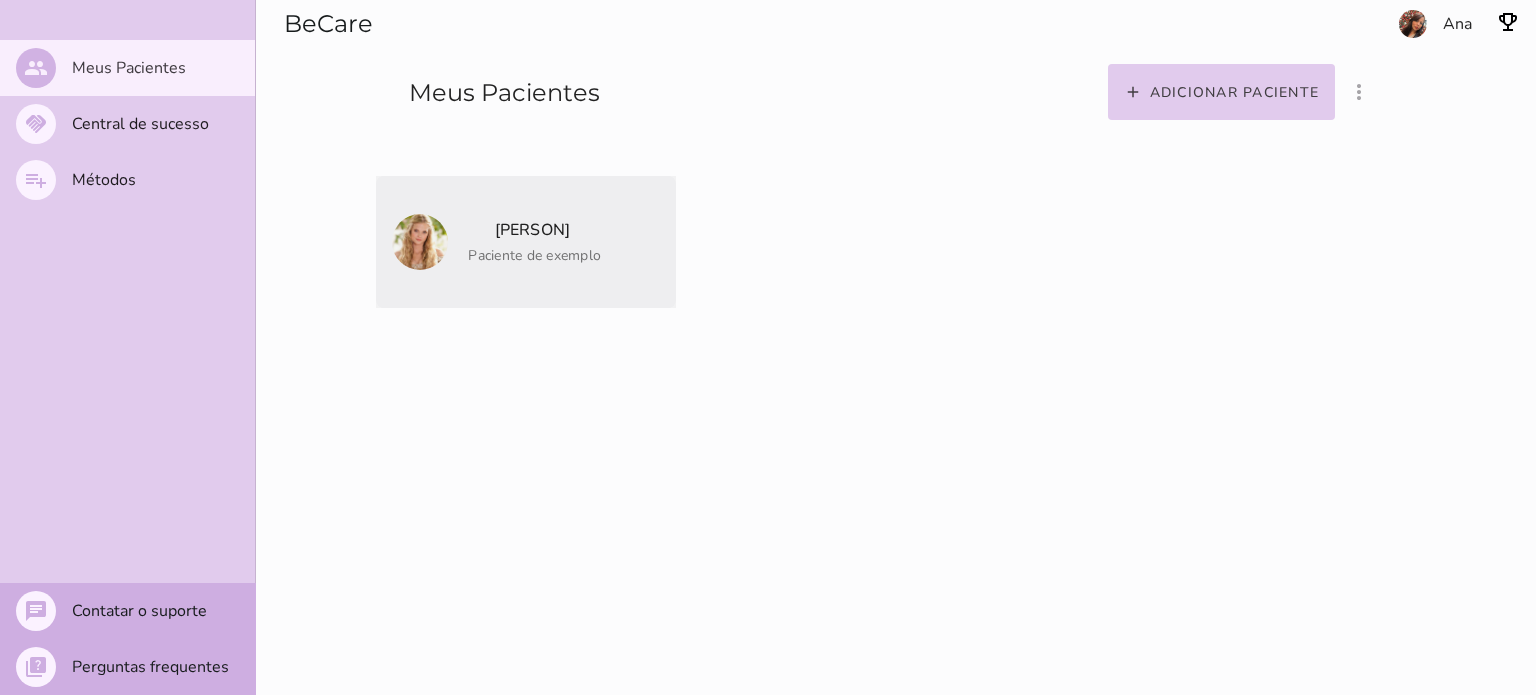 click on "Paciente de exemplo" 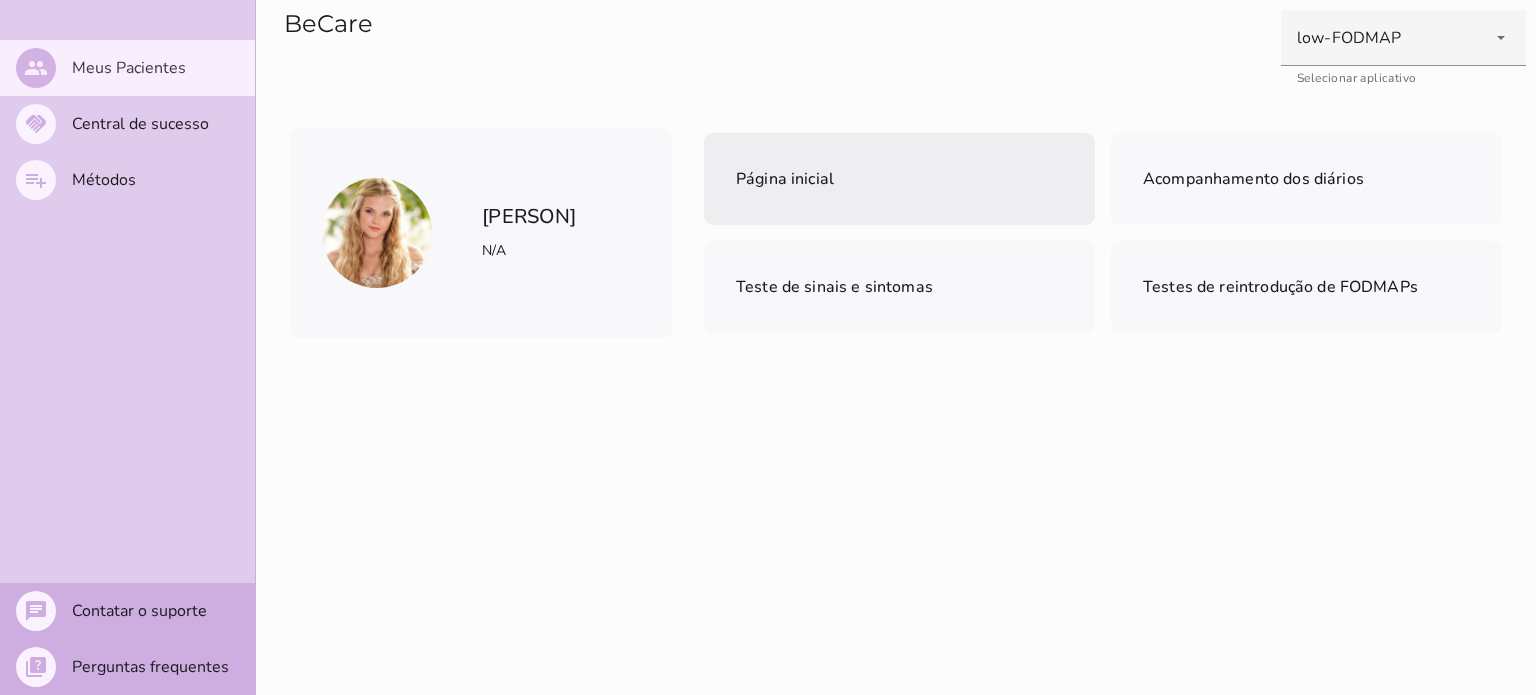 click on "Página inicial" at bounding box center [899, 179] 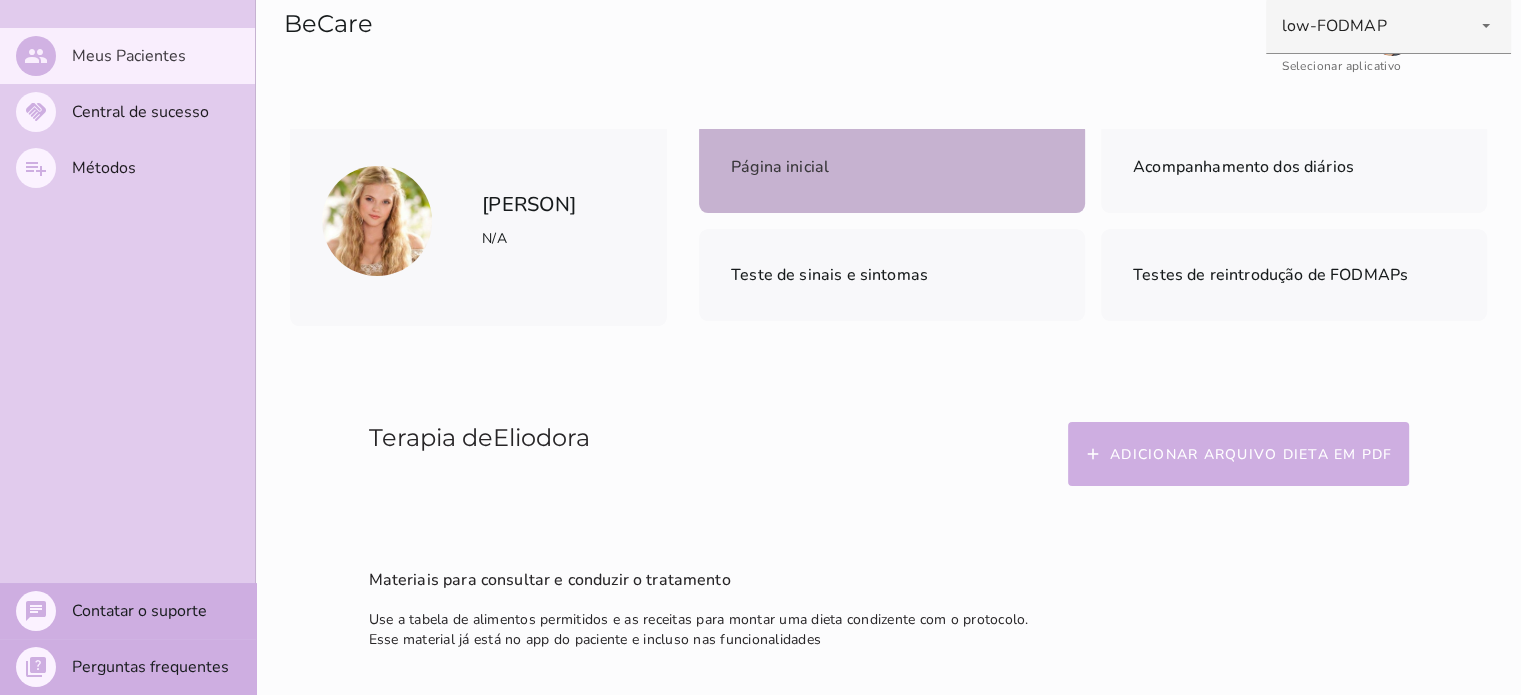 scroll, scrollTop: 0, scrollLeft: 0, axis: both 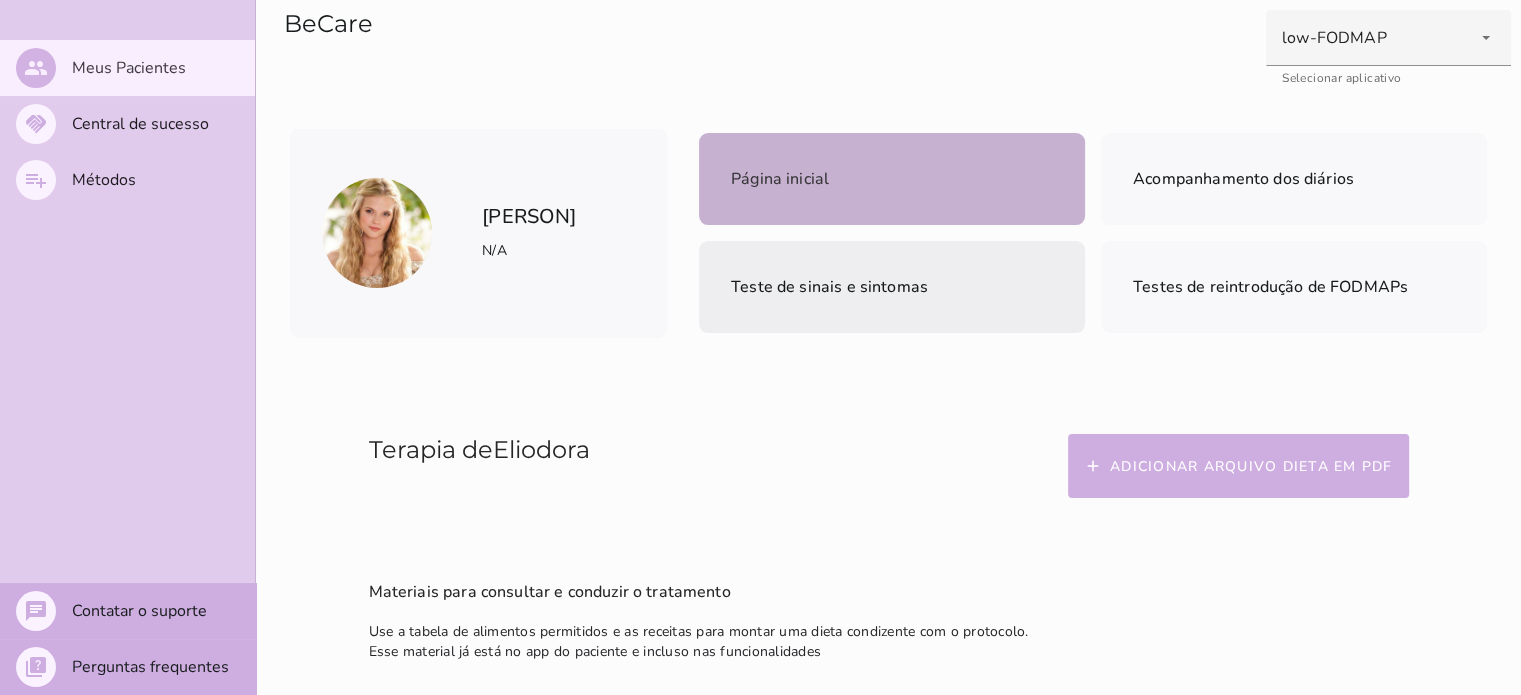 click on "Teste de sinais e sintomas" at bounding box center [892, 287] 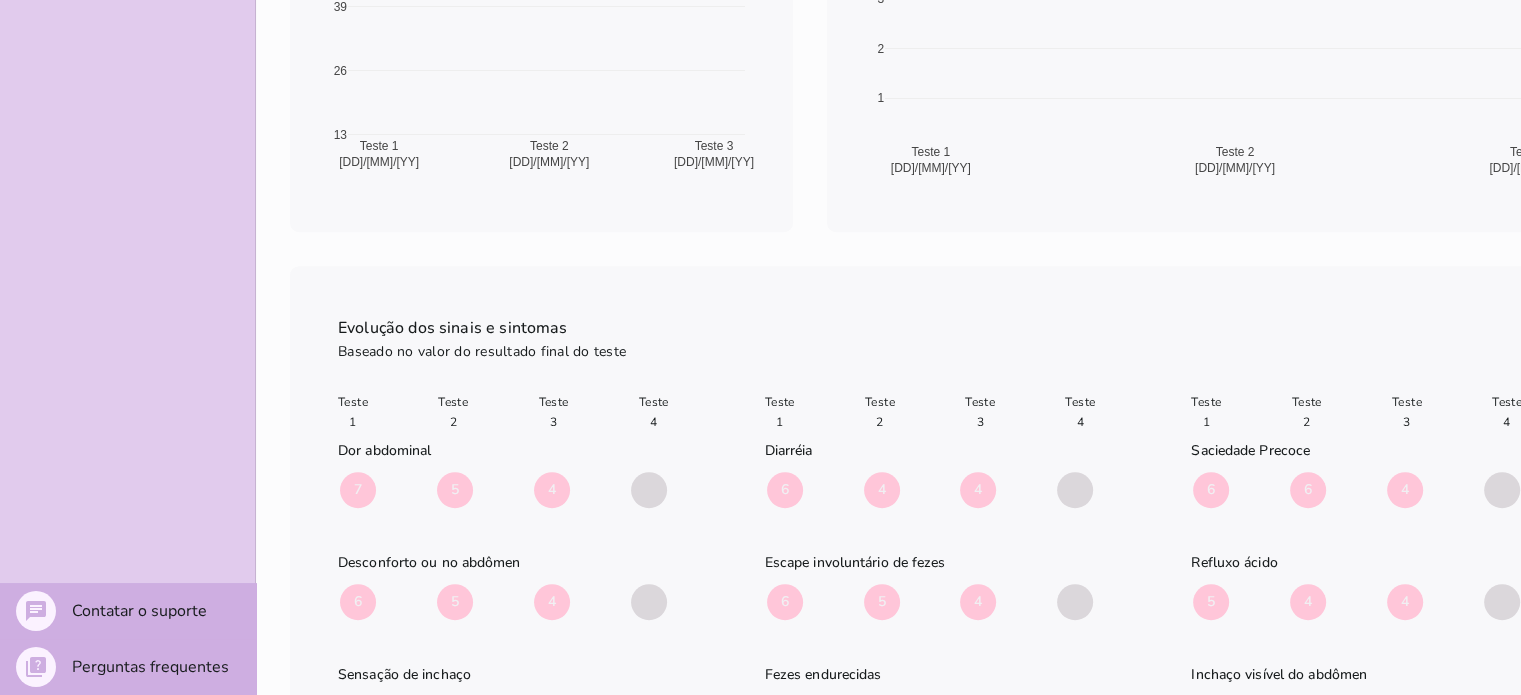 scroll, scrollTop: 900, scrollLeft: 0, axis: vertical 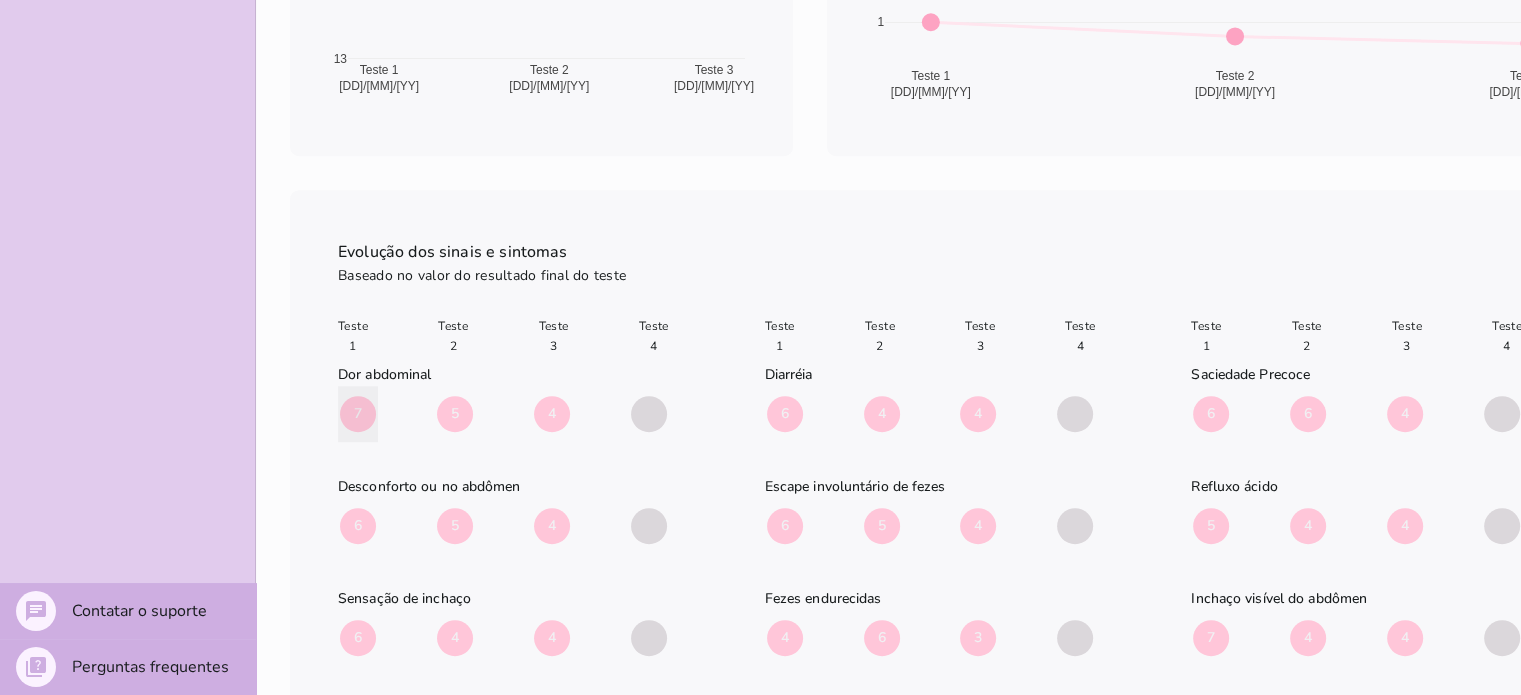 click on "7" at bounding box center (358, 414) 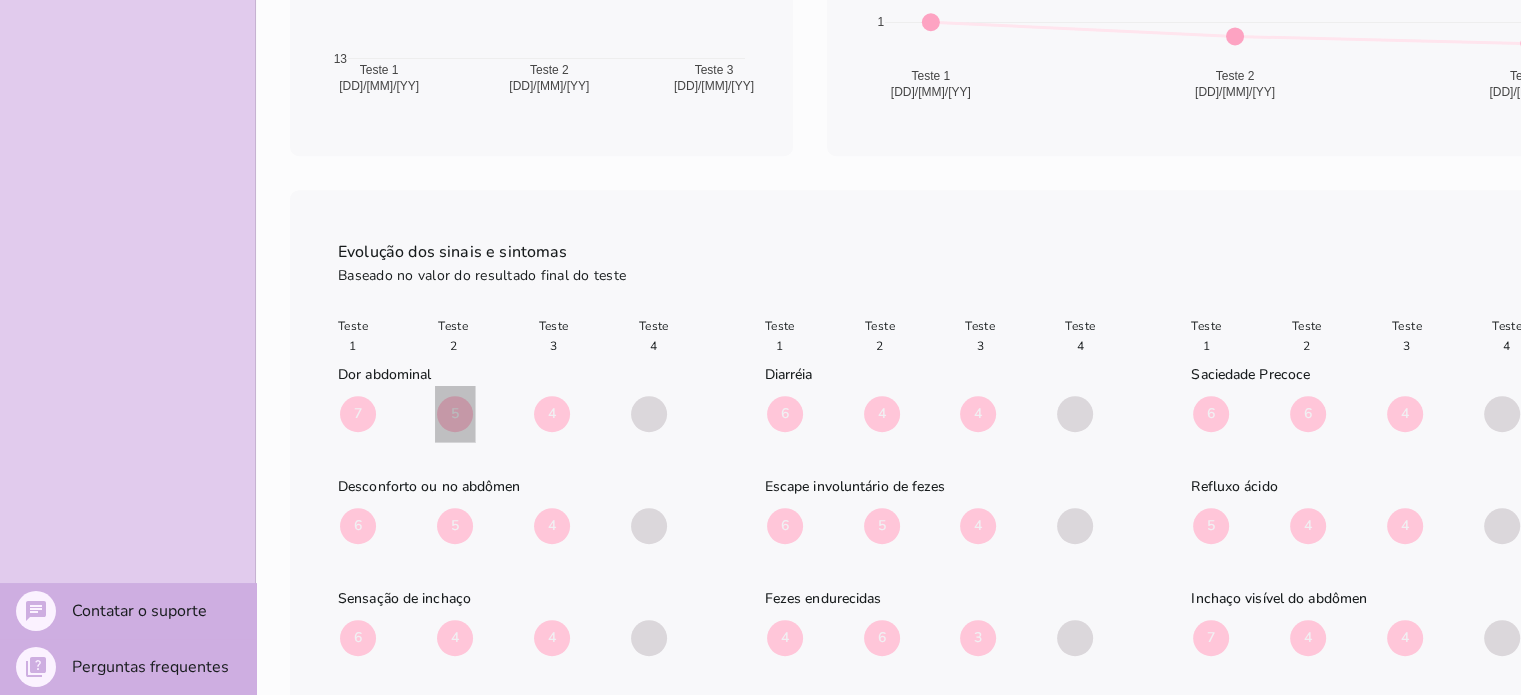 click on "5" at bounding box center (455, 414) 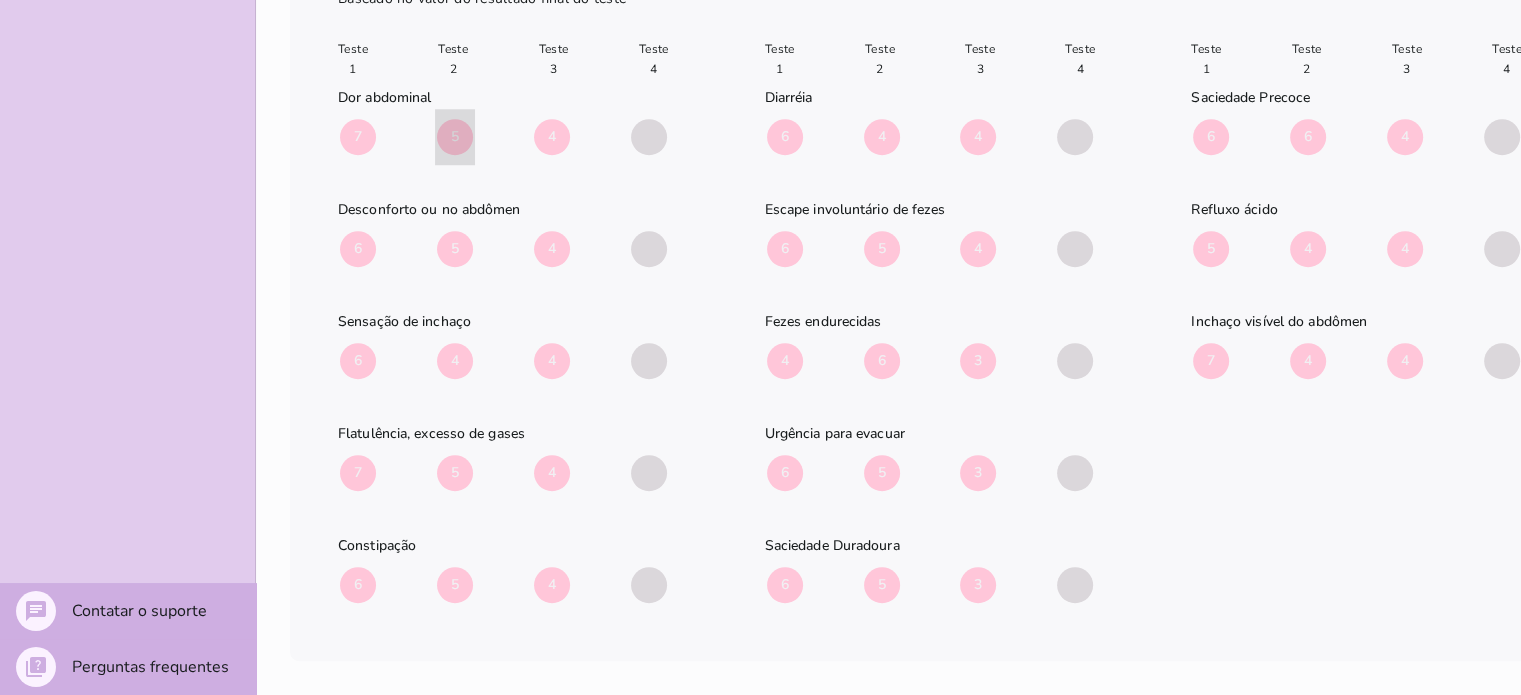 scroll, scrollTop: 1192, scrollLeft: 0, axis: vertical 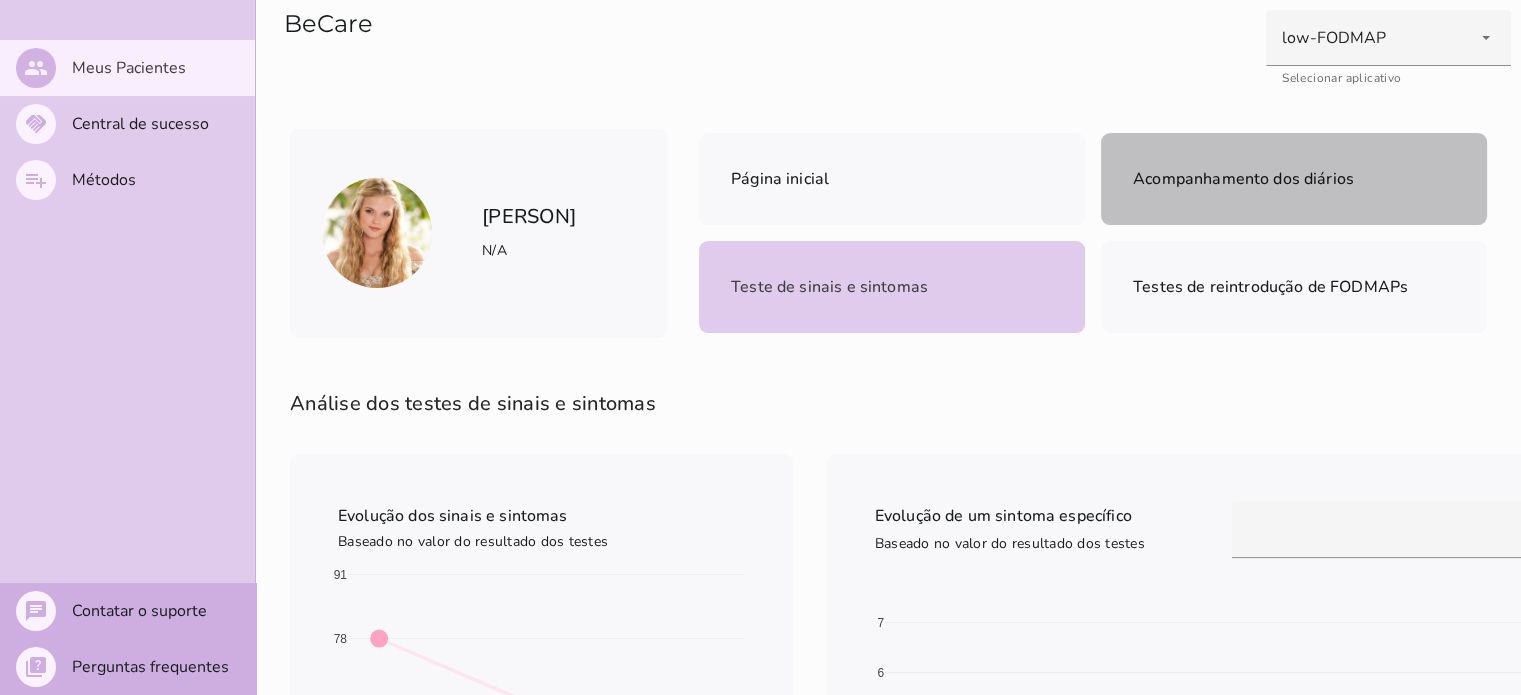 click on "Acompanhamento dos diários" at bounding box center (1243, 179) 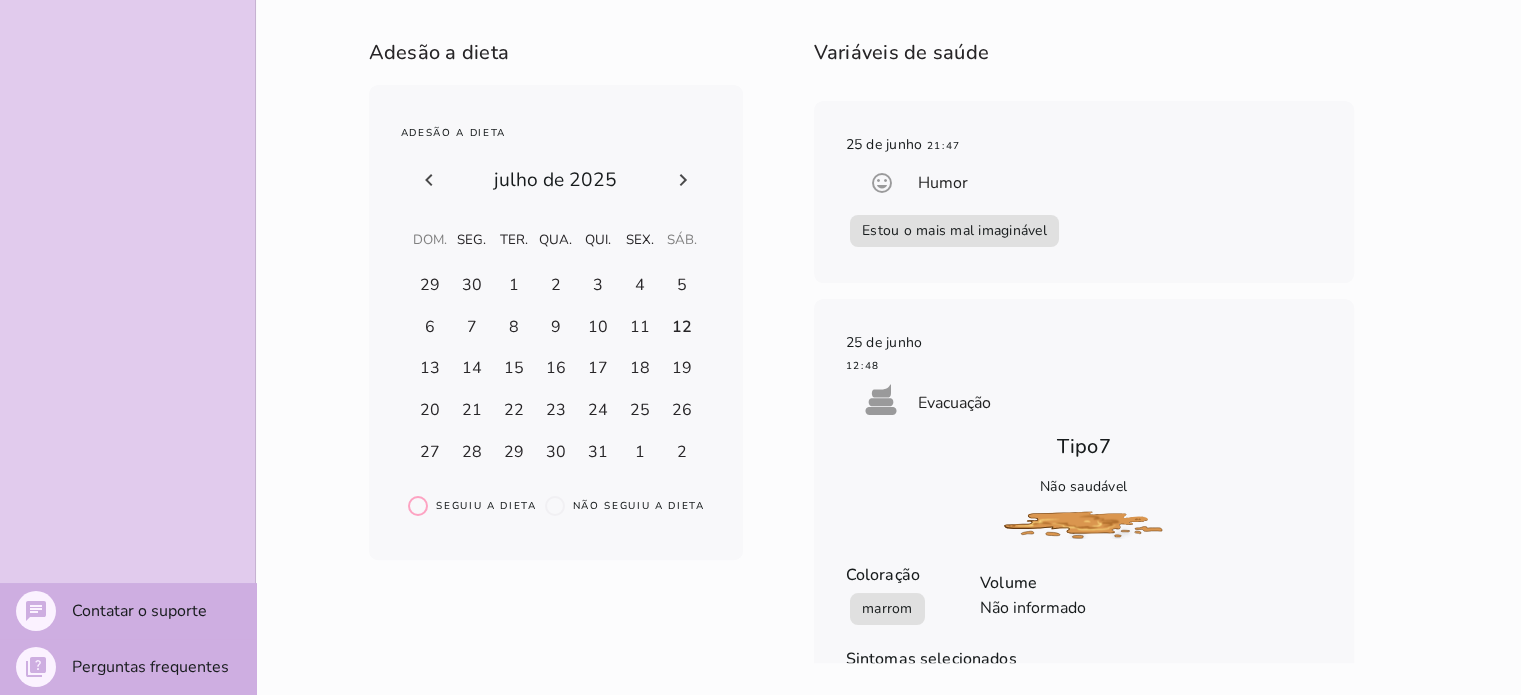 scroll, scrollTop: 544, scrollLeft: 0, axis: vertical 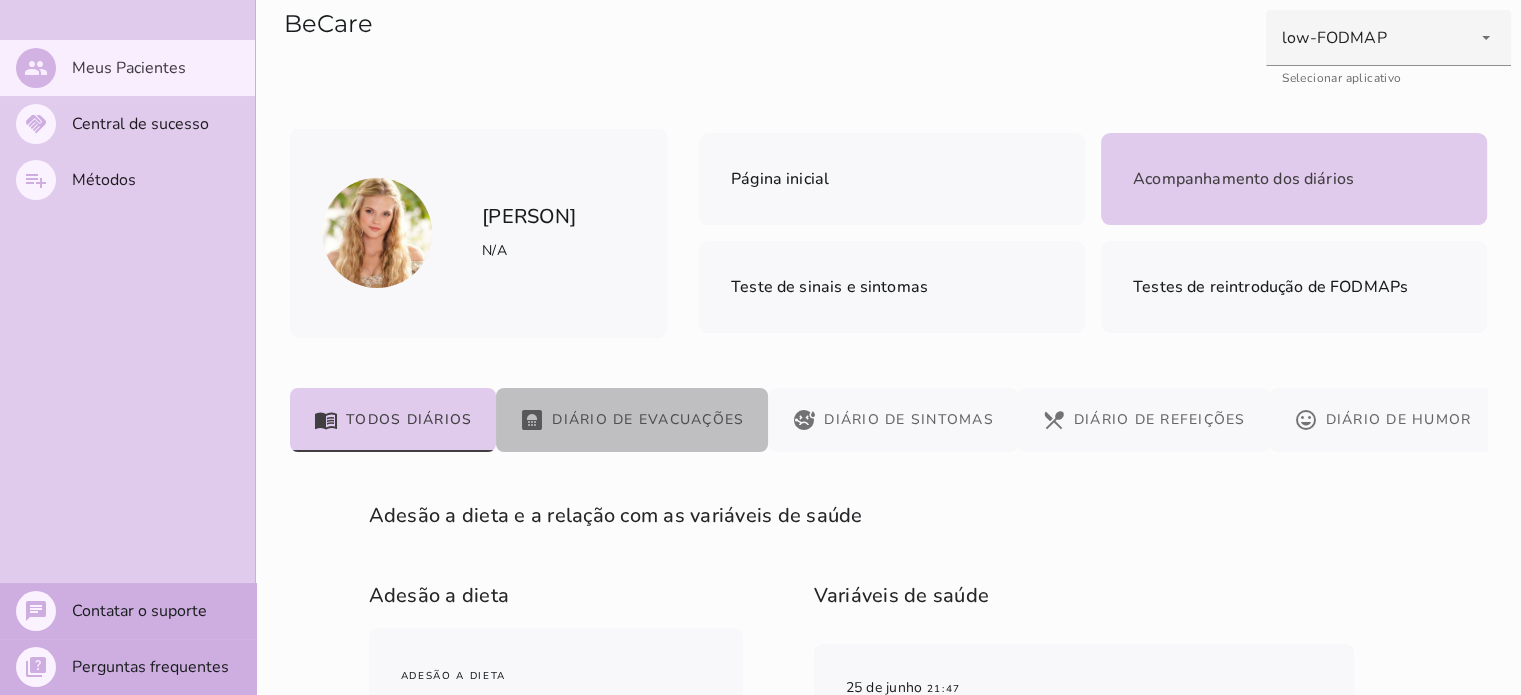 click on "bathroom
Diário de Evacuações" at bounding box center (632, 420) 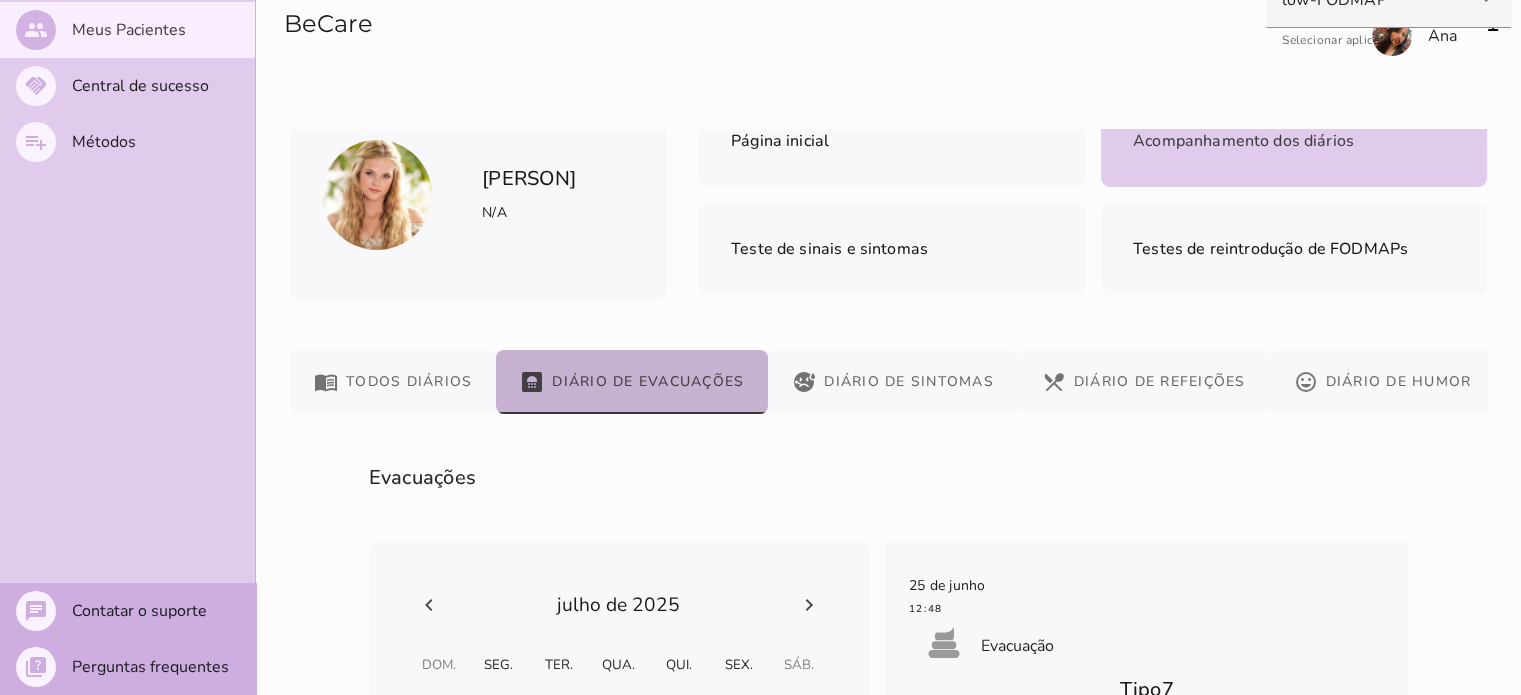 scroll, scrollTop: 0, scrollLeft: 0, axis: both 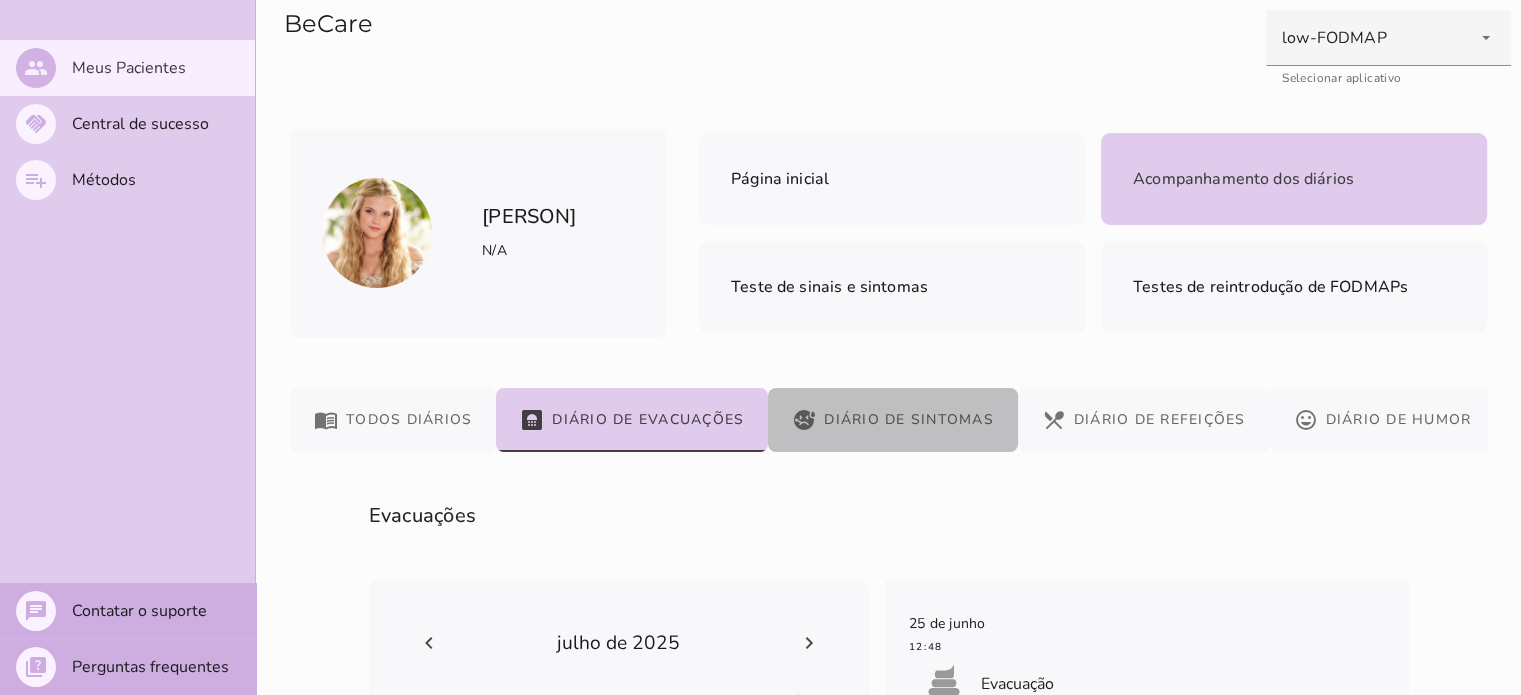 click on "sick
Diário de Sintomas" at bounding box center (893, 420) 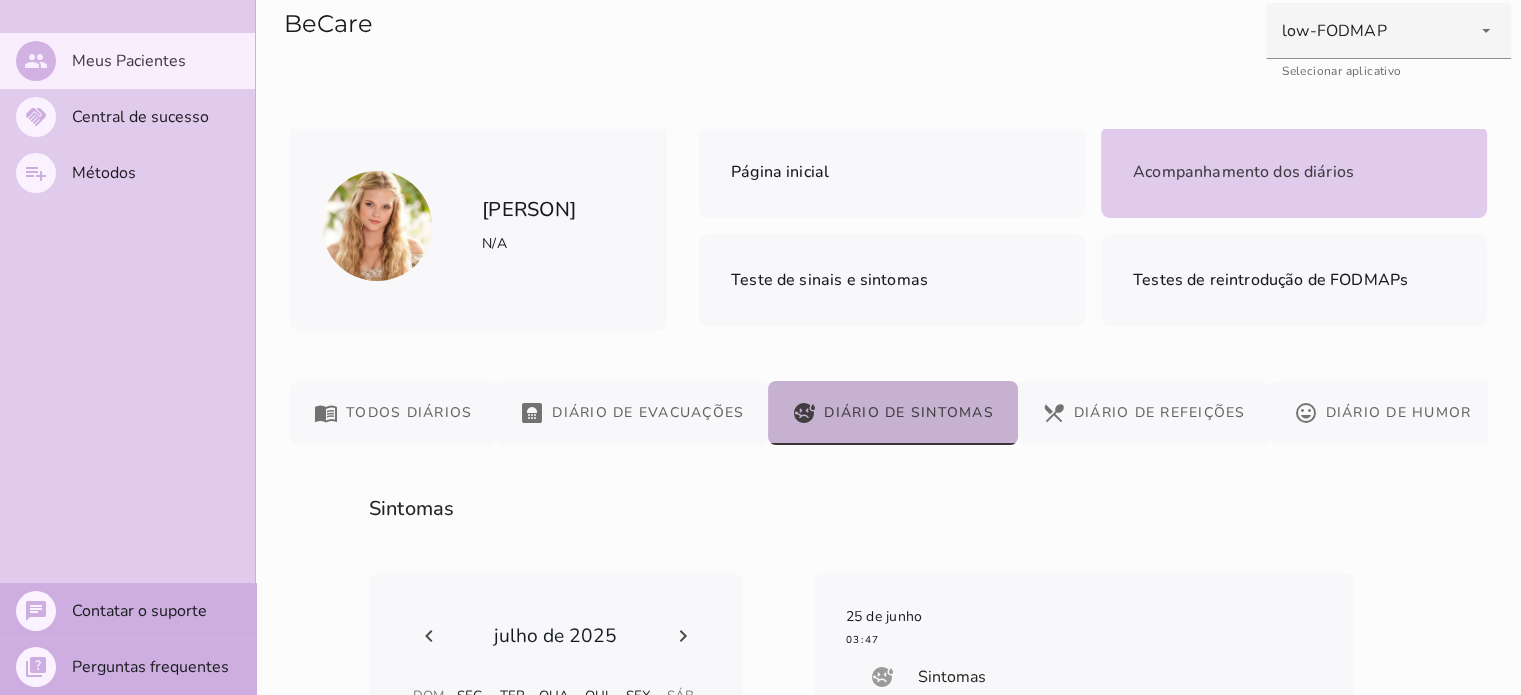 scroll, scrollTop: 0, scrollLeft: 0, axis: both 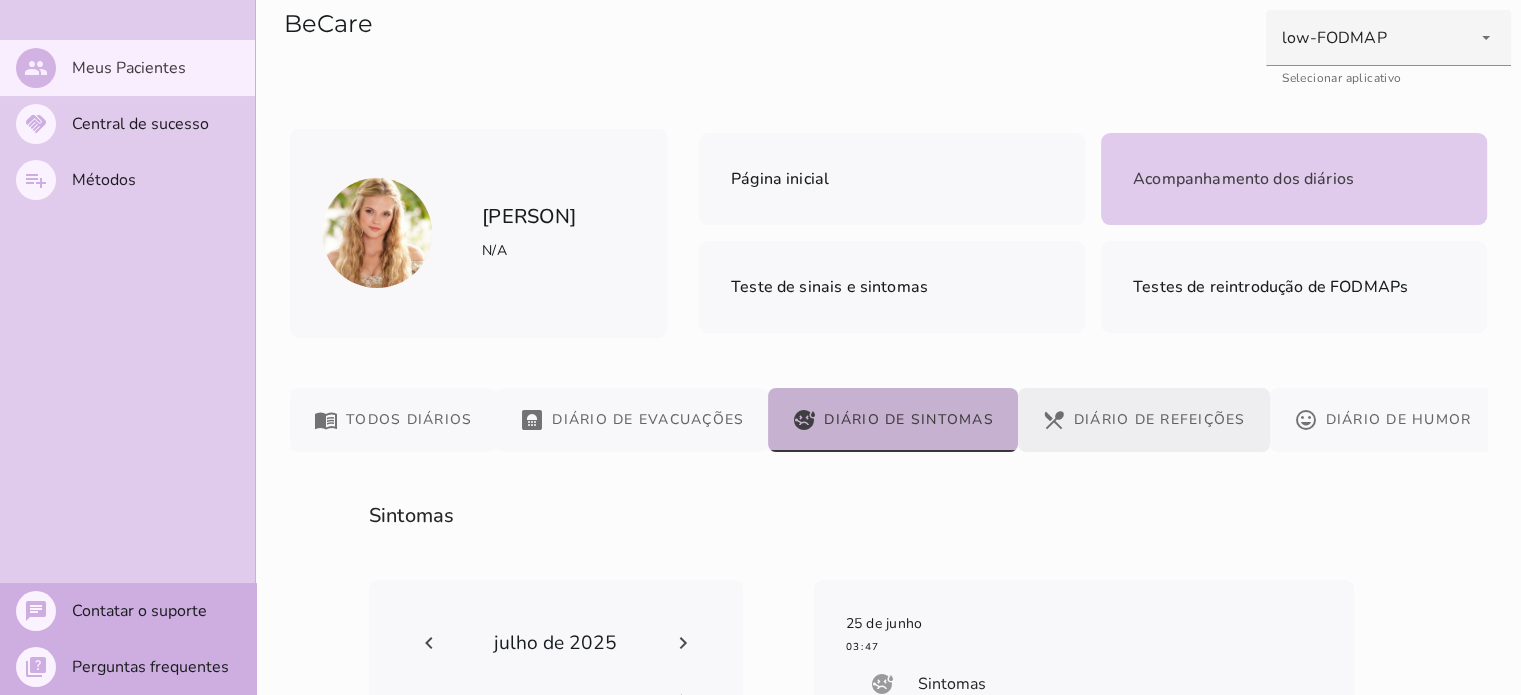 click on "restaurant_menu
Diário de Refeições" at bounding box center [1144, 420] 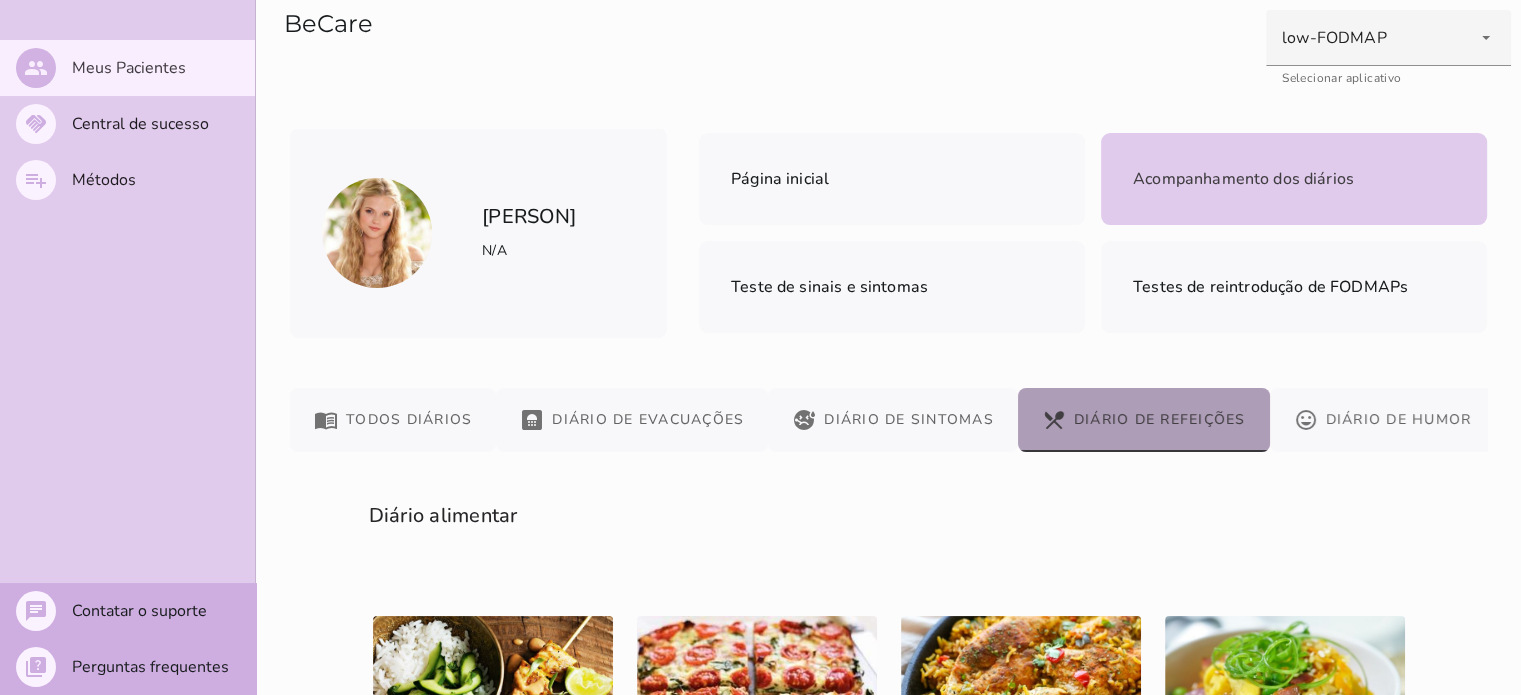 scroll, scrollTop: 0, scrollLeft: 8, axis: horizontal 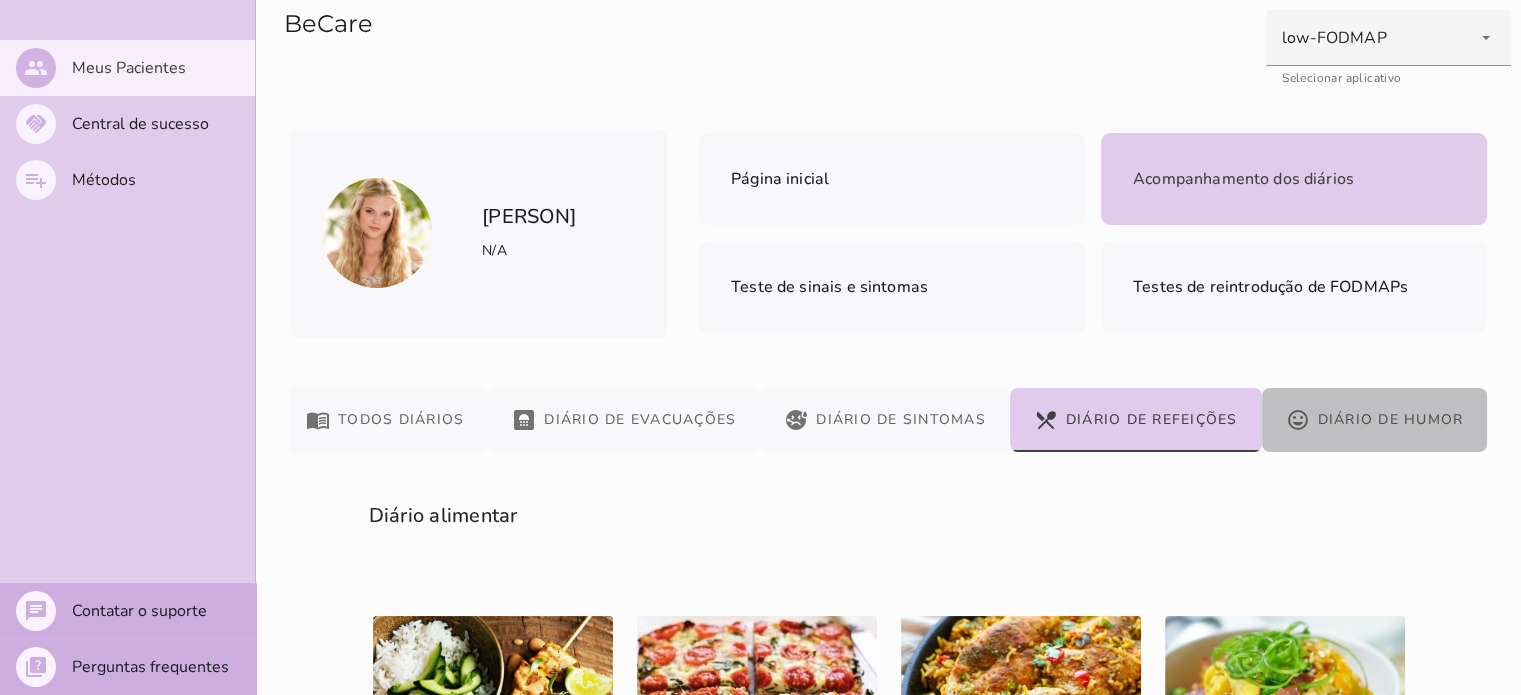 click on "mood
Diário de Humor" at bounding box center (1375, 420) 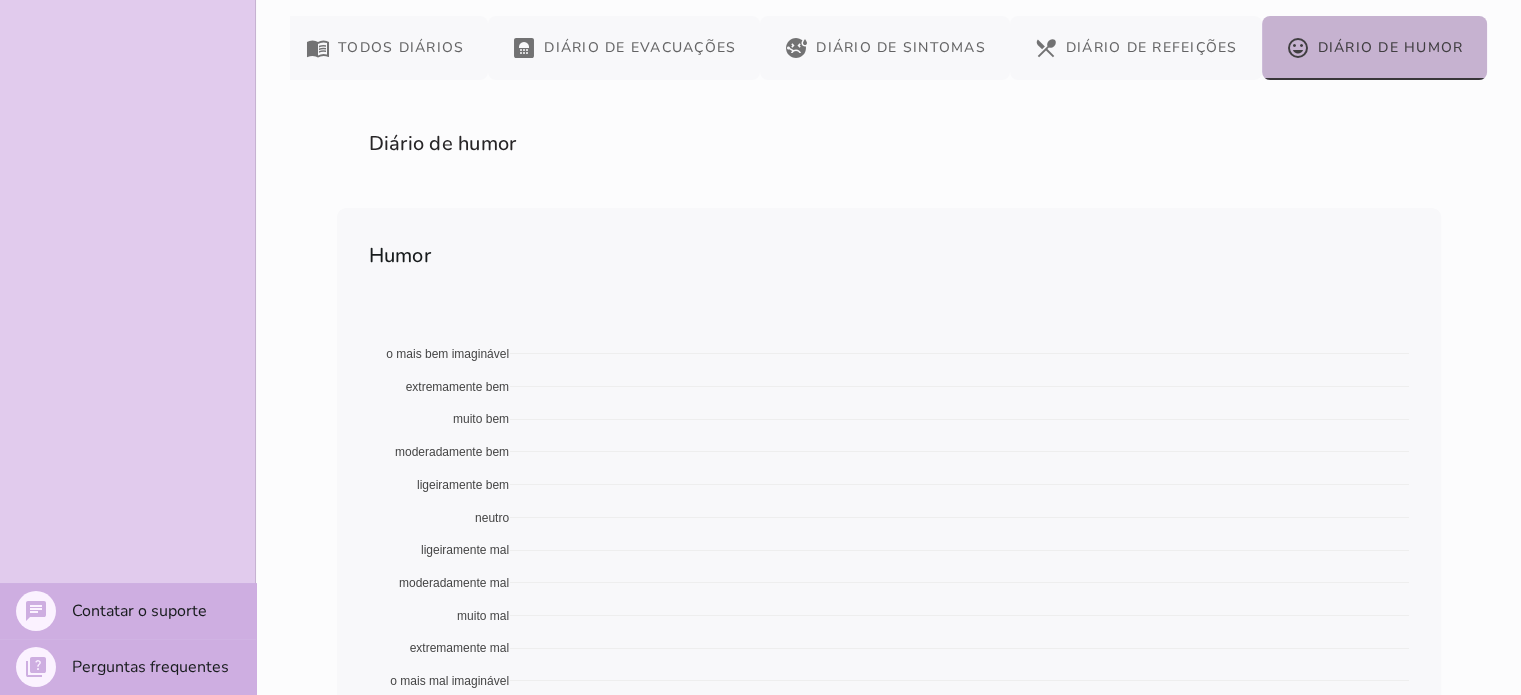 scroll, scrollTop: 464, scrollLeft: 0, axis: vertical 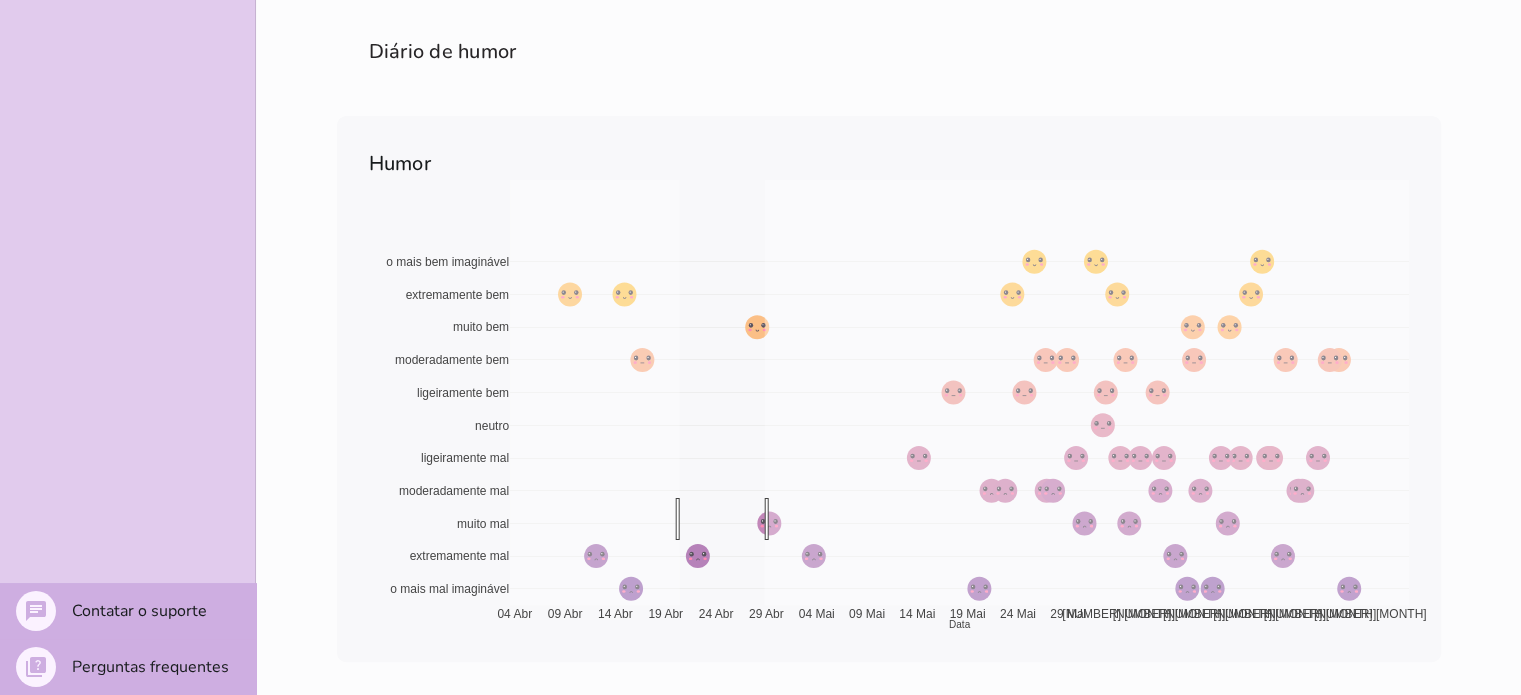 drag, startPoint x: 764, startPoint y: 518, endPoint x: 679, endPoint y: 519, distance: 85.00588 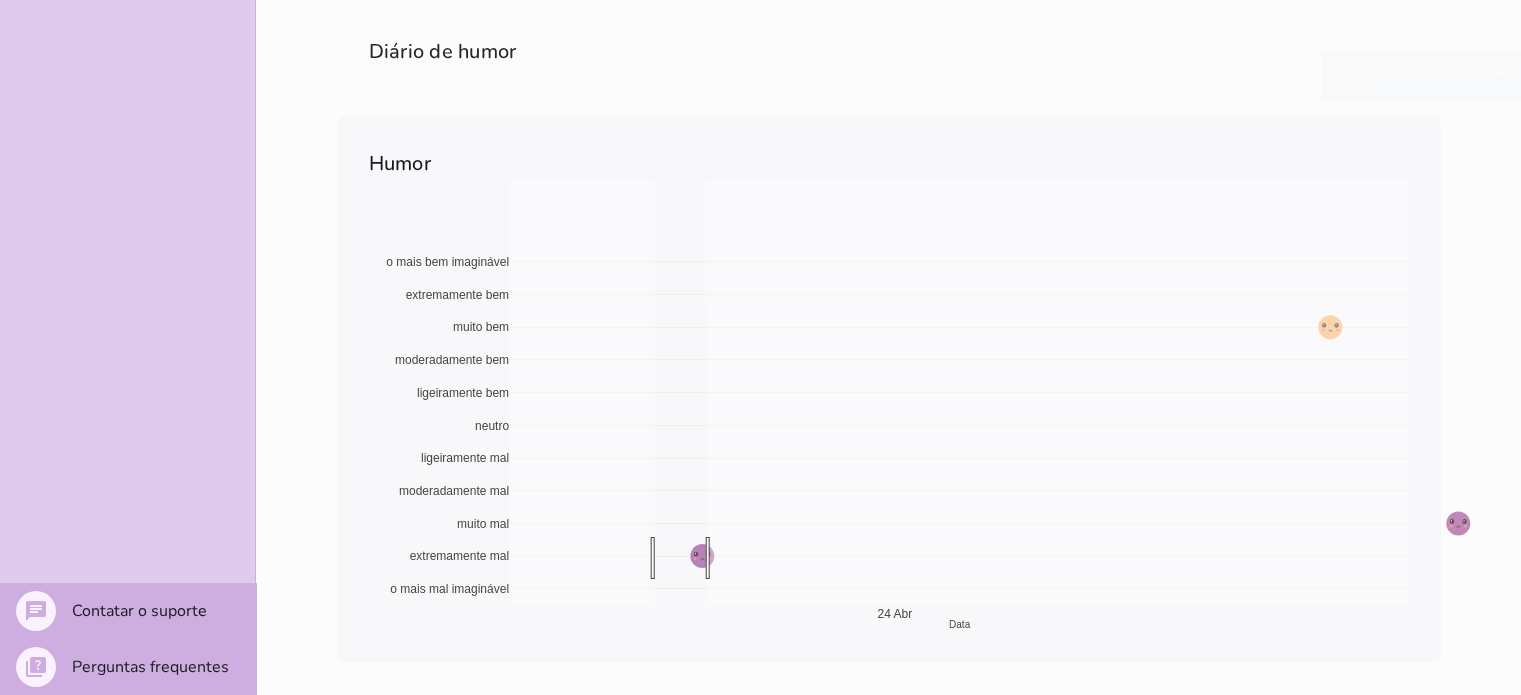 drag, startPoint x: 705, startPoint y: 557, endPoint x: 654, endPoint y: 552, distance: 51.24451 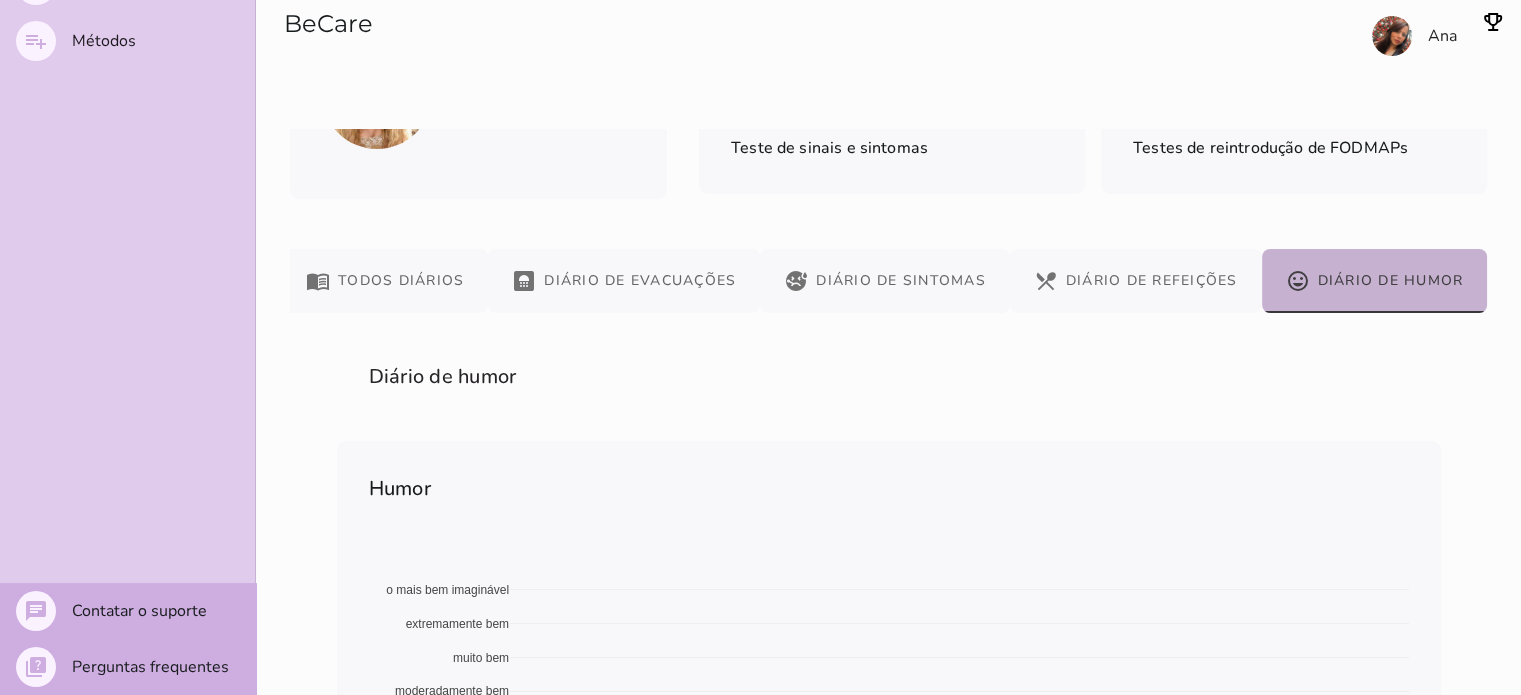 scroll, scrollTop: 0, scrollLeft: 0, axis: both 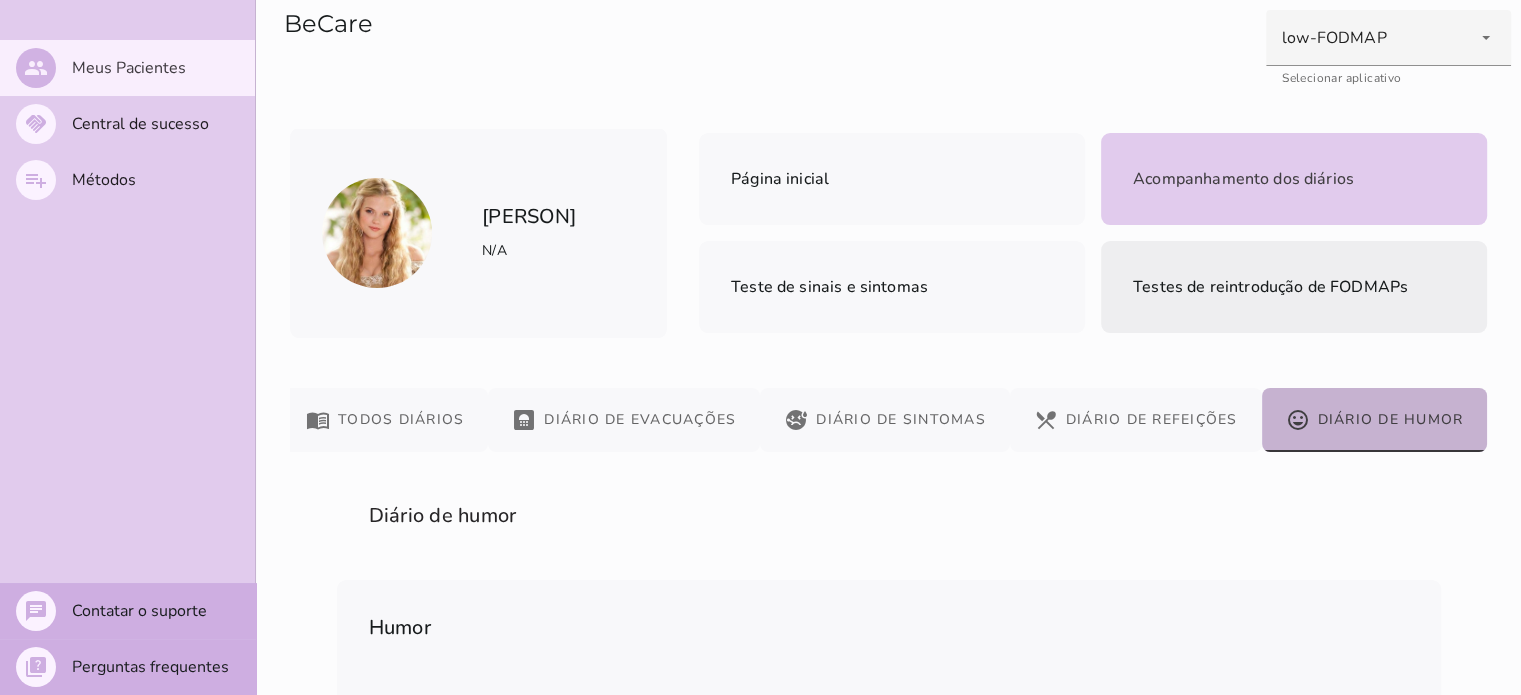 click on "Testes de reintrodução de FODMAPs" at bounding box center [1270, 287] 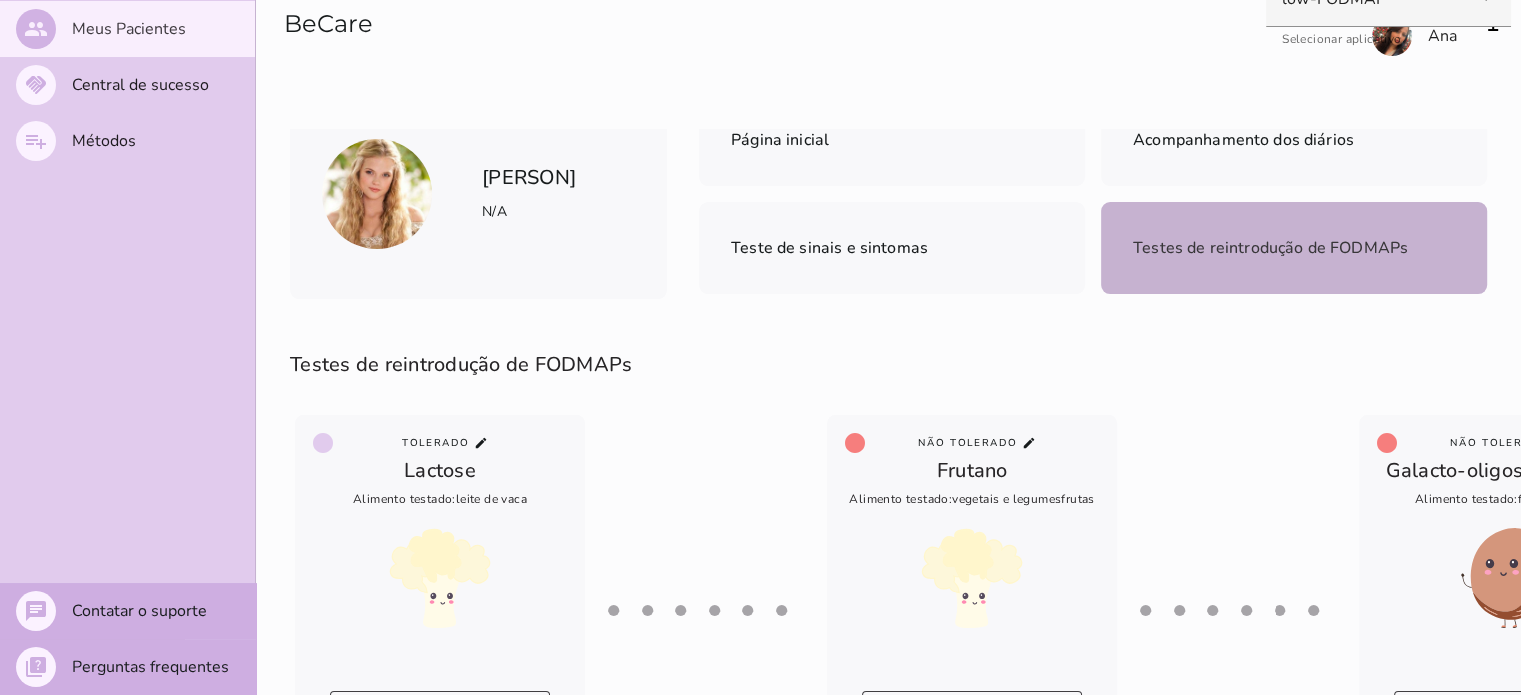 scroll, scrollTop: 0, scrollLeft: 0, axis: both 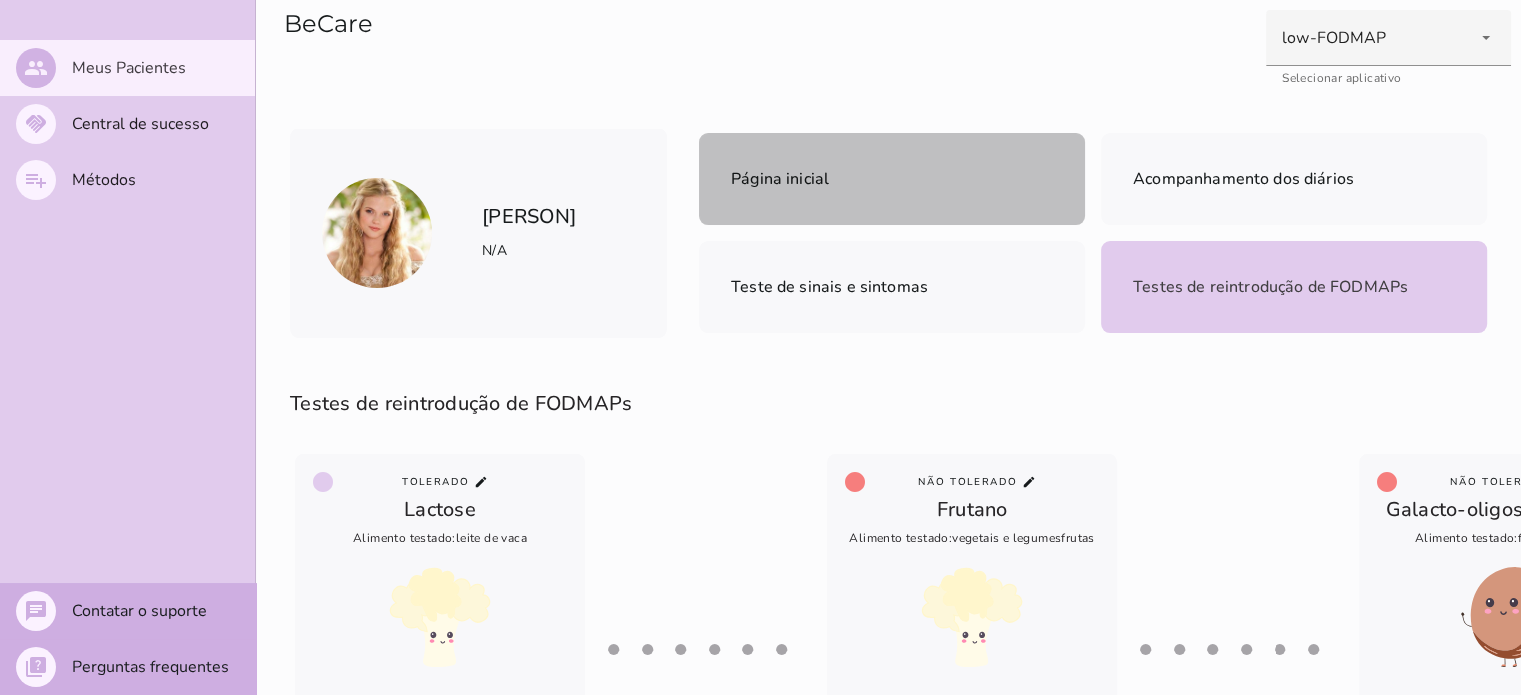 click on "Página inicial" at bounding box center [892, 179] 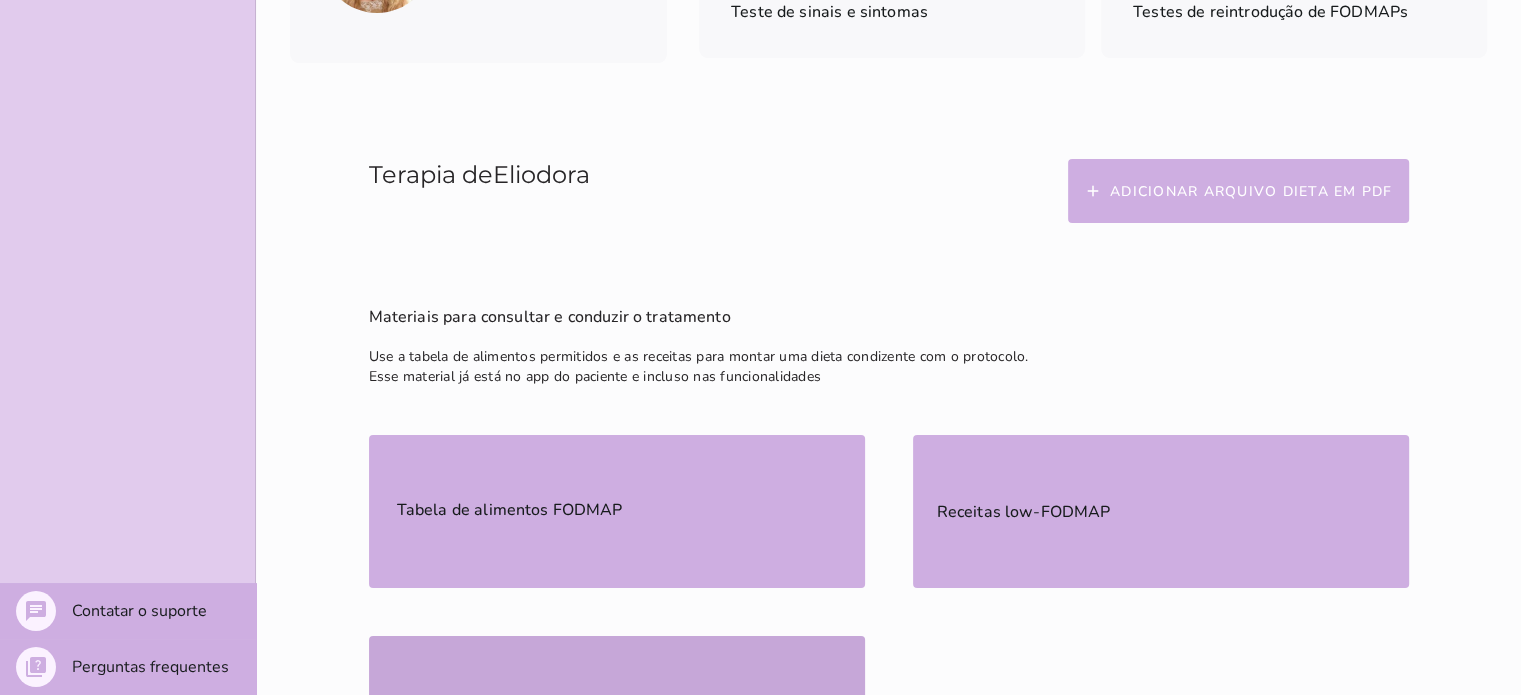 scroll, scrollTop: 0, scrollLeft: 0, axis: both 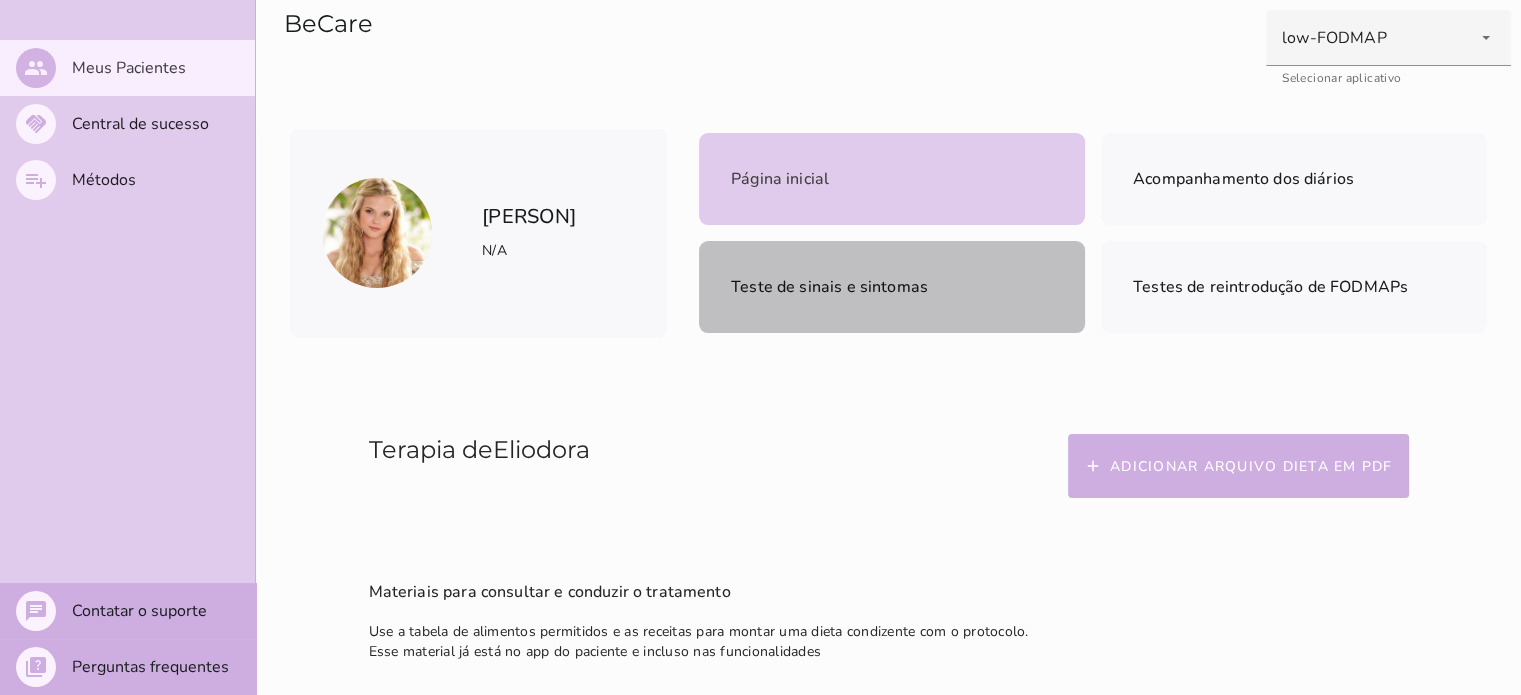 click on "Teste de sinais e sintomas" at bounding box center (892, 287) 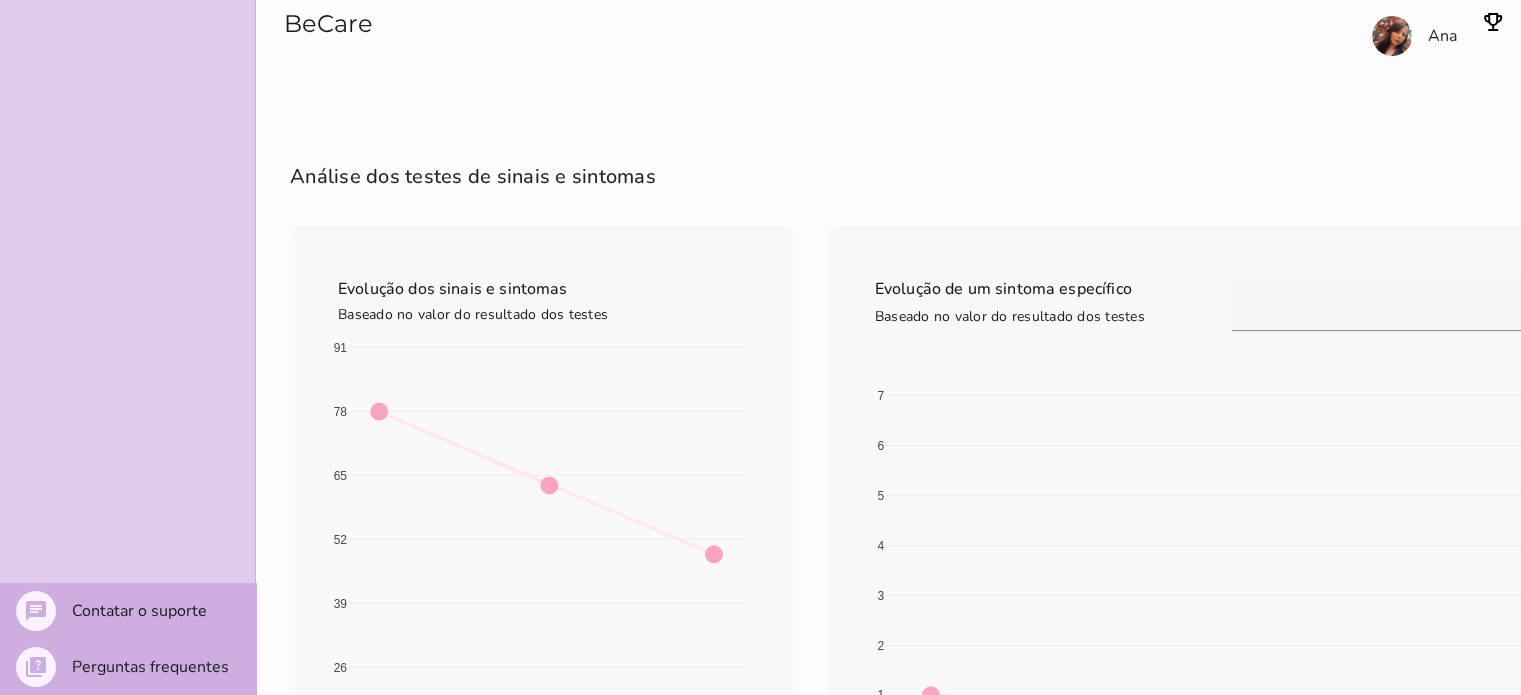 scroll, scrollTop: 0, scrollLeft: 0, axis: both 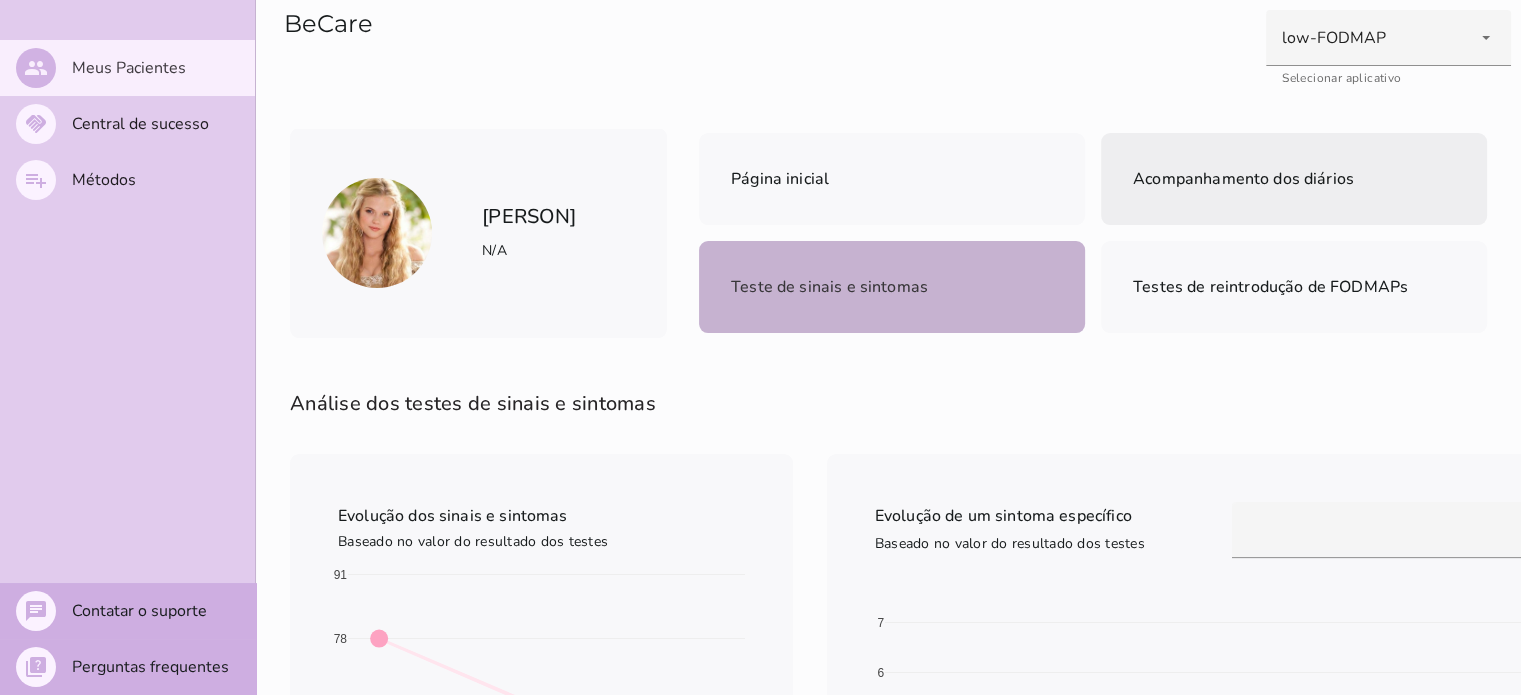 click on "Acompanhamento dos diários" at bounding box center [1294, 179] 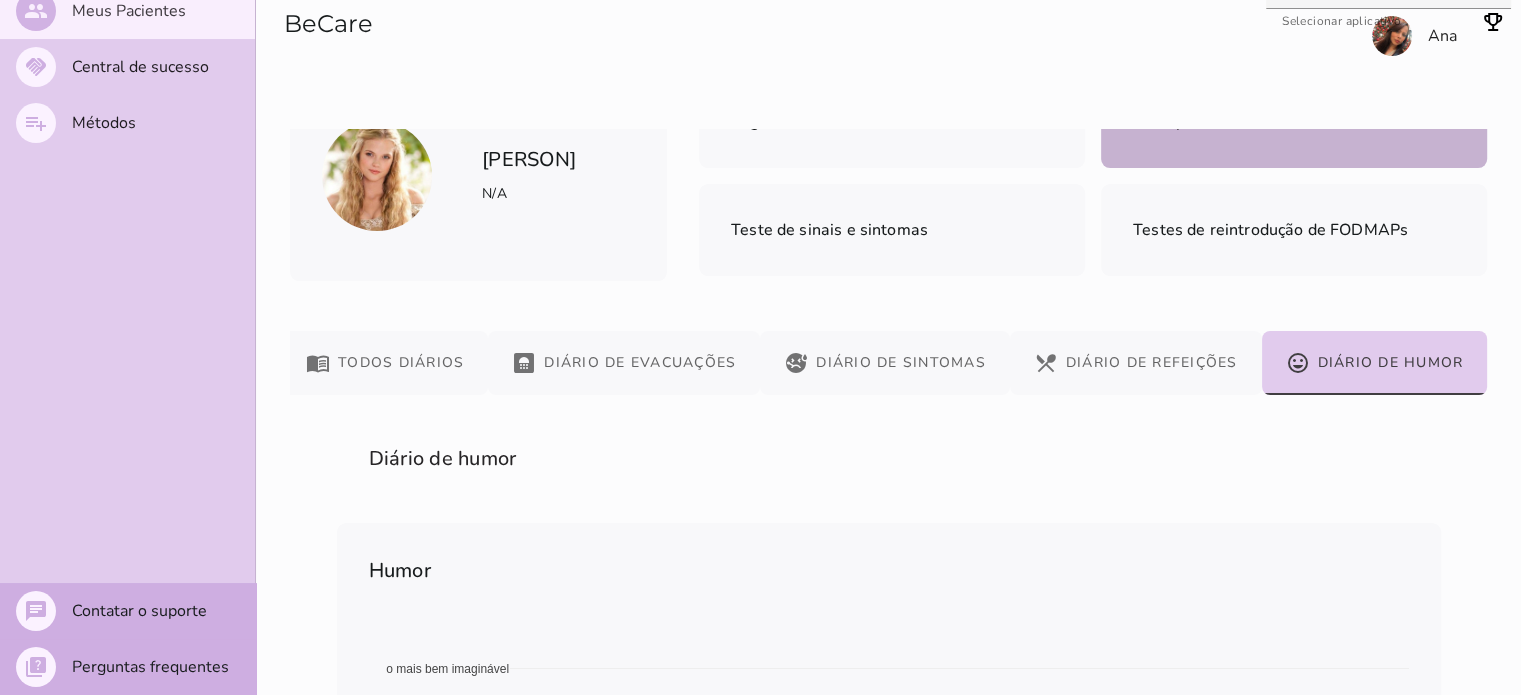 scroll, scrollTop: 0, scrollLeft: 0, axis: both 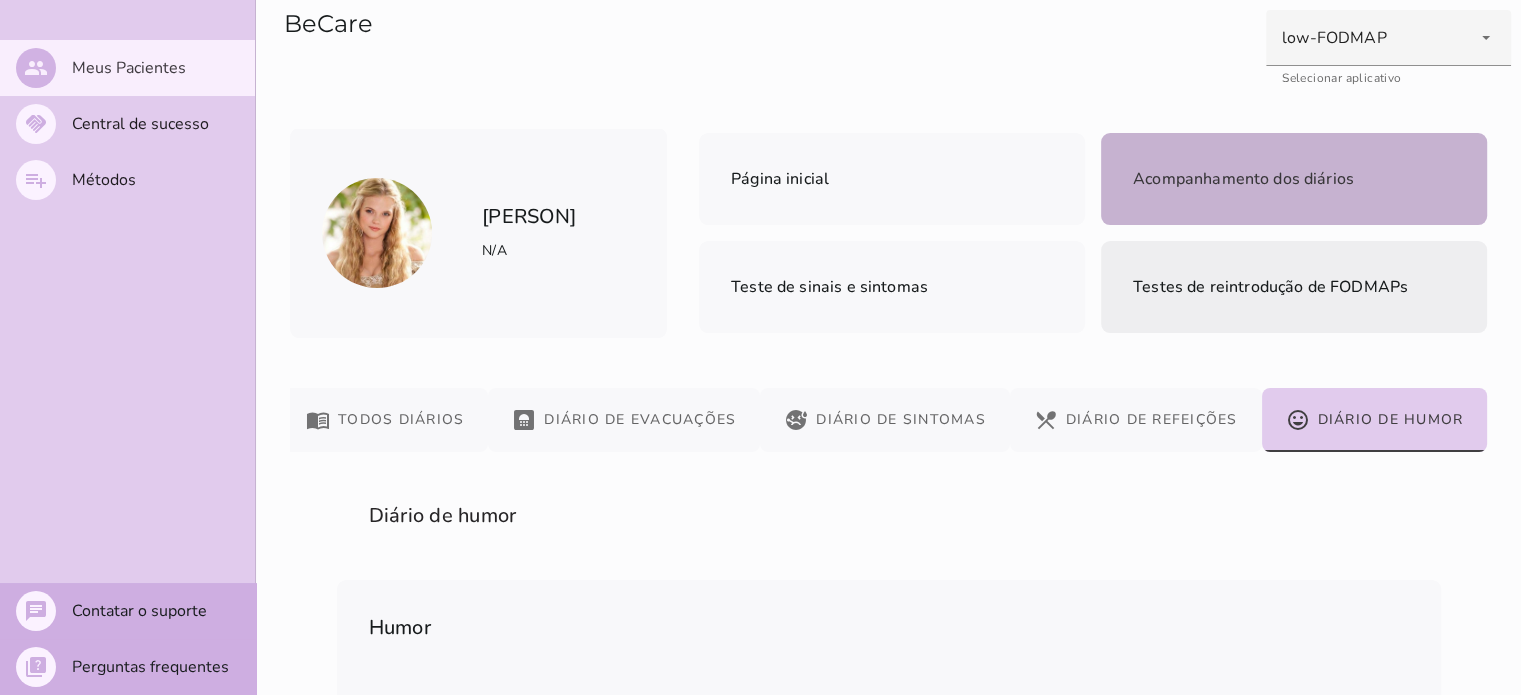 click on "Testes de reintrodução de FODMAPs" at bounding box center (1270, 287) 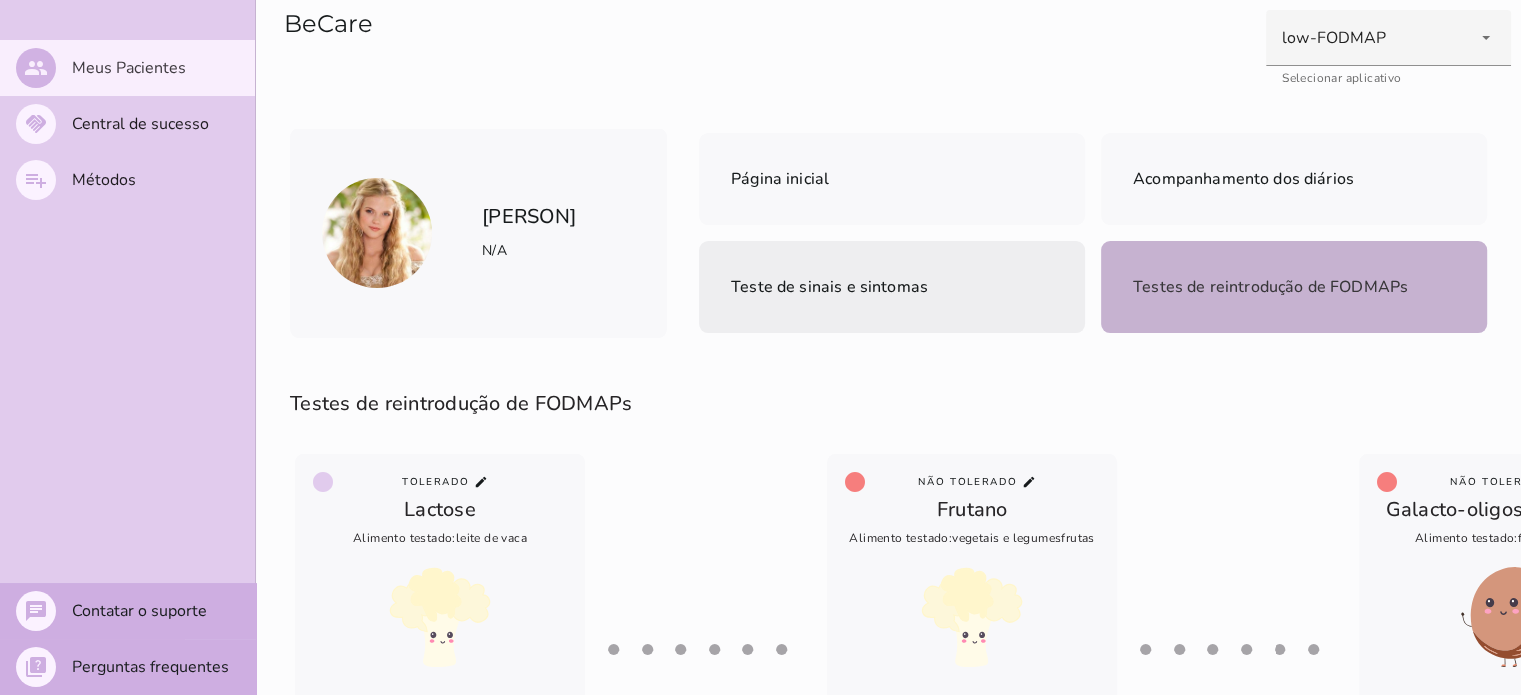click on "Teste de sinais e sintomas" at bounding box center (892, 287) 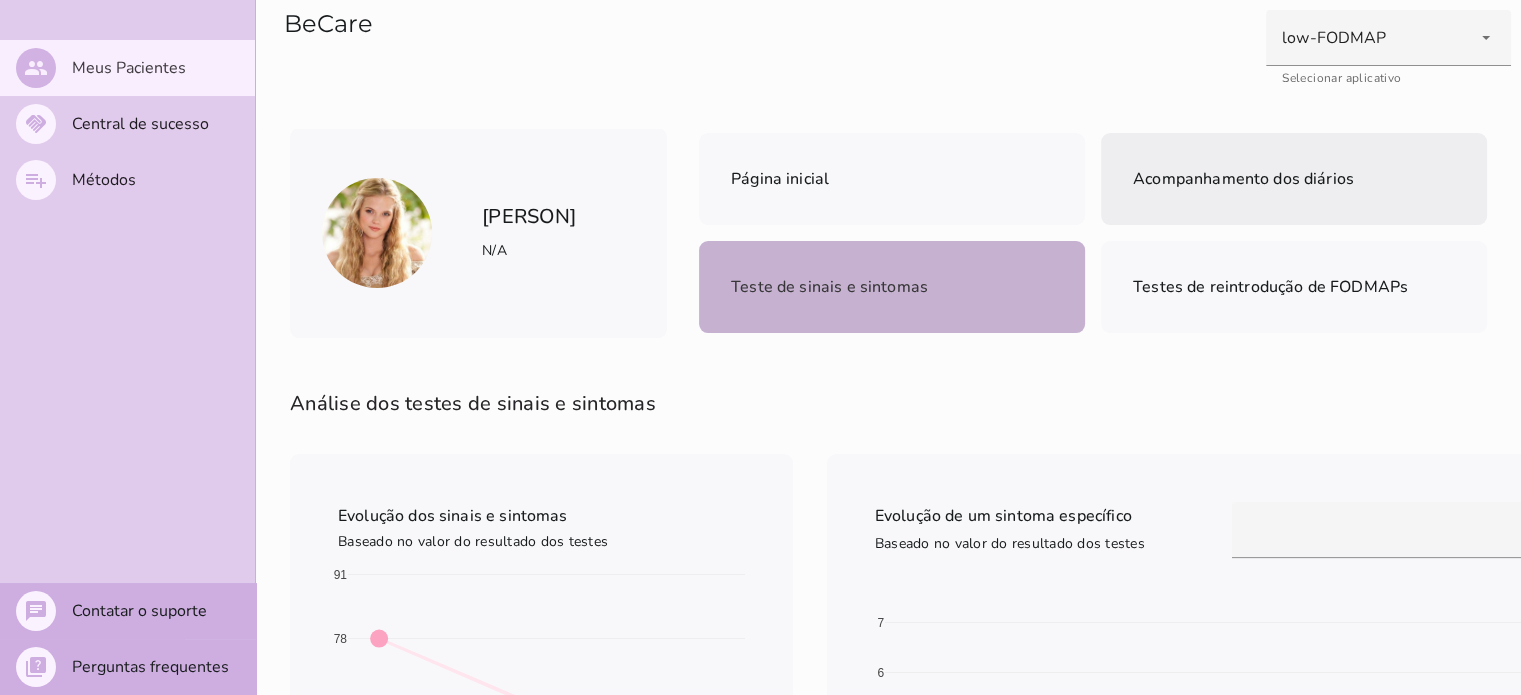 click on "Acompanhamento dos diários" at bounding box center (1243, 179) 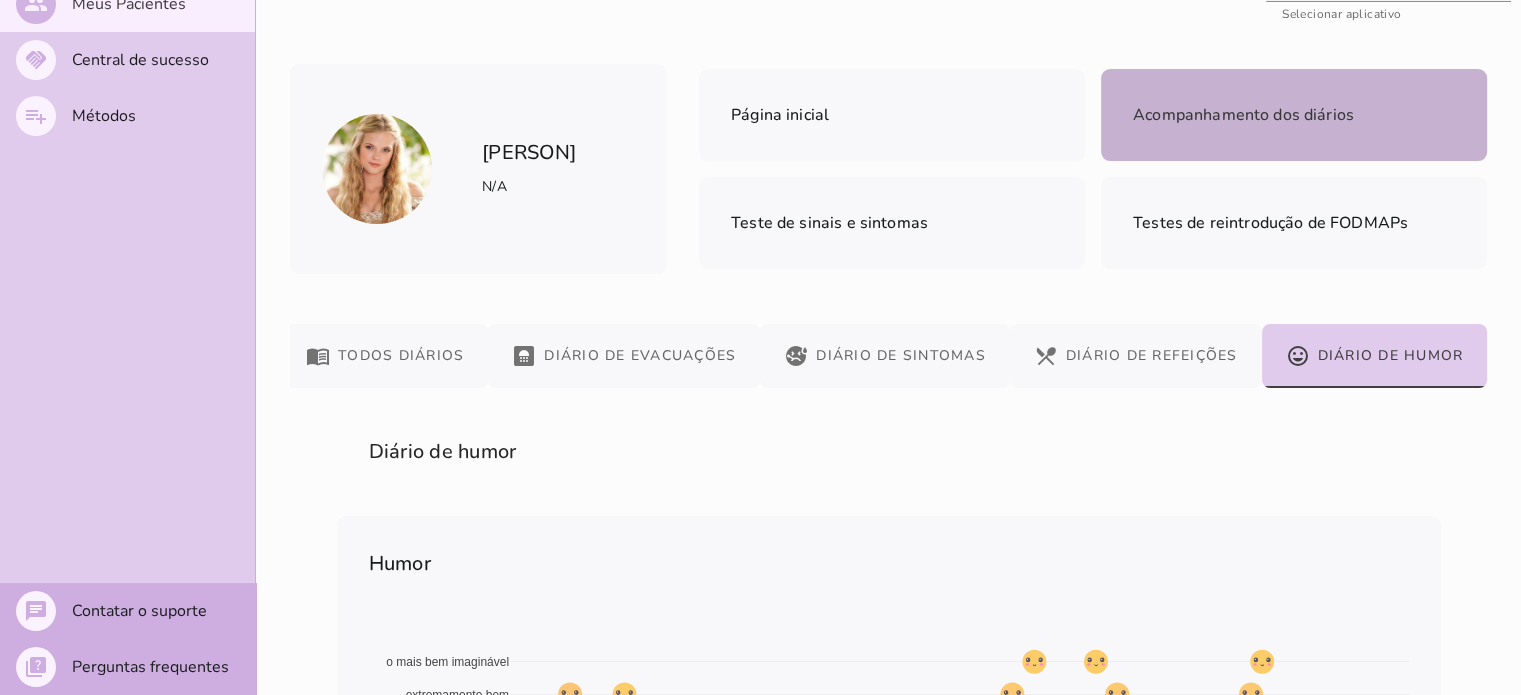 scroll, scrollTop: 200, scrollLeft: 0, axis: vertical 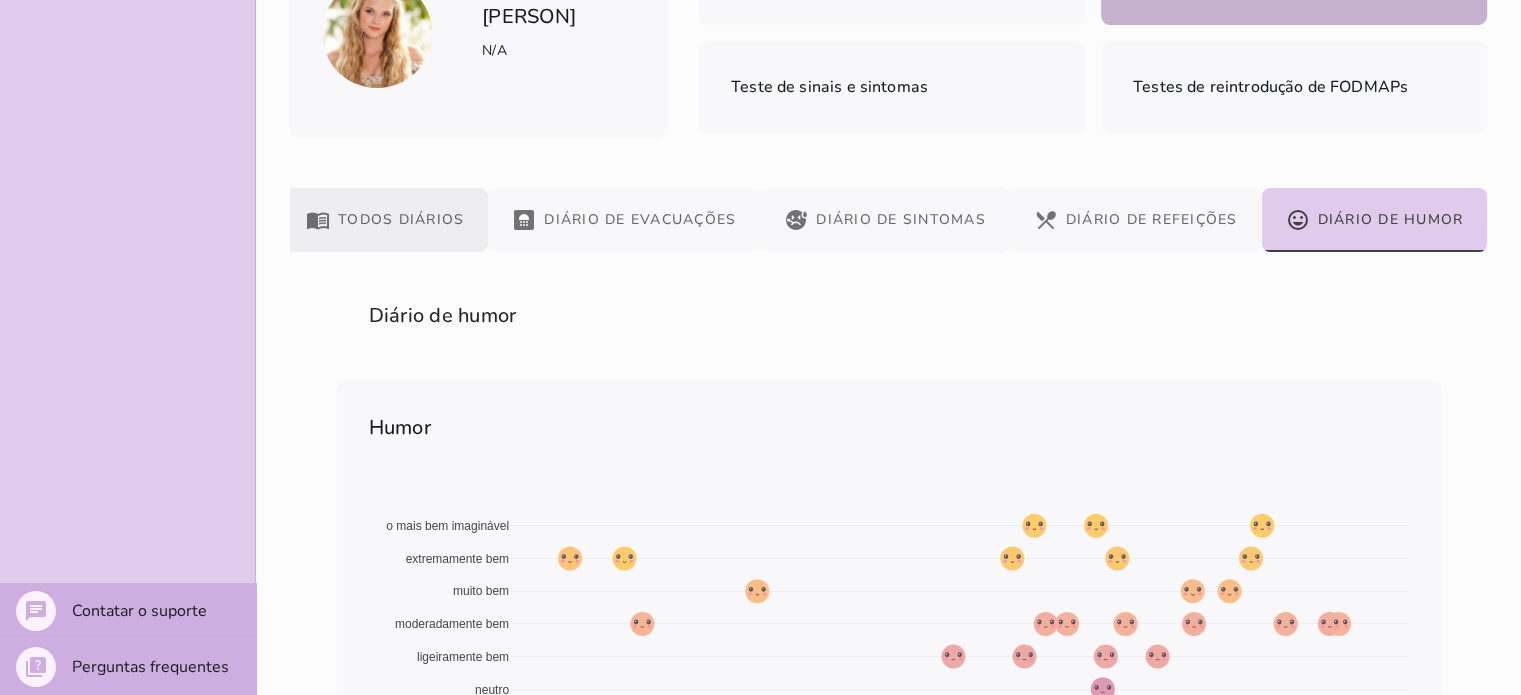 click on "menu_book
Todos diários" at bounding box center (385, 220) 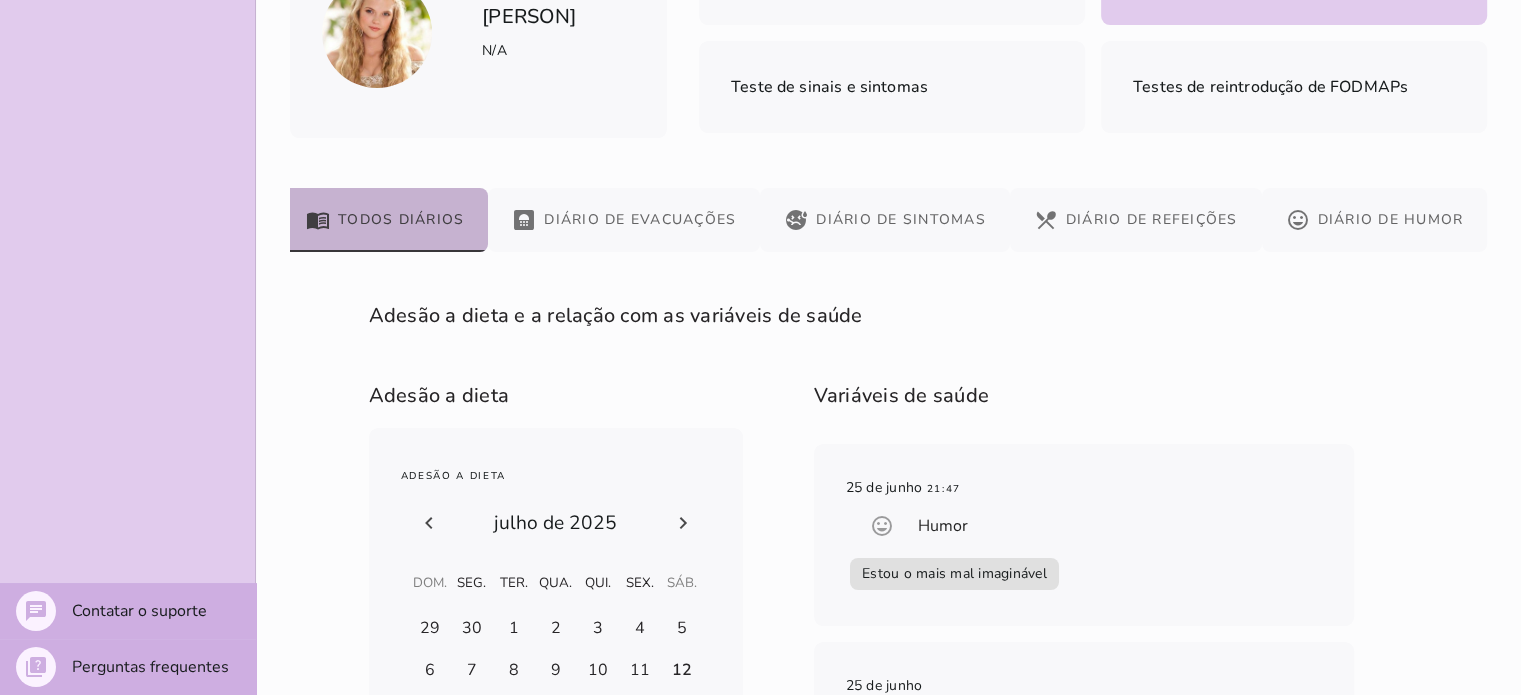scroll, scrollTop: 0, scrollLeft: 0, axis: both 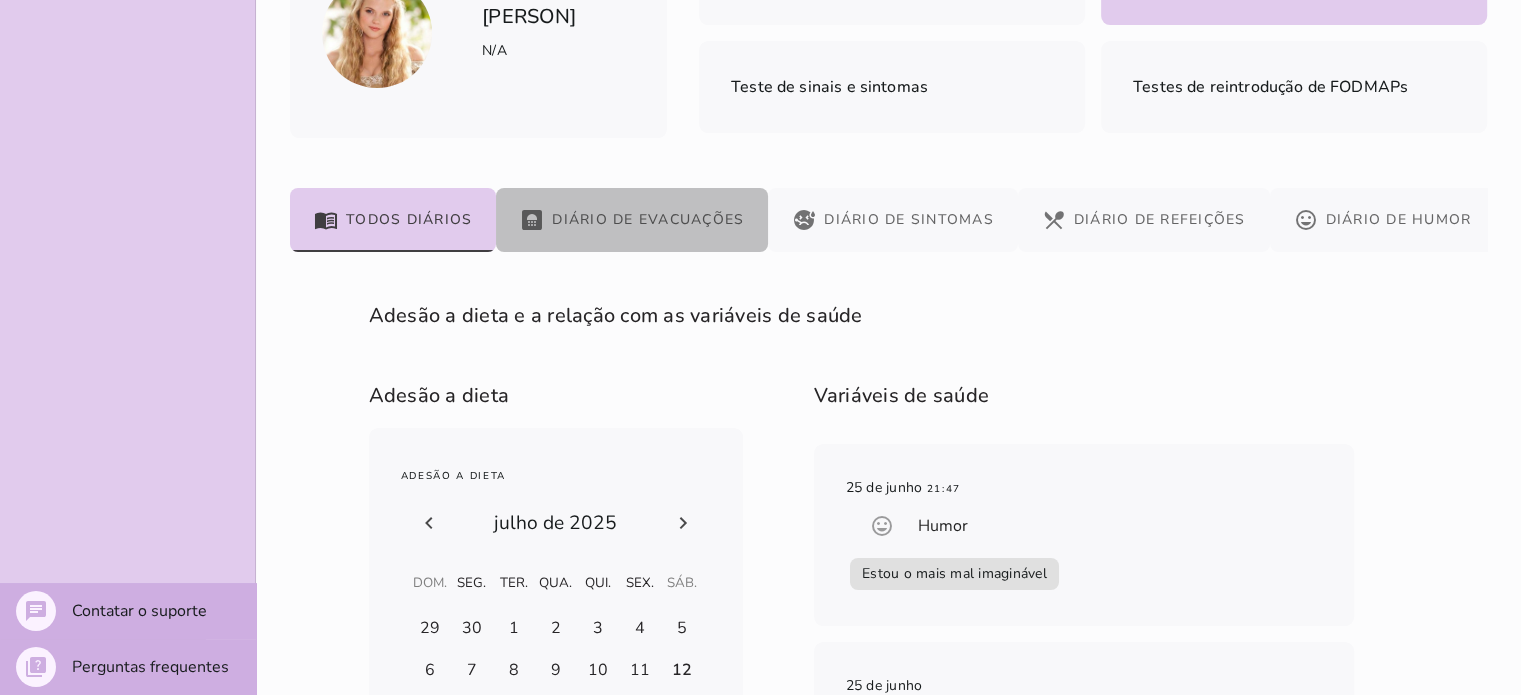 click on "bathroom
Diário de Evacuações" at bounding box center (632, 220) 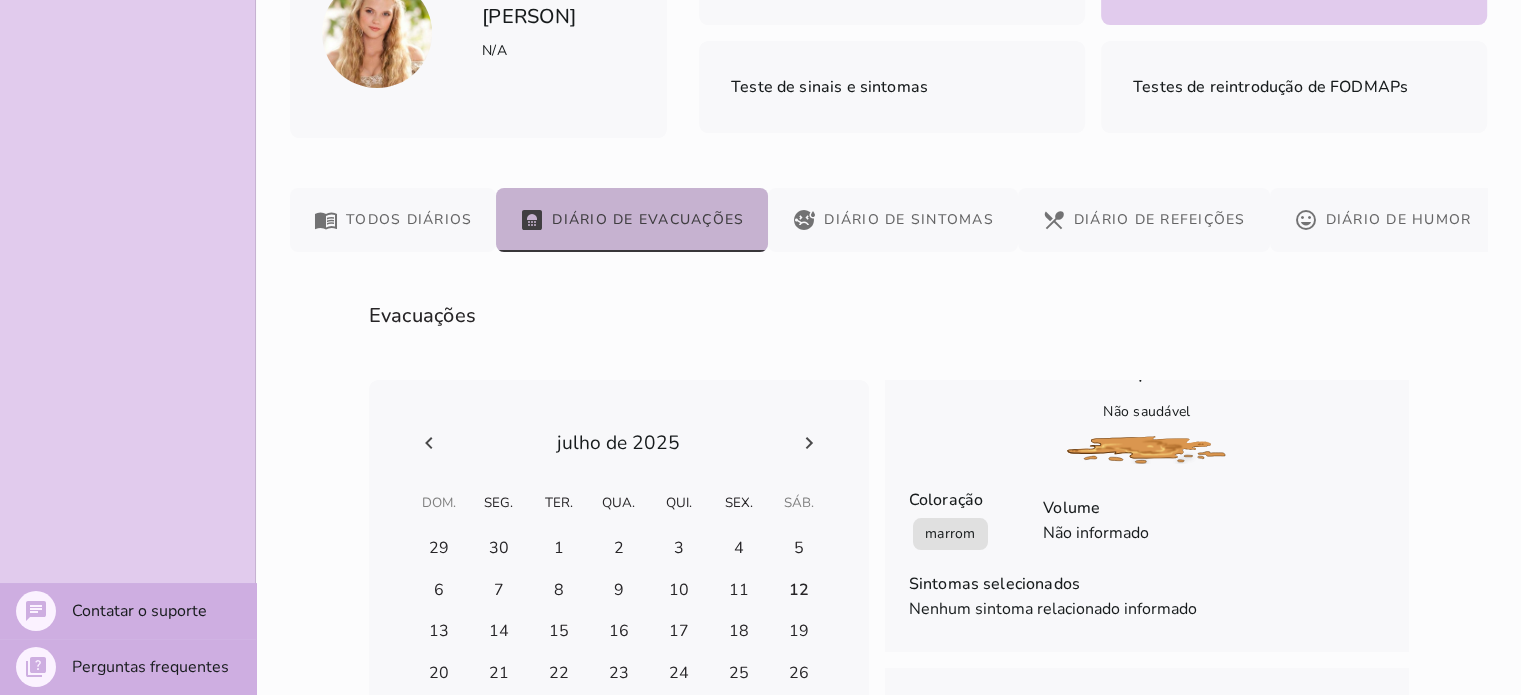 scroll, scrollTop: 100, scrollLeft: 0, axis: vertical 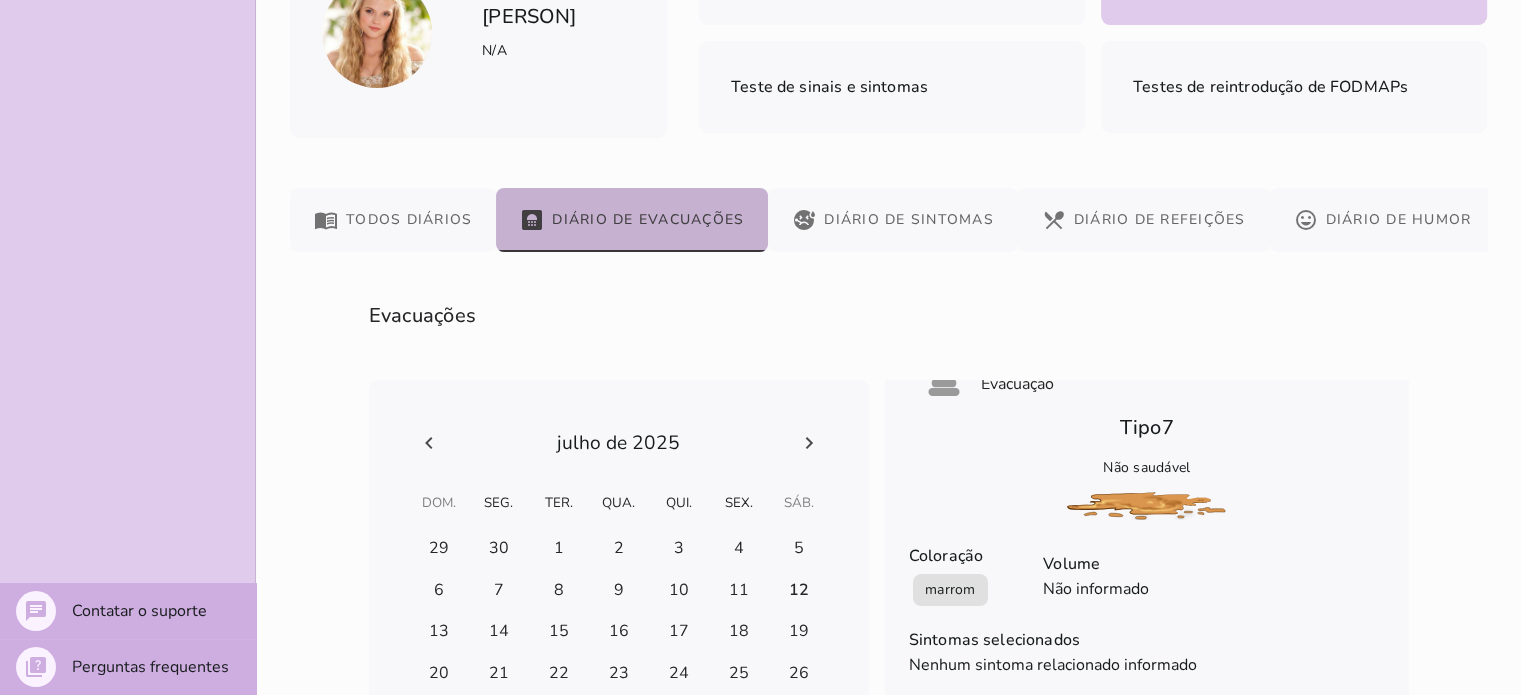 click on "Terapia de  [PERSON]
Adicionar arquivo dieta em PDF
Materiais para consultar e conduzir o tratamento
Use a tabela de alimentos permitidos e as receitas para montar uma
dieta condizente com o protocolo.  Esse material já está no app
do paciente e incluso nas funcionalidades
Tabela de alimentos FODMAP
Receitas low-FODMAP
FODMAP Academy: Curso low-FODMAP Diet
Em desenvolvimento
Videos de receitas
Materiais auxiliares para imprimir
Materiais em PDF para você caso você queira consultar ou imprimir pro
seu paciente.
Tabela de alimentos FODMAP" at bounding box center [888, 597] 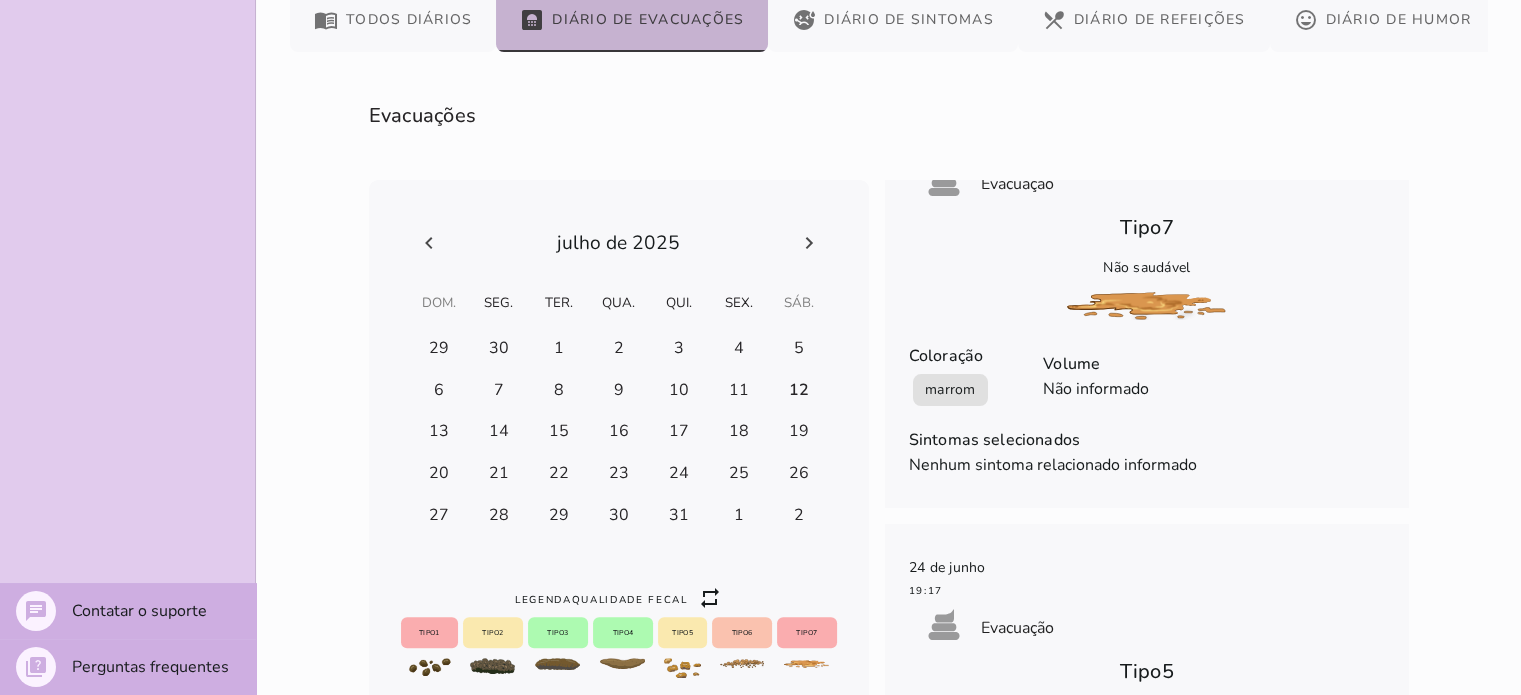 scroll, scrollTop: 500, scrollLeft: 0, axis: vertical 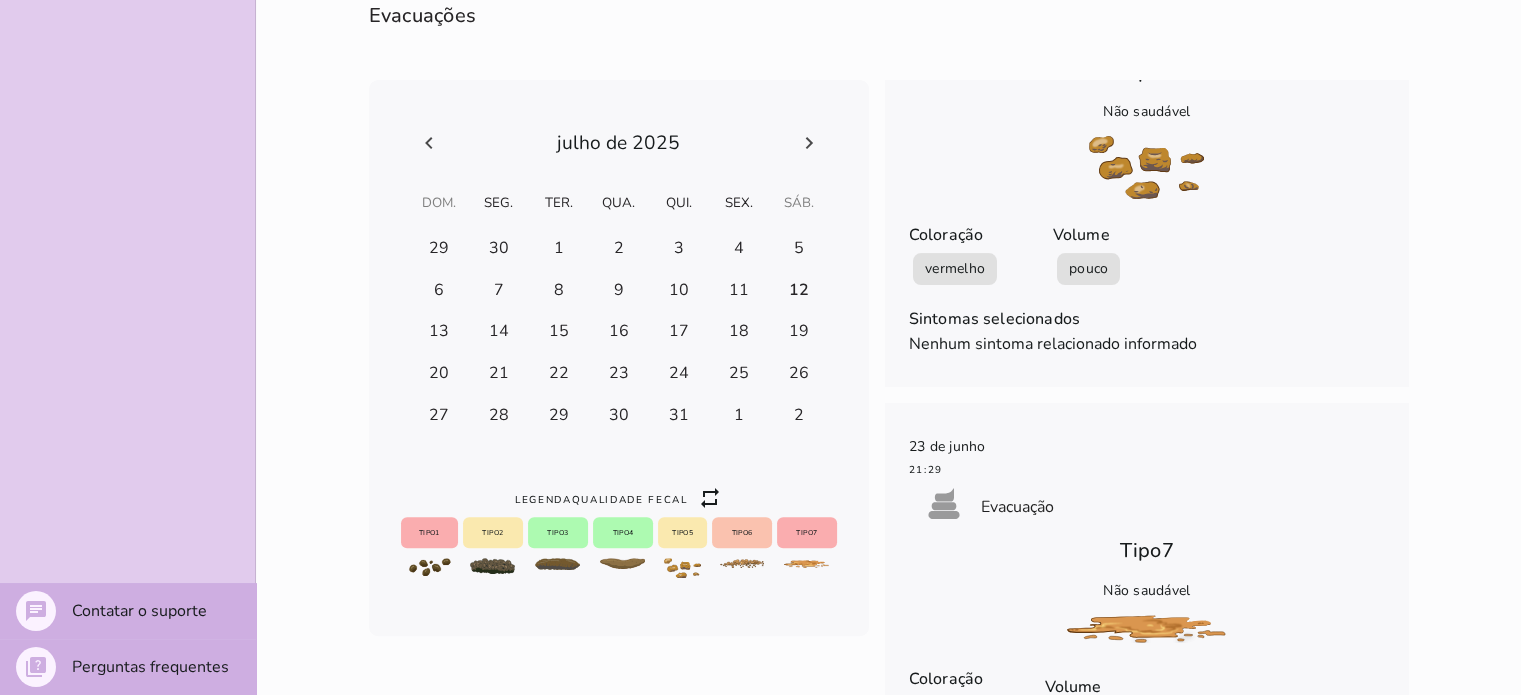click on "[NUMBER] de [MONTH]
[TIME]
poop
Evacuação
Tipo  7
Não saudável
Coloração
marrom
Volume
Não informado
Sintomas selecionados
Nenhum sintoma relacionado informado
[NUMBER] de [MONTH]
[TIME]
poop
Evacuação
Tipo  5
Não saudável" at bounding box center (888, 353) 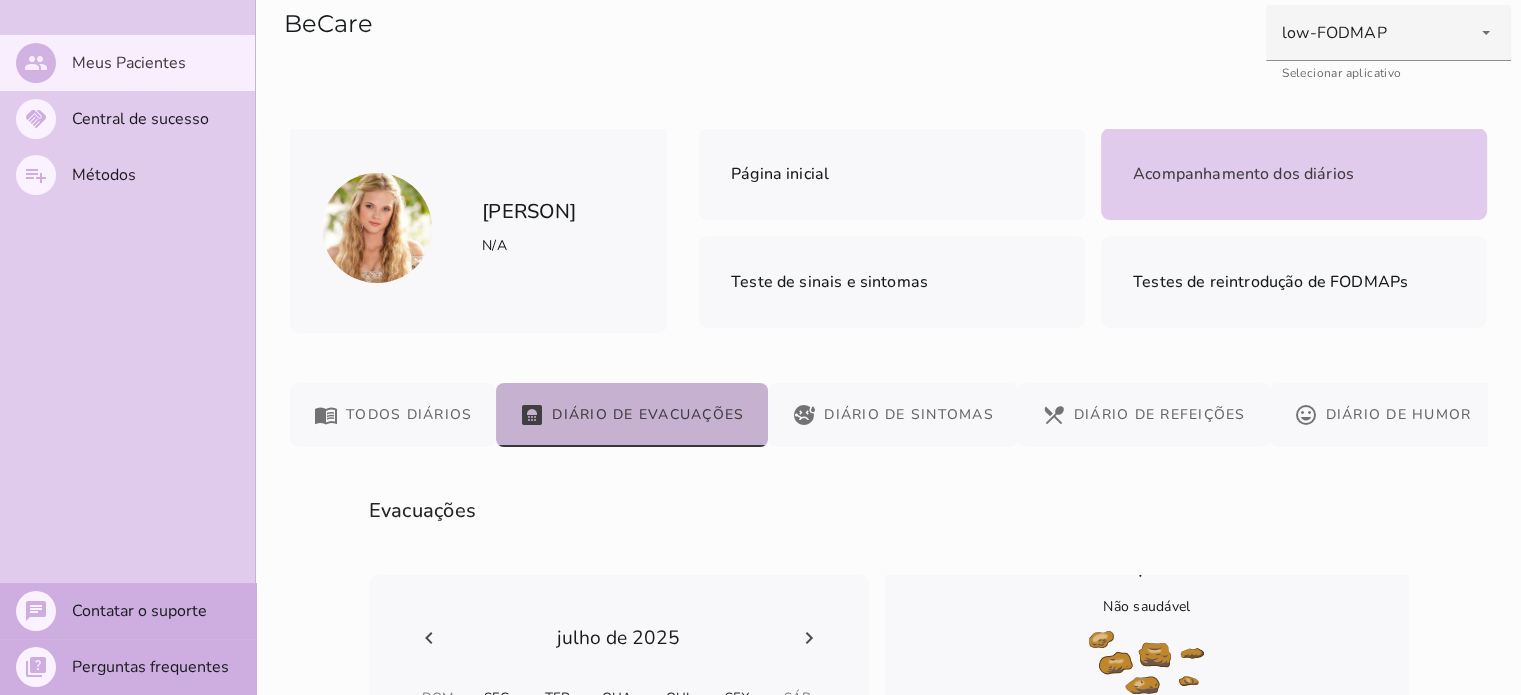 scroll, scrollTop: 0, scrollLeft: 0, axis: both 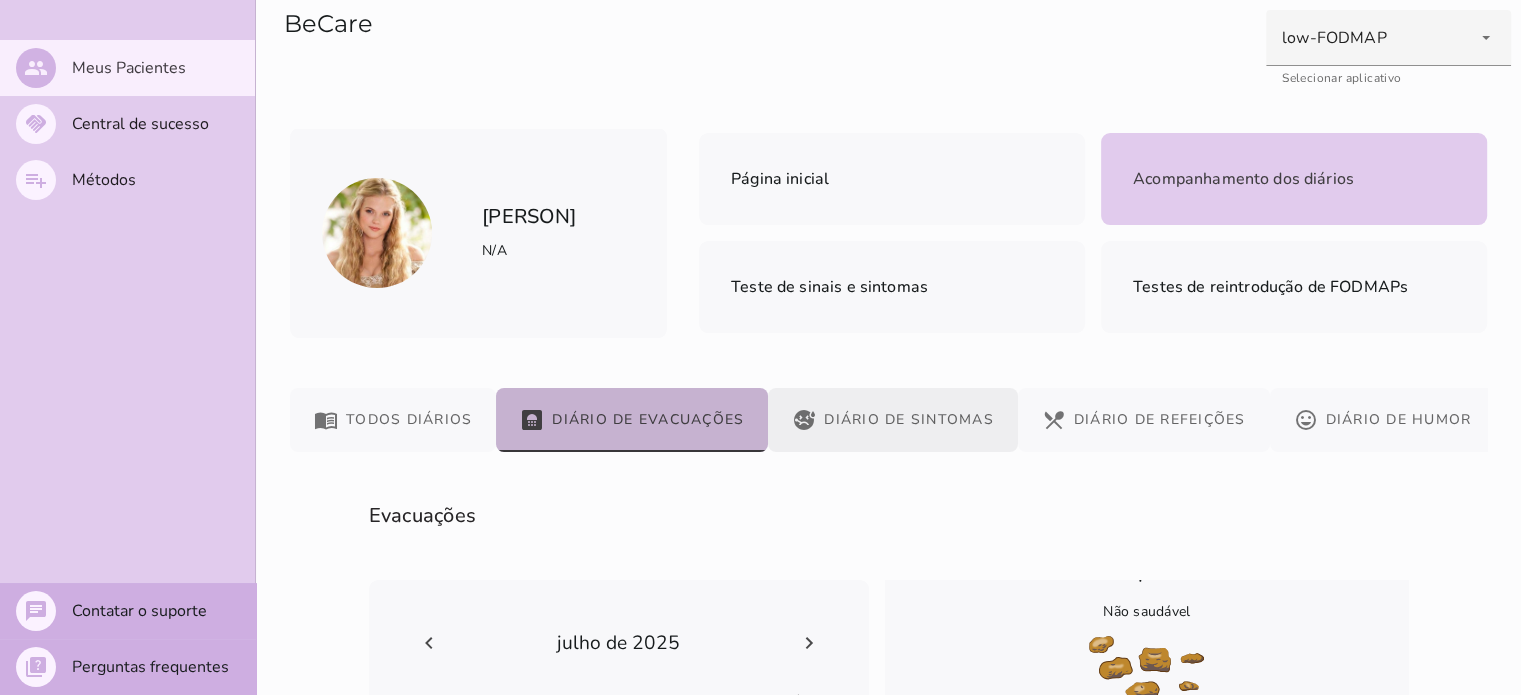 click on "sick
Diário de Sintomas" at bounding box center (893, 420) 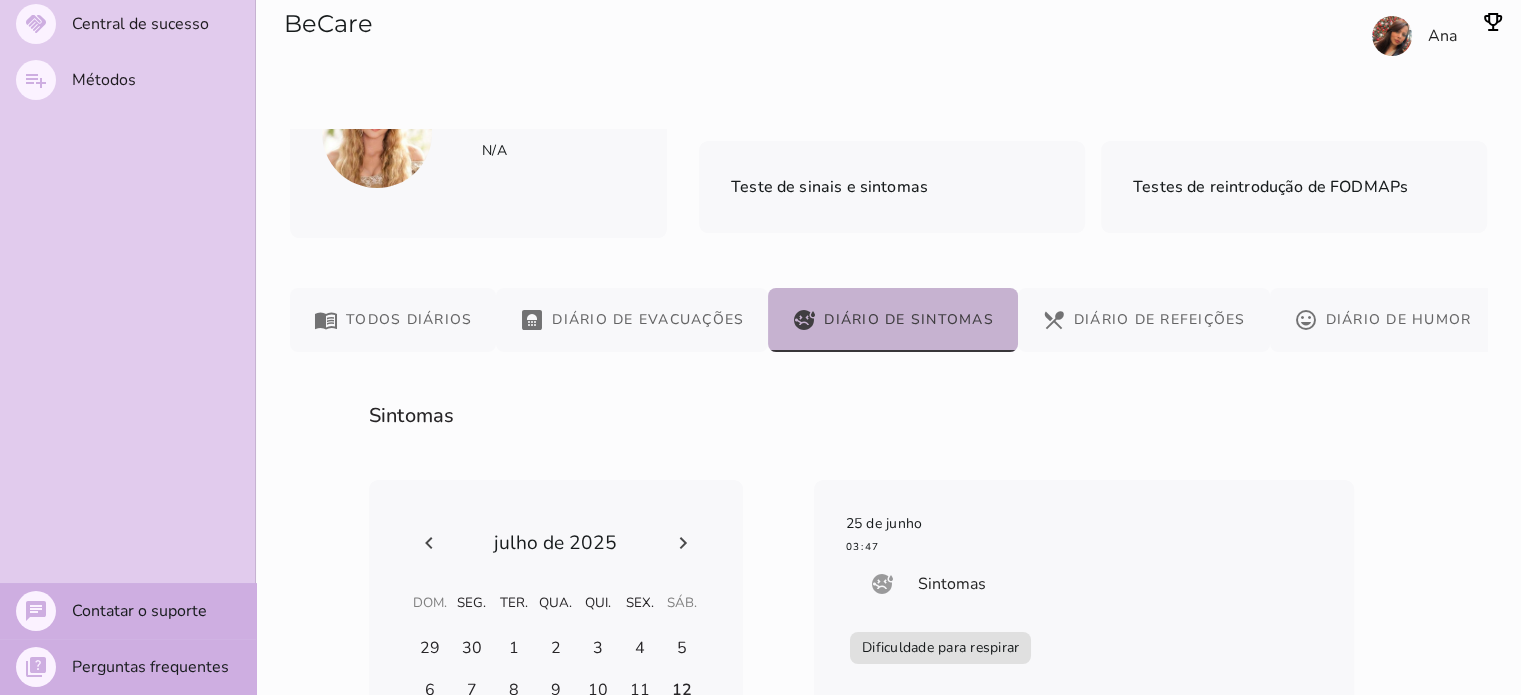 scroll, scrollTop: 44, scrollLeft: 0, axis: vertical 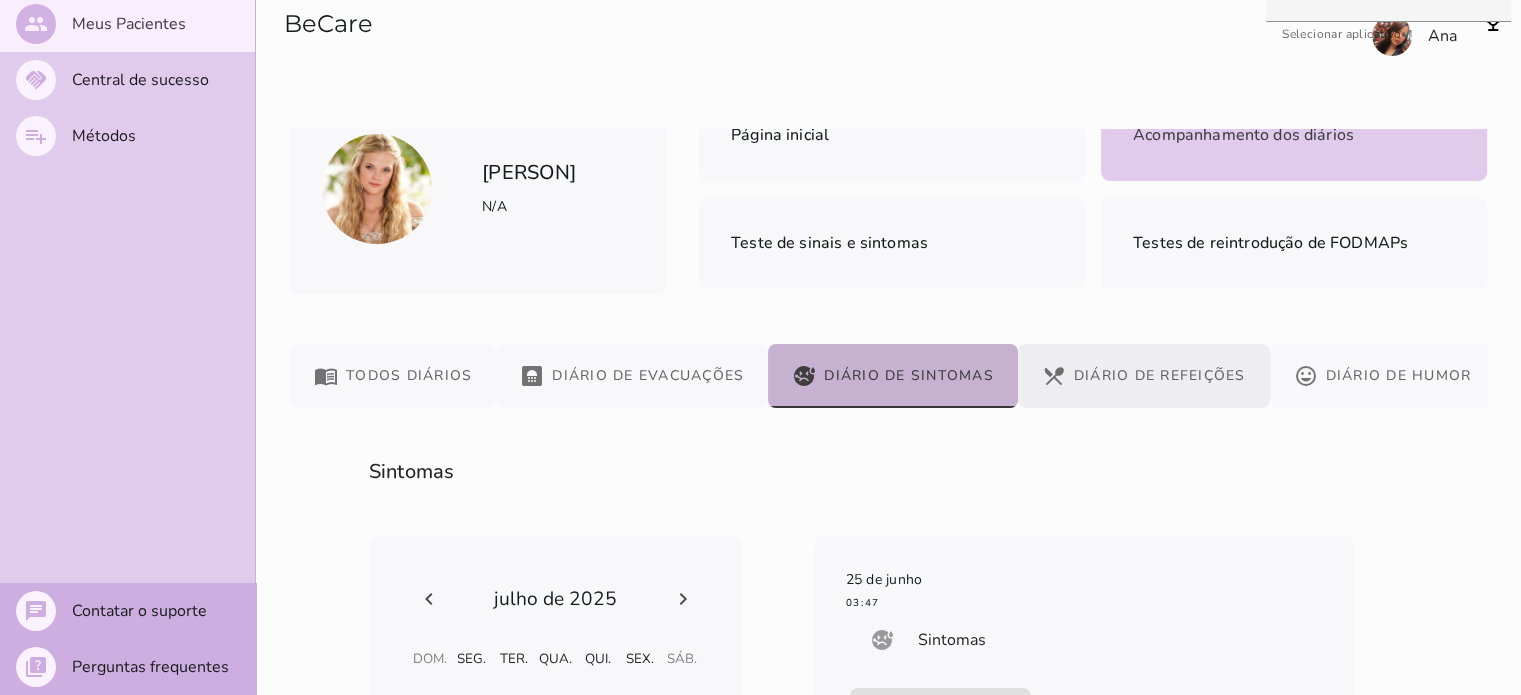 click on "restaurant_menu
Diário de Refeições" at bounding box center (1144, 376) 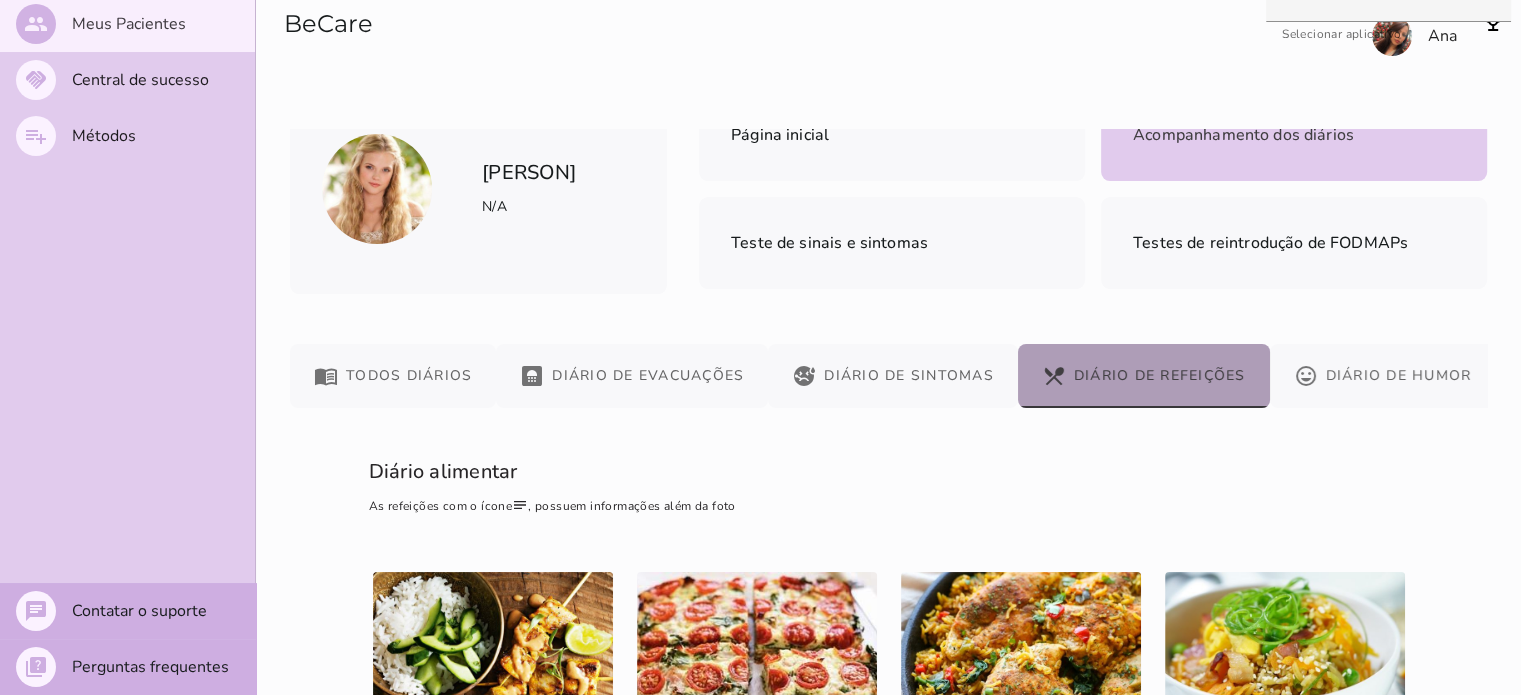 scroll, scrollTop: 0, scrollLeft: 8, axis: horizontal 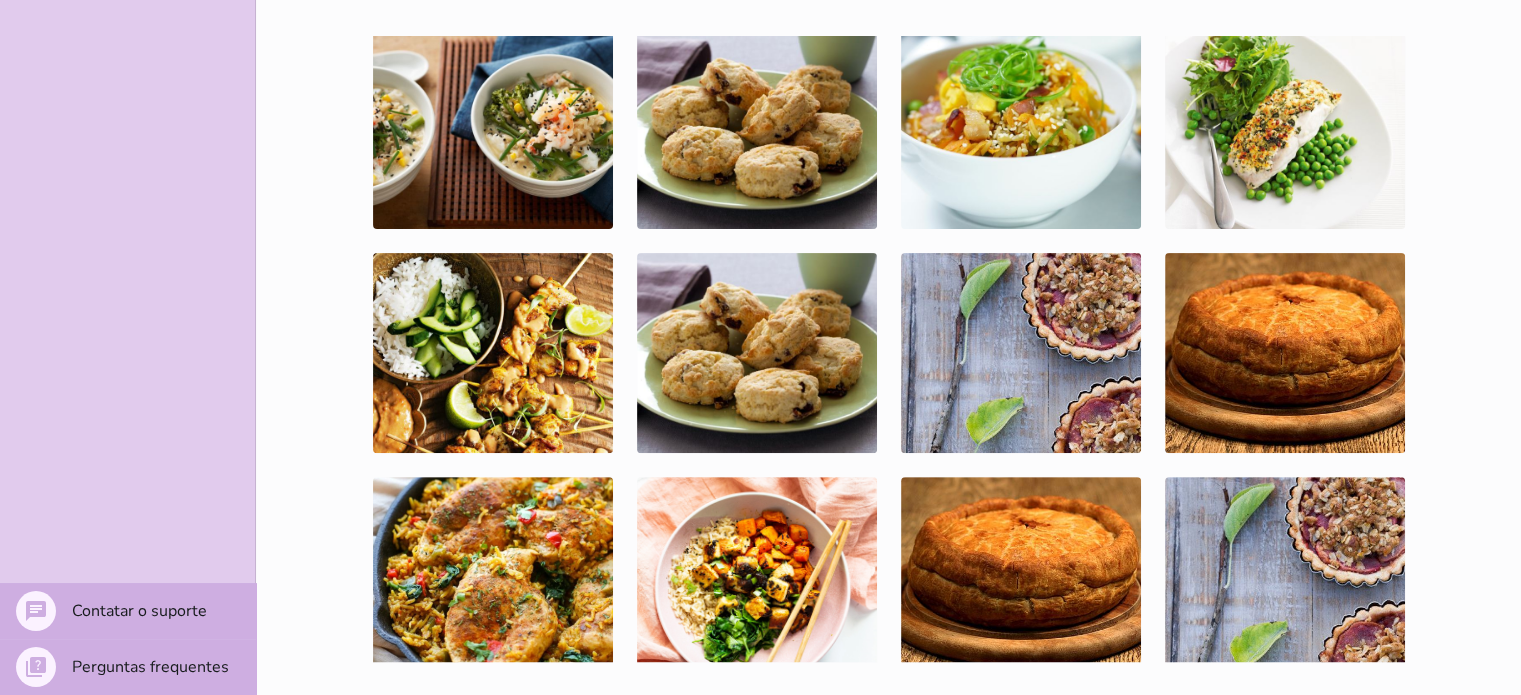 click on "Diário alimentar
As refeições com o ícone
notes , possuem informações além da foto
fase #
fase #
fase #
Café da manhã
Café da manhã
Café da manhã
Café da manhã
Café da manhã
Café da manhã
Café da manhã
Café da manhã
Café da manhã
Café da manhã" at bounding box center [888, 293] 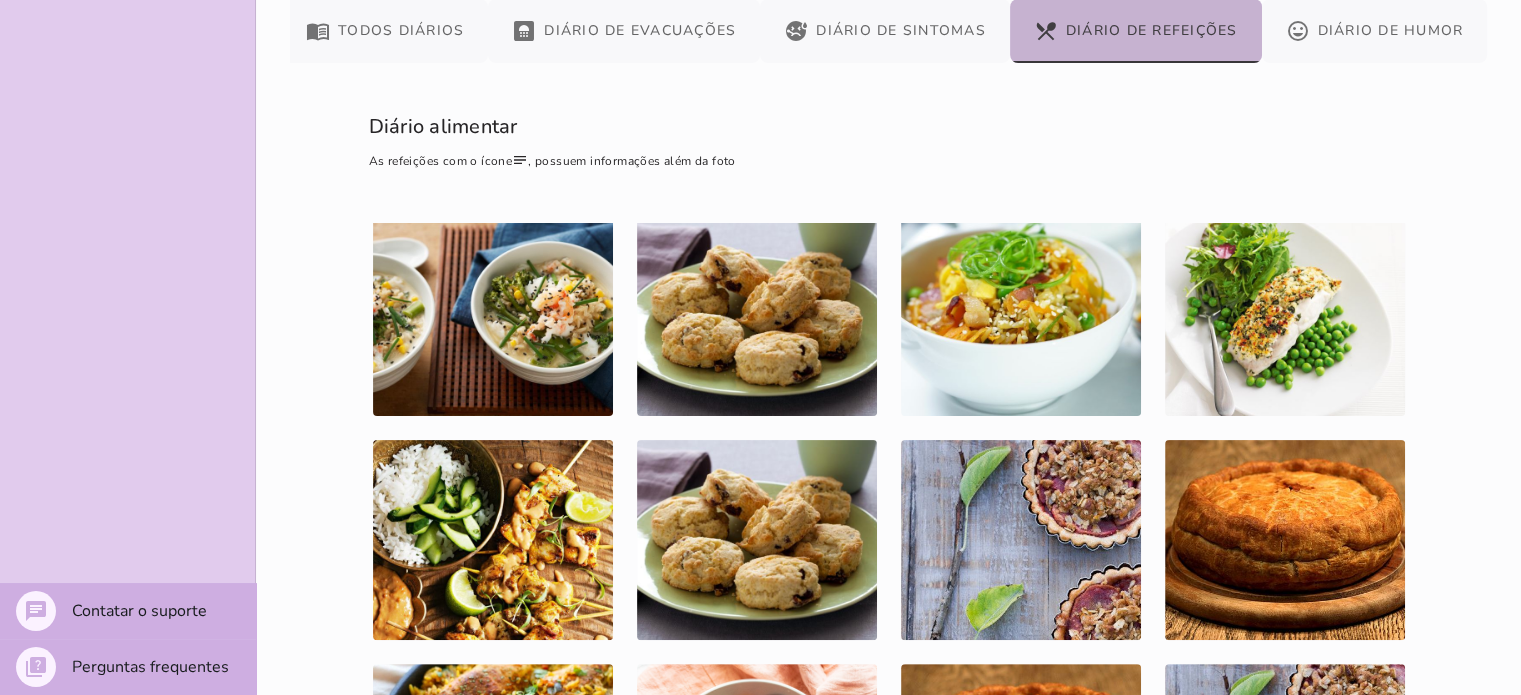 scroll, scrollTop: 76, scrollLeft: 0, axis: vertical 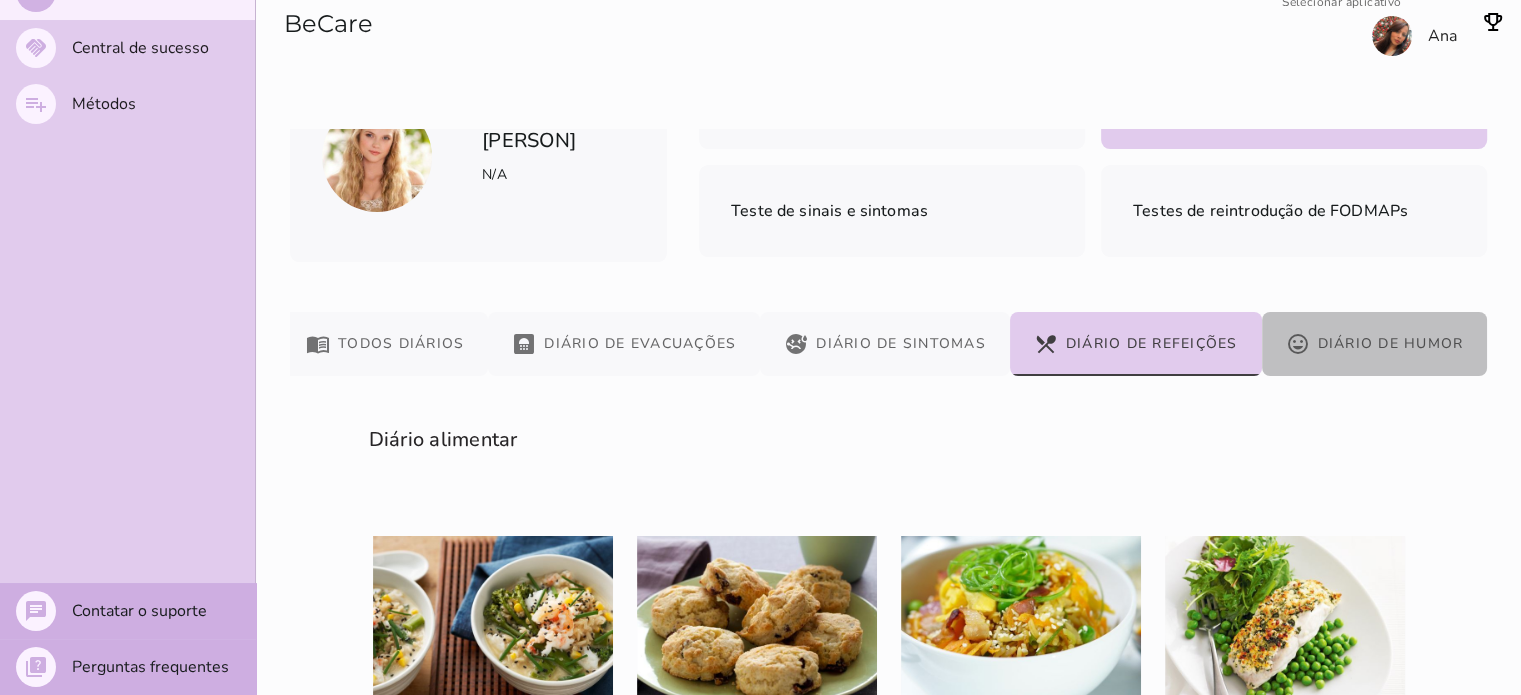 click on "mood
Diário de Humor" at bounding box center (1375, 344) 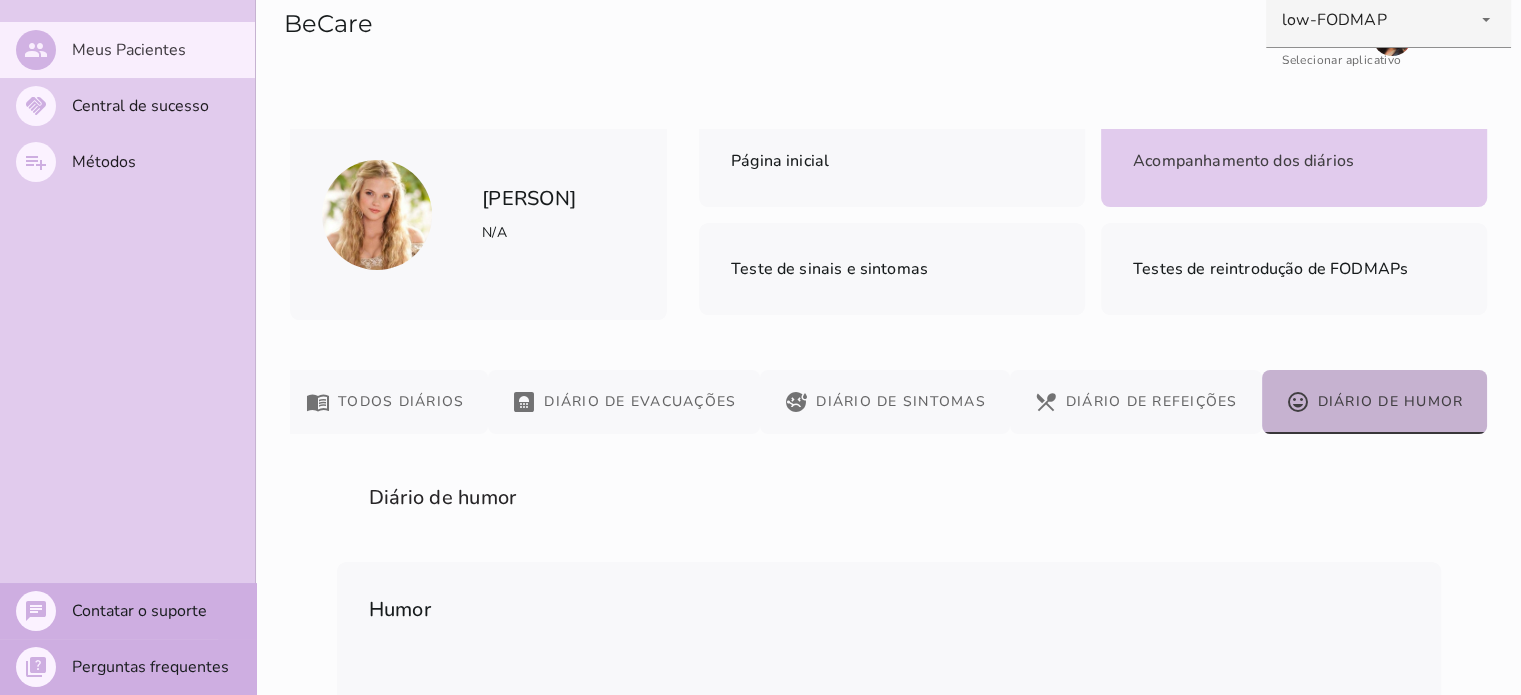 scroll, scrollTop: 0, scrollLeft: 0, axis: both 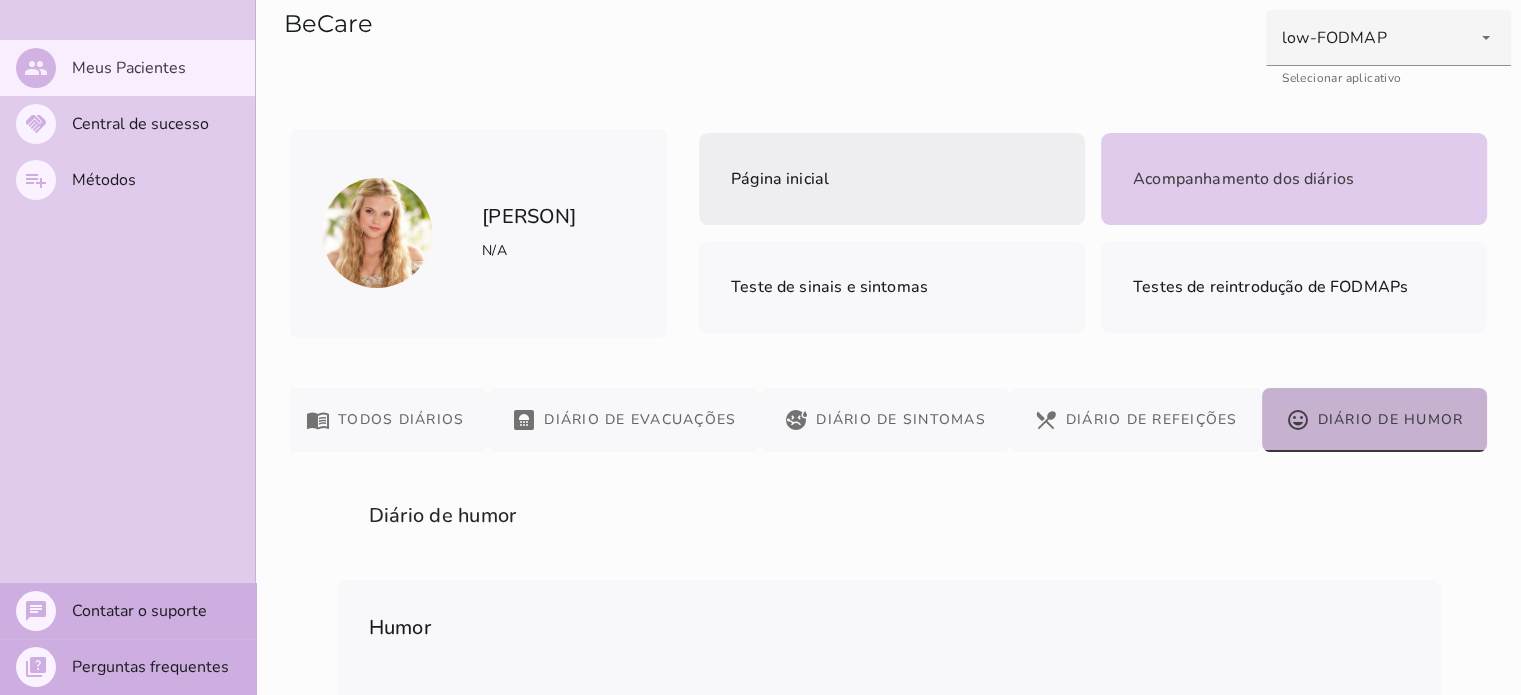 click on "Página inicial" at bounding box center [892, 179] 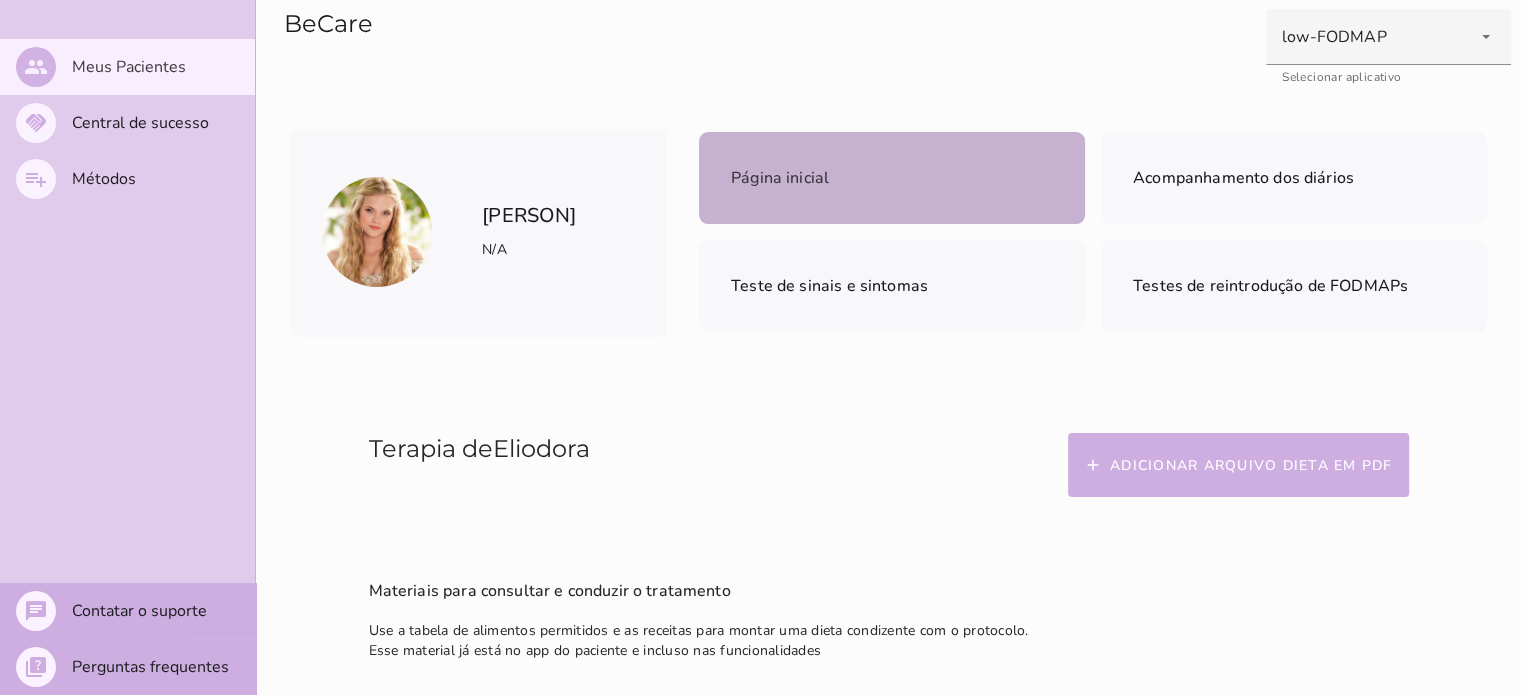 scroll, scrollTop: 0, scrollLeft: 0, axis: both 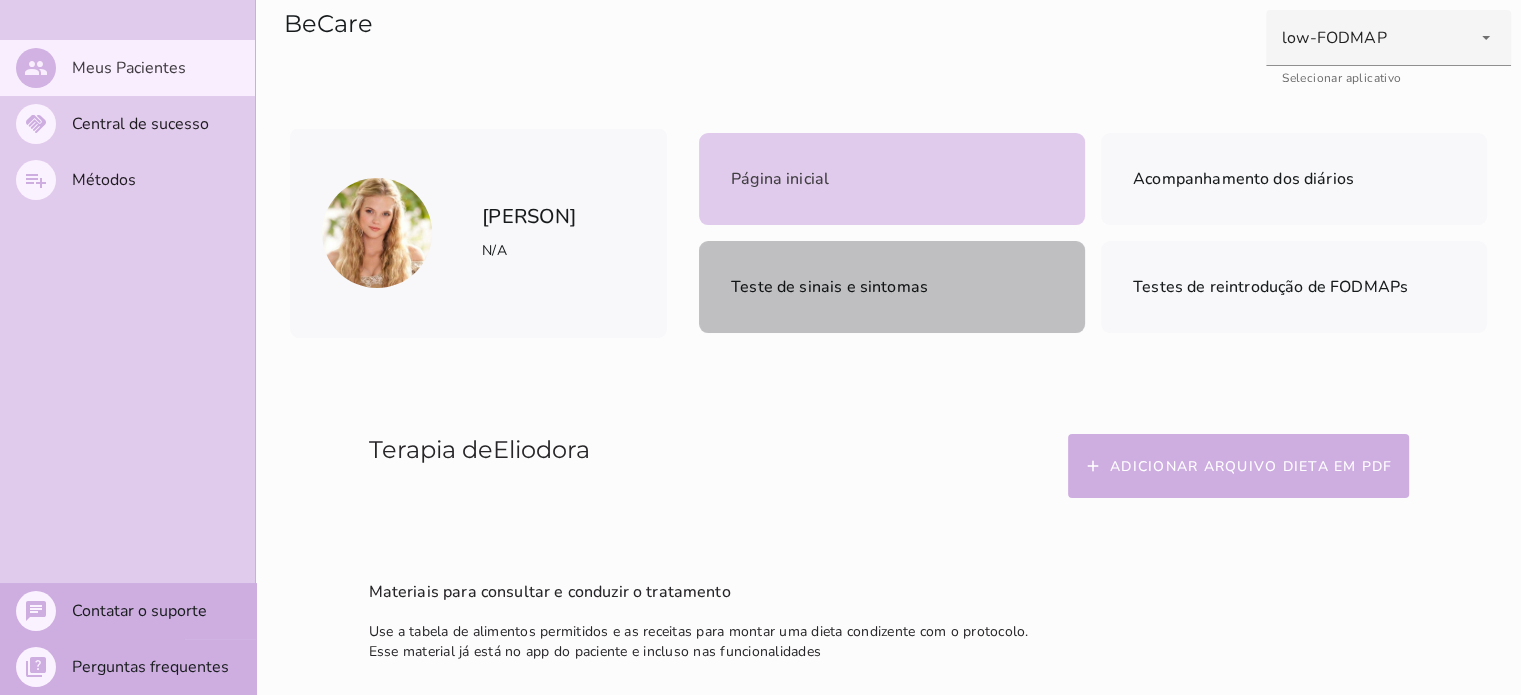 click on "Teste de sinais e sintomas" at bounding box center [892, 287] 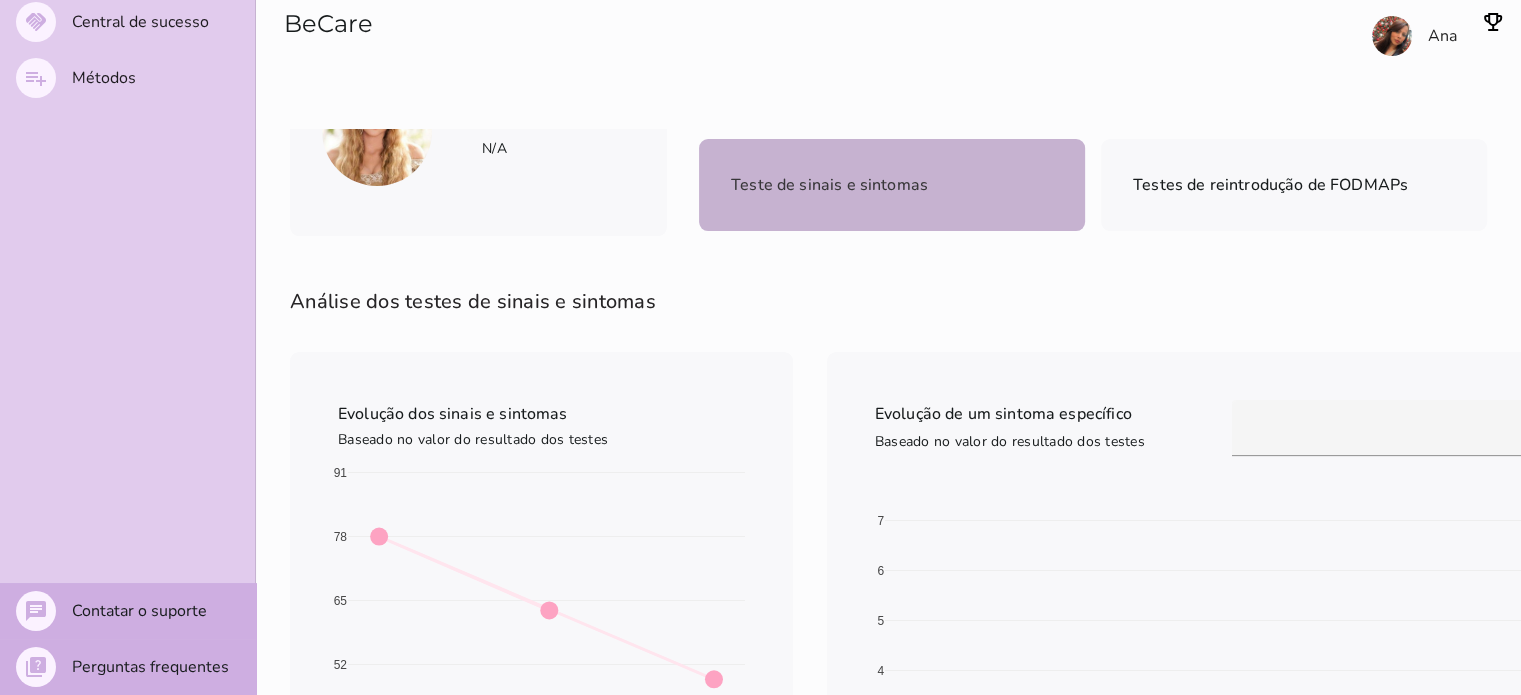 scroll, scrollTop: 0, scrollLeft: 0, axis: both 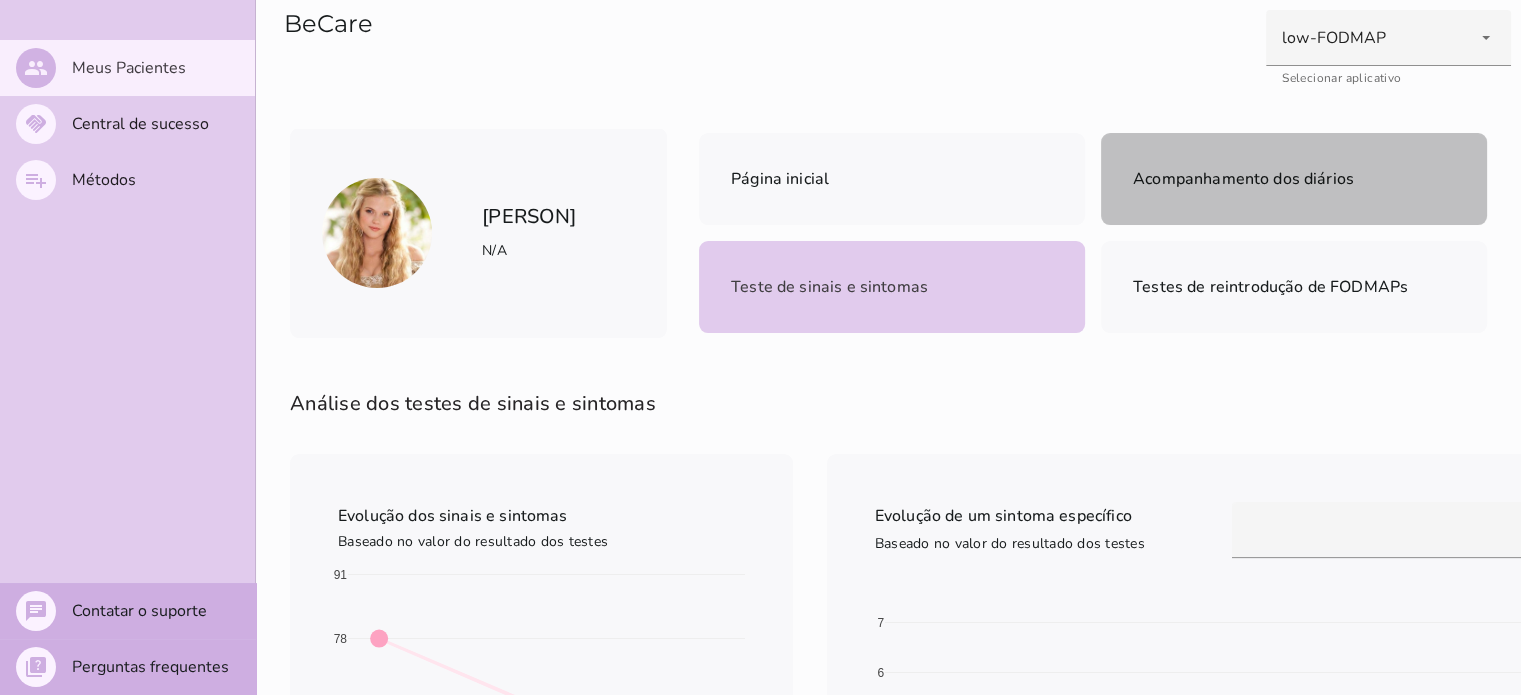 click on "Acompanhamento dos diários" at bounding box center (1243, 179) 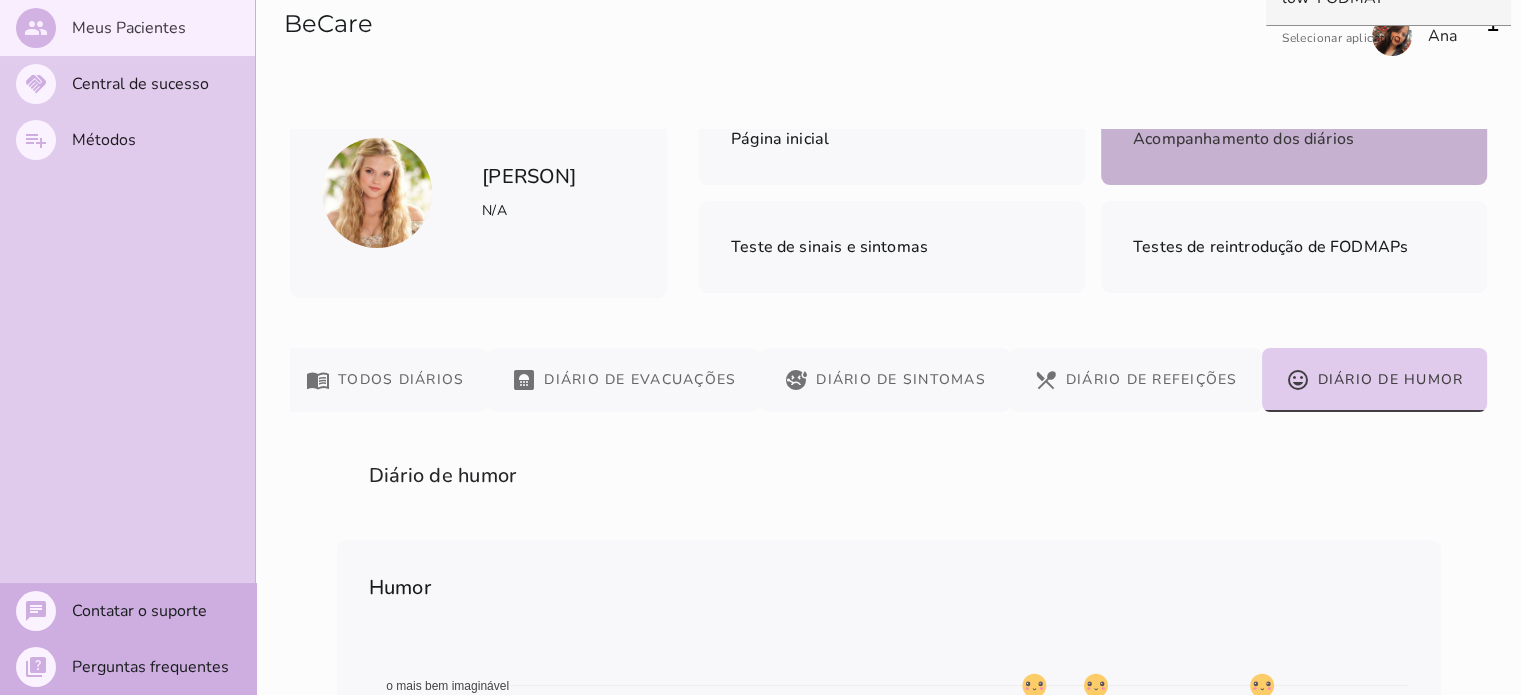 scroll, scrollTop: 0, scrollLeft: 0, axis: both 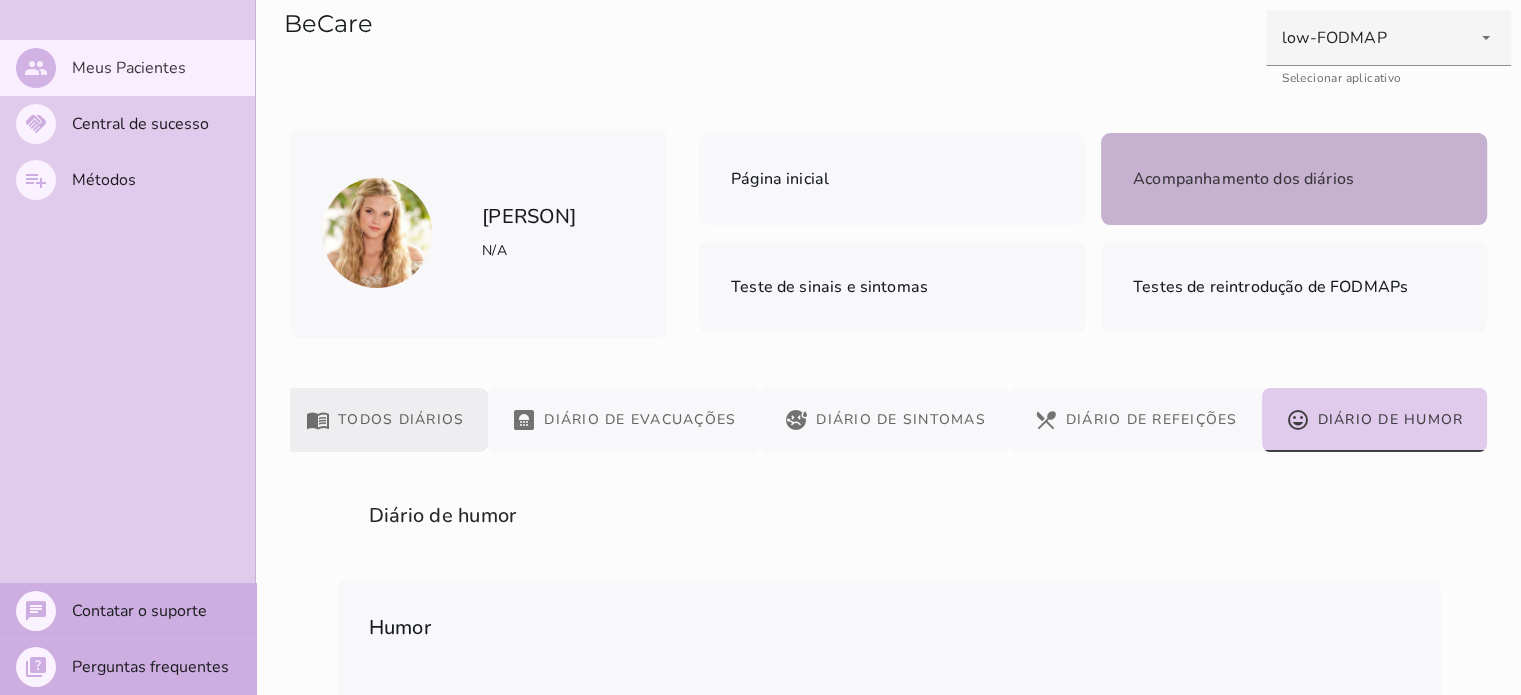 click on "menu_book
Todos diários" at bounding box center [385, 420] 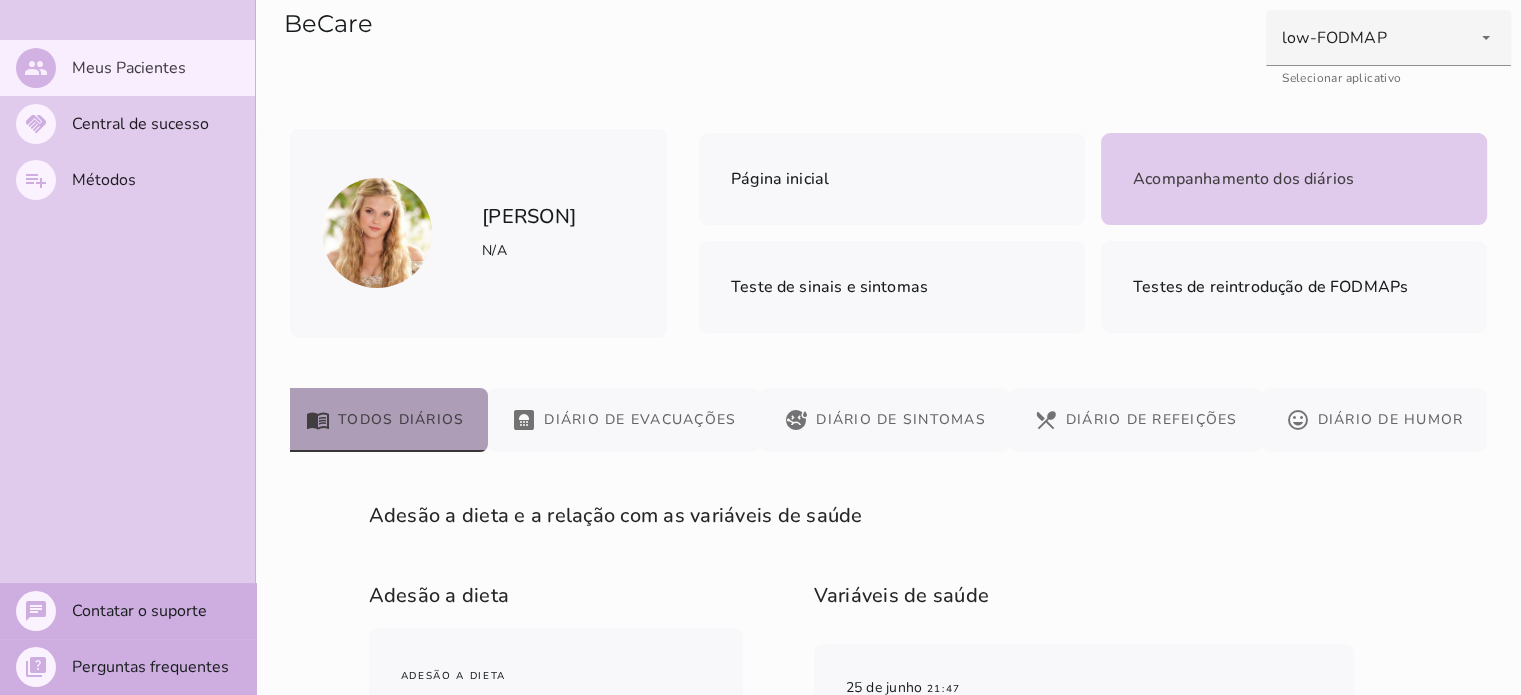 scroll, scrollTop: 0, scrollLeft: 0, axis: both 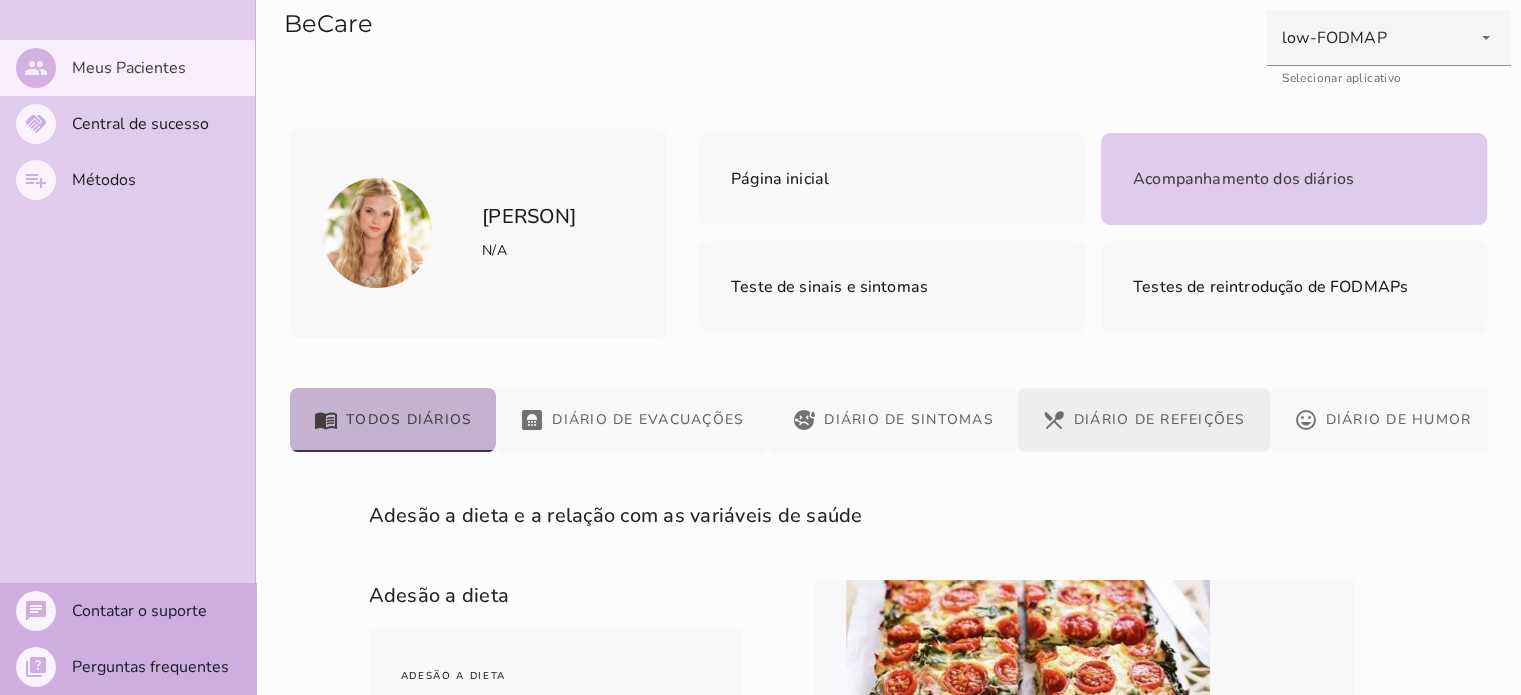 click on "restaurant_menu
Diário de Refeições" at bounding box center (1144, 420) 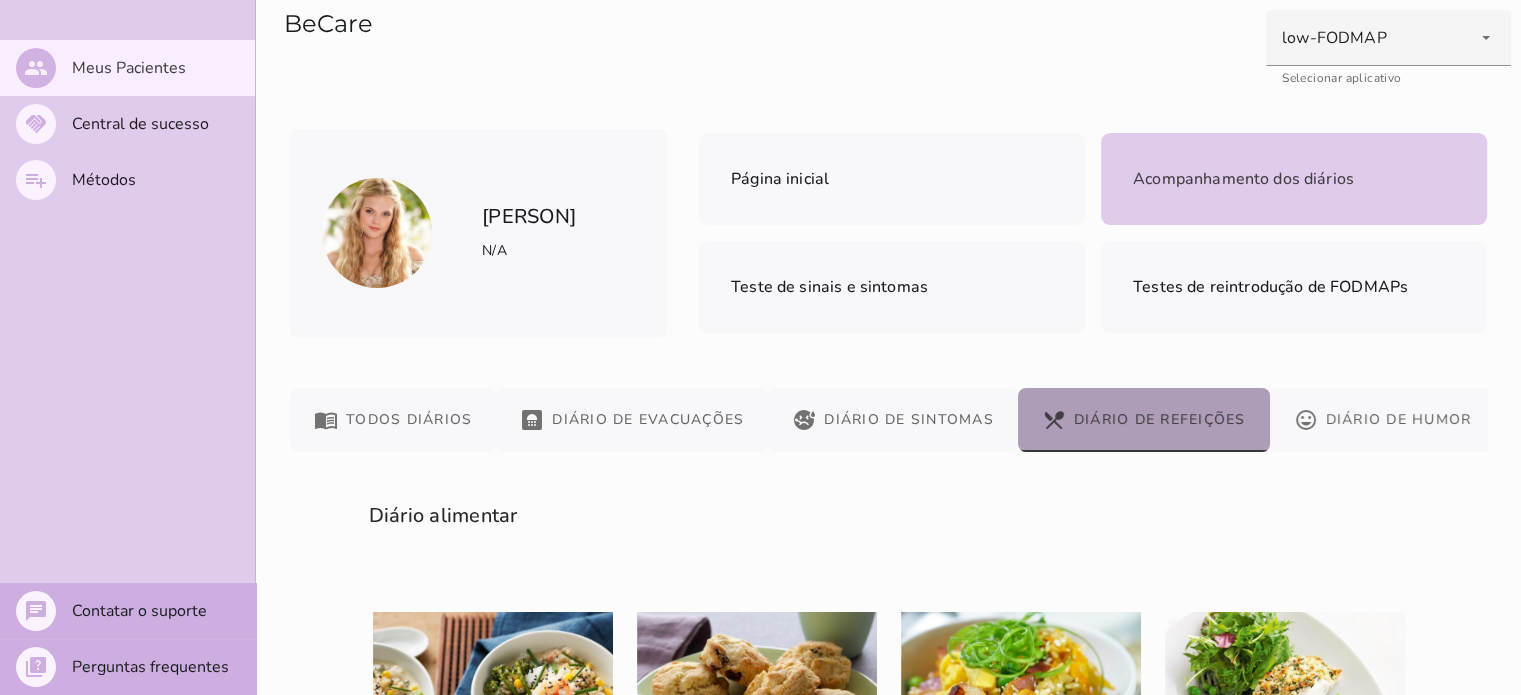 scroll, scrollTop: 0, scrollLeft: 8, axis: horizontal 